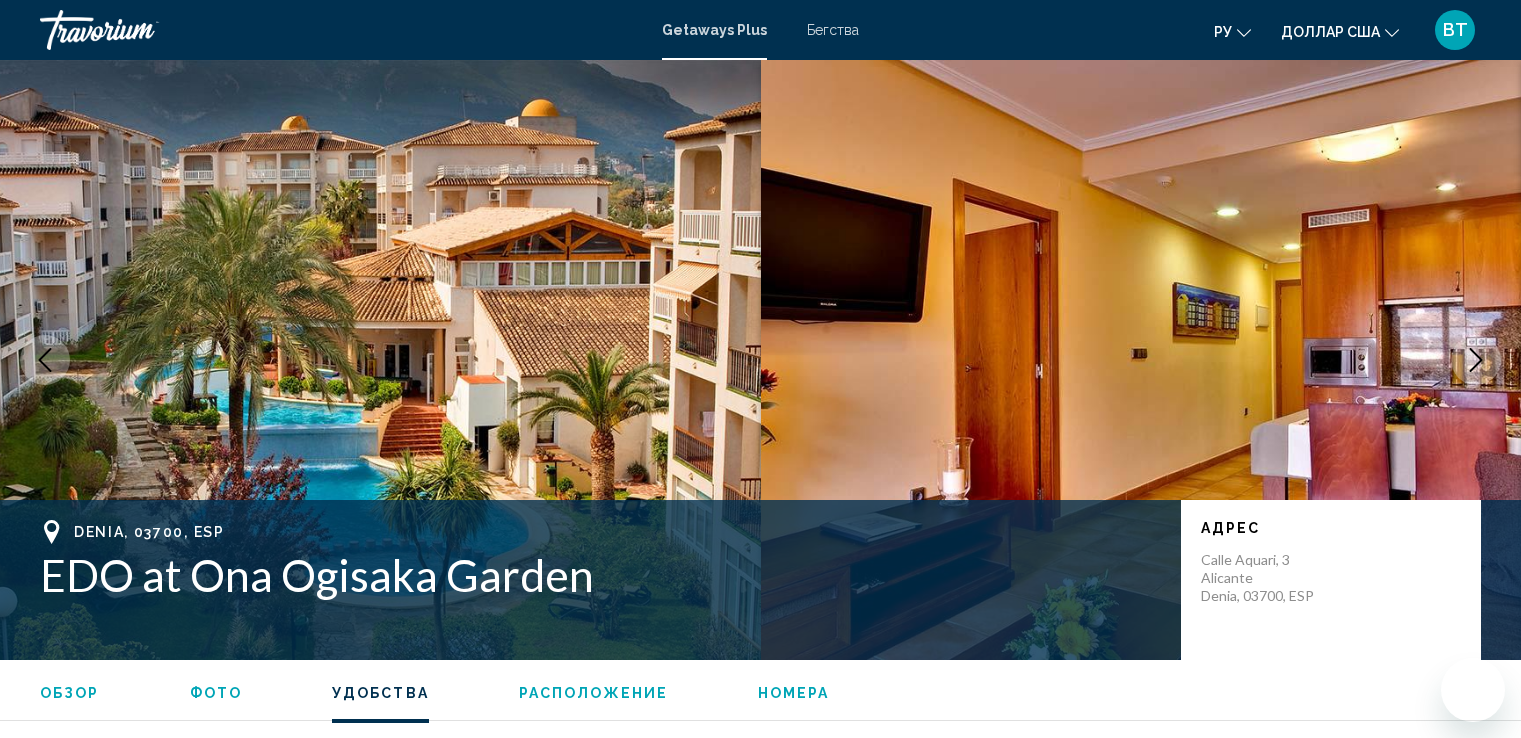 scroll, scrollTop: 1900, scrollLeft: 0, axis: vertical 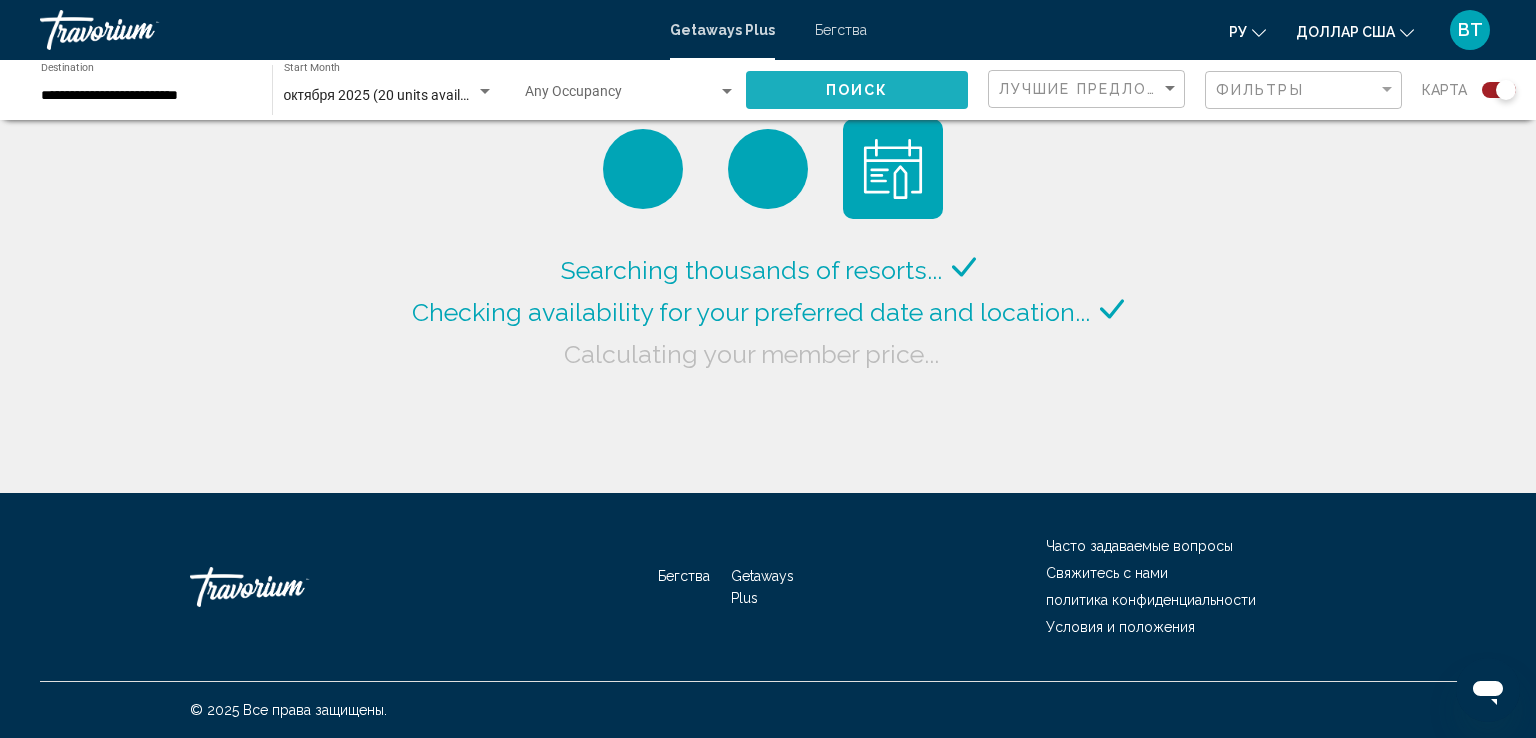 click on "Поиск" 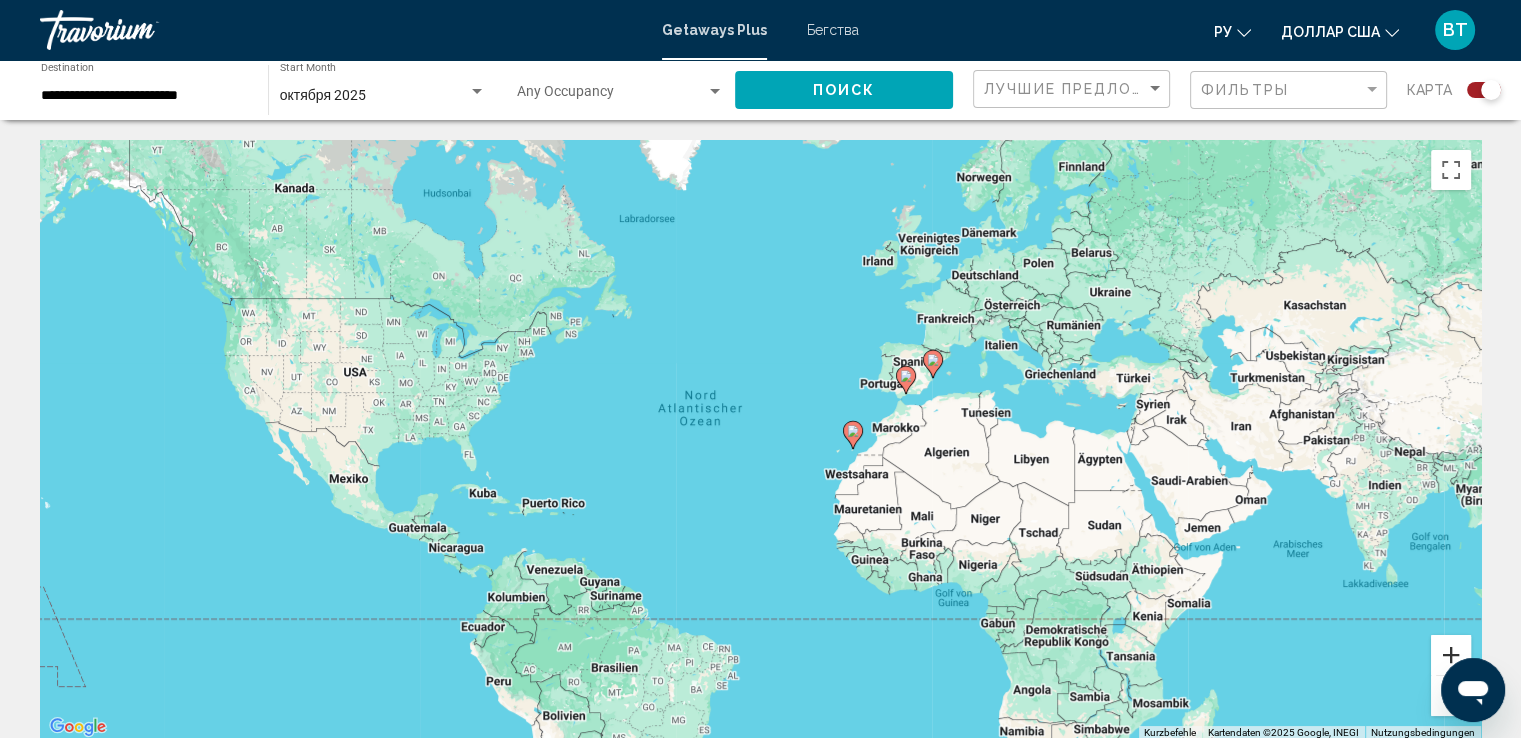 click at bounding box center [1451, 655] 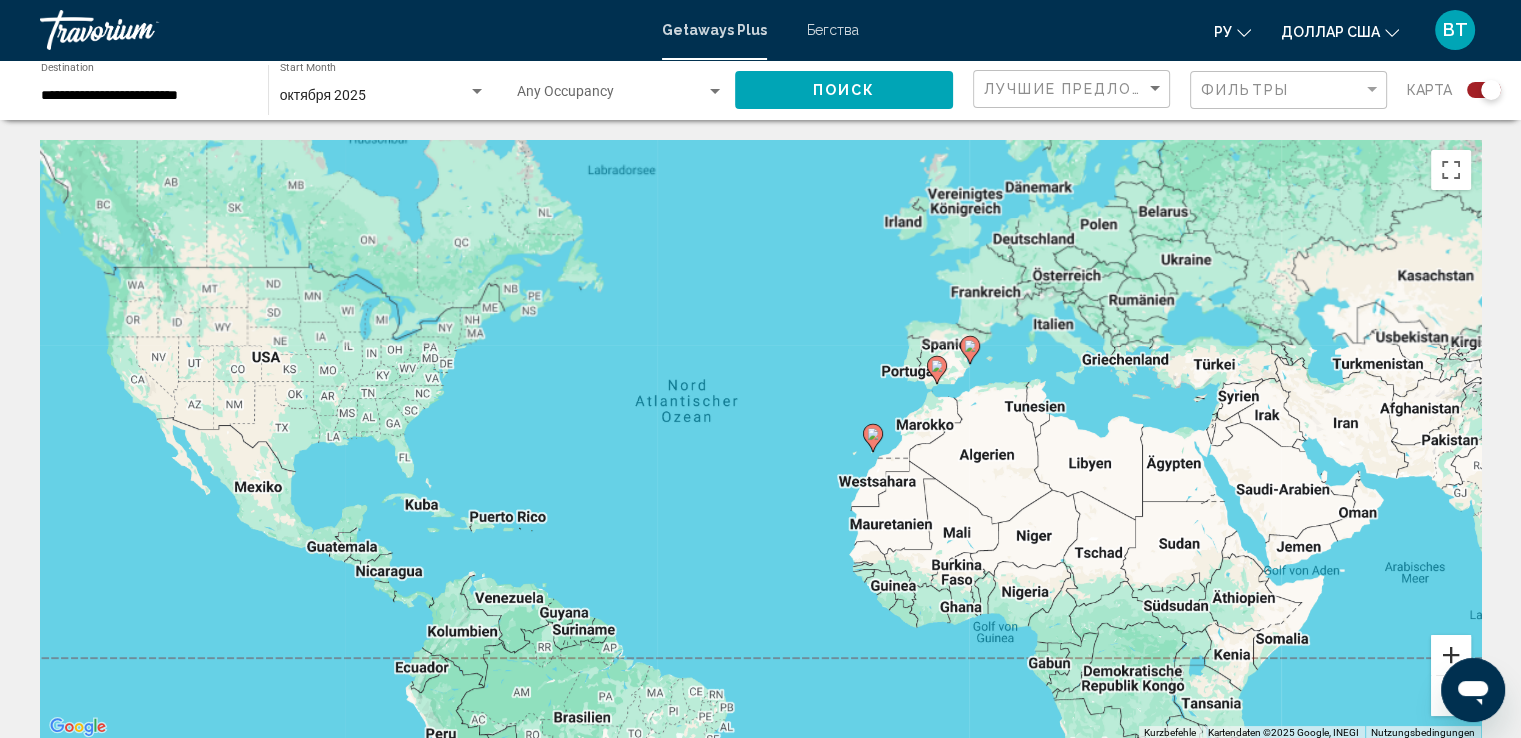 click at bounding box center (1451, 655) 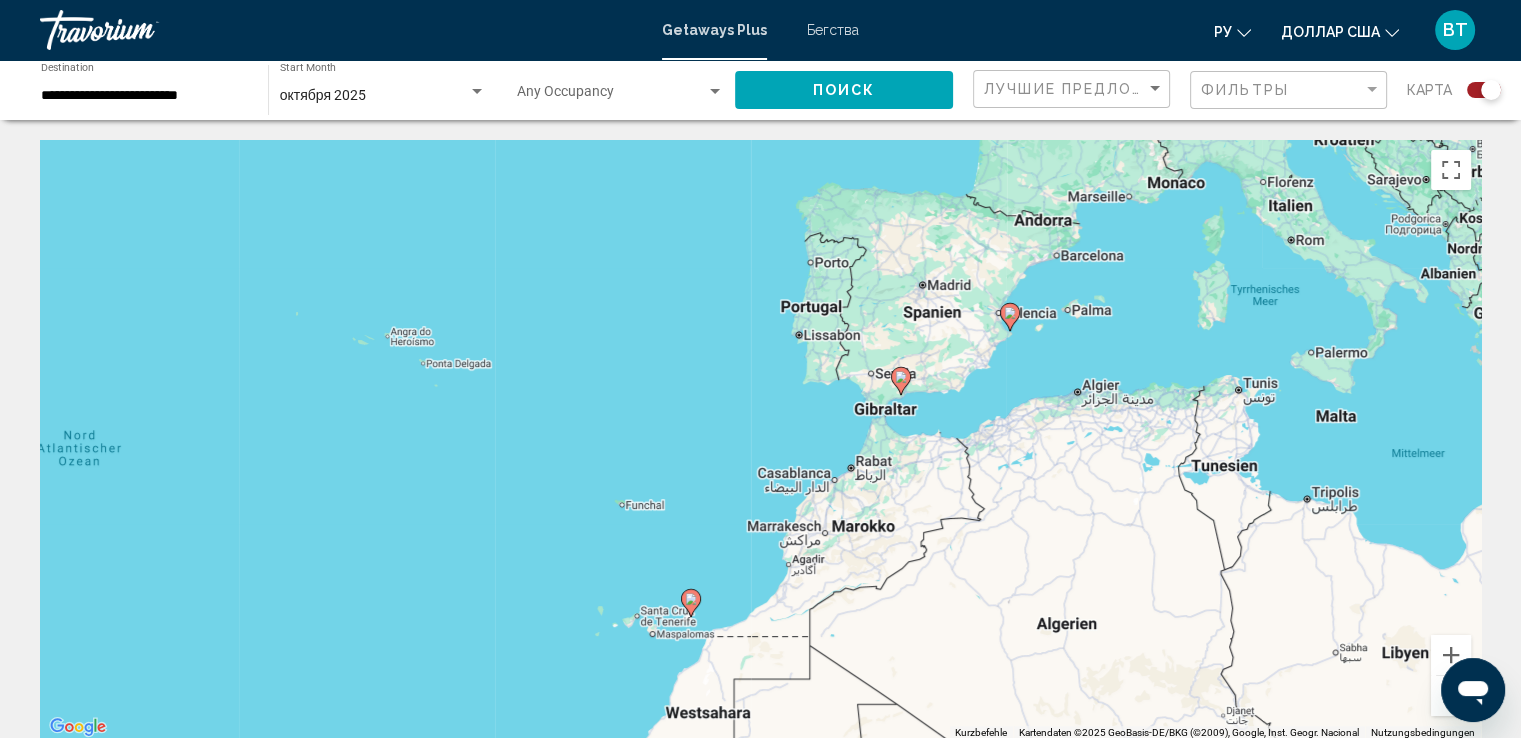 drag, startPoint x: 1298, startPoint y: 416, endPoint x: 827, endPoint y: 554, distance: 490.80035 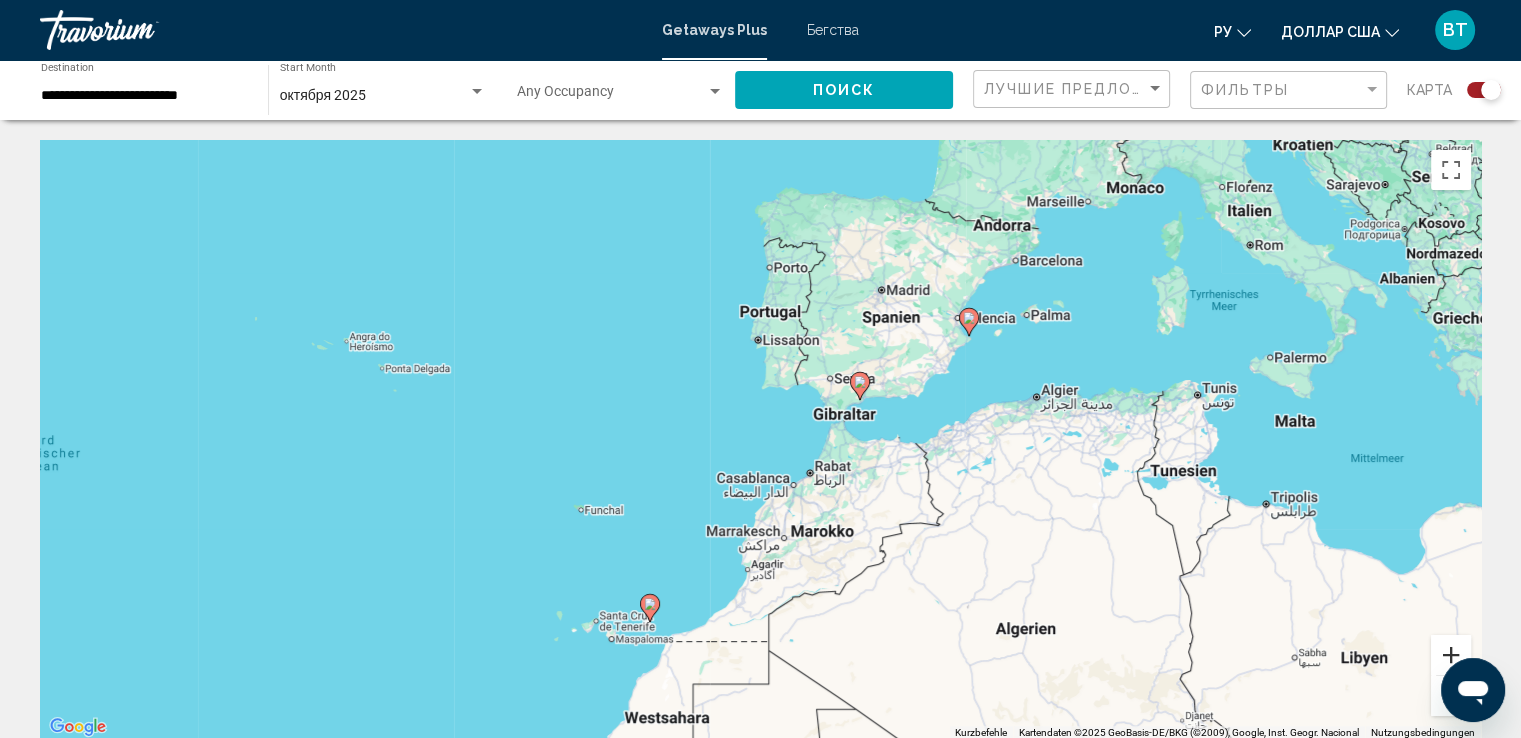 click at bounding box center (1451, 655) 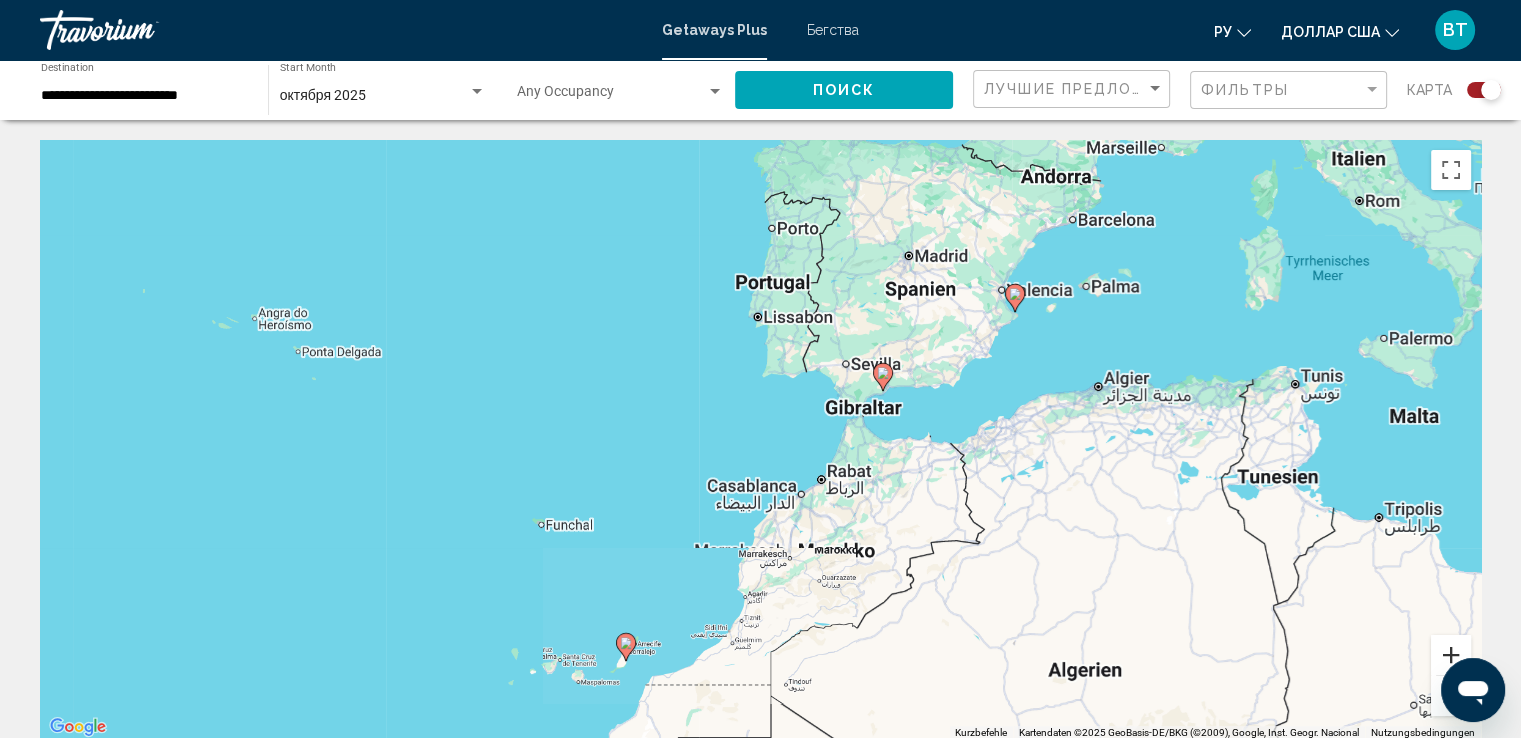 click at bounding box center [1451, 655] 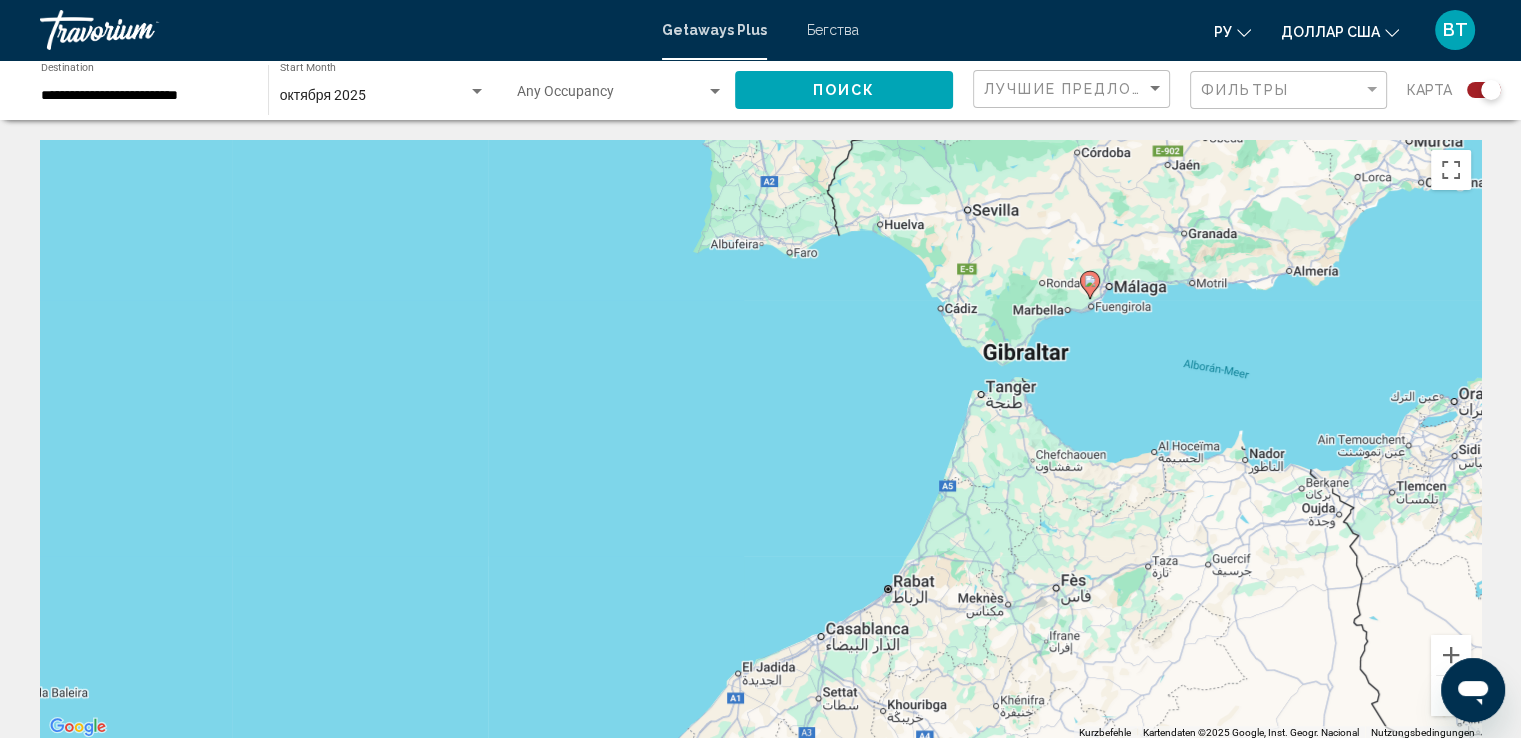 drag, startPoint x: 1048, startPoint y: 482, endPoint x: 1005, endPoint y: 452, distance: 52.43091 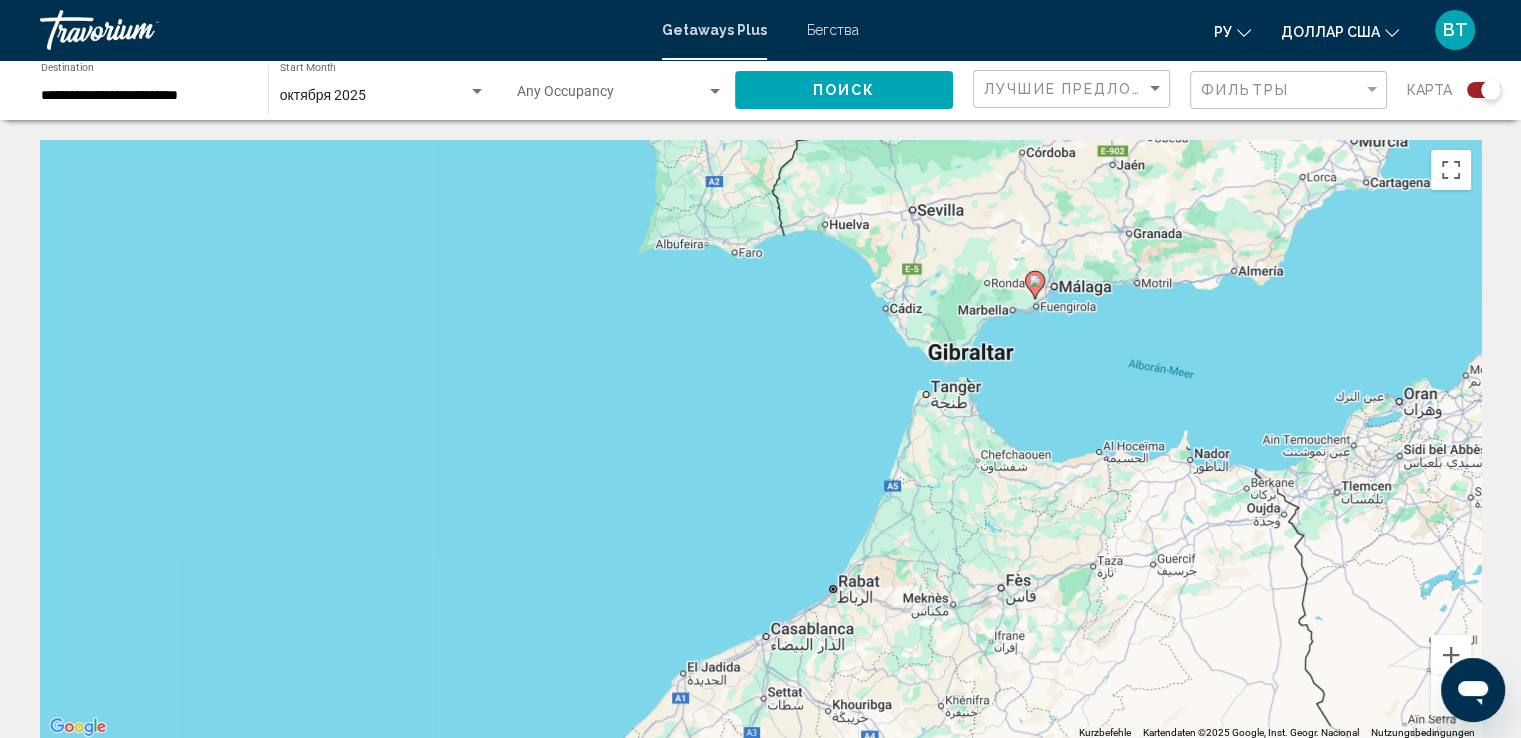 click 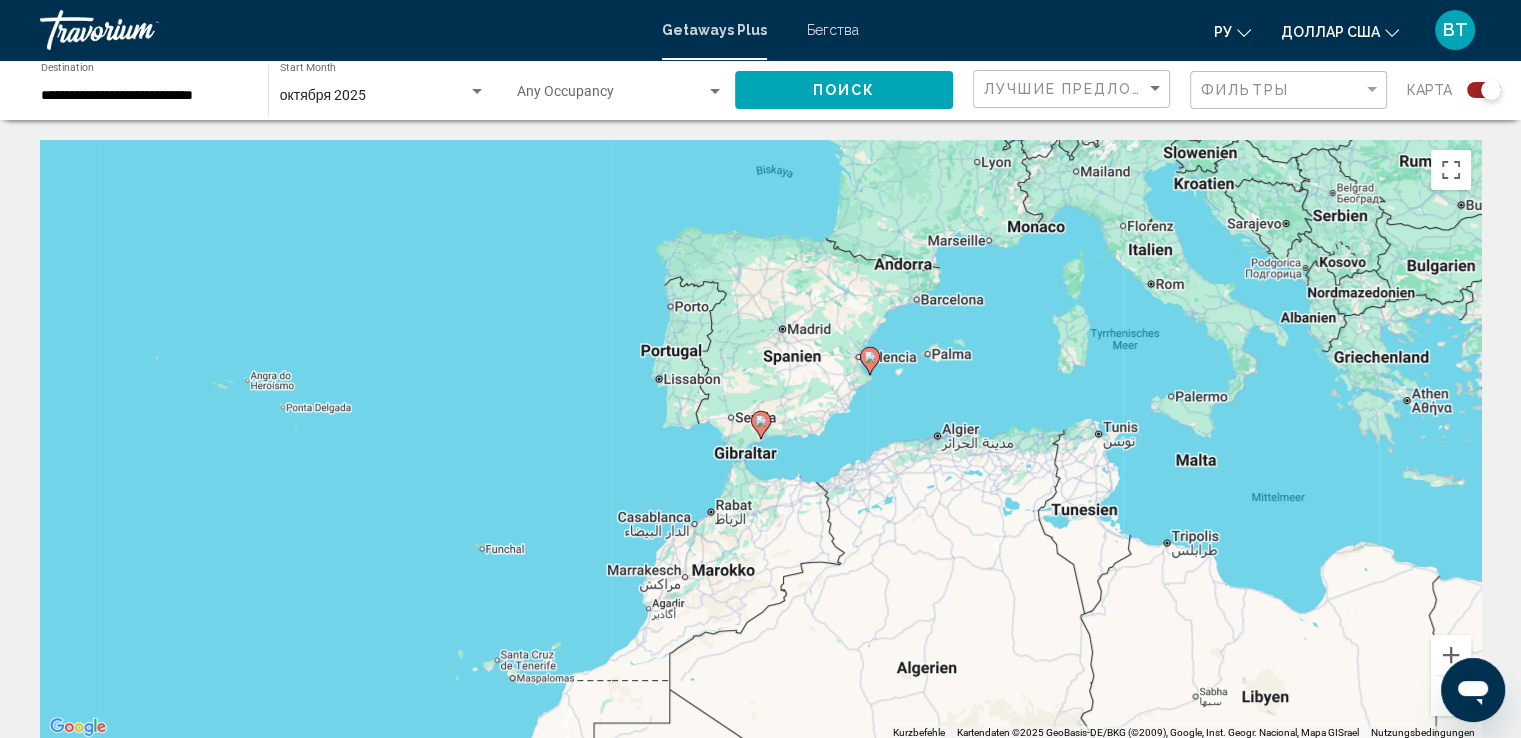 click 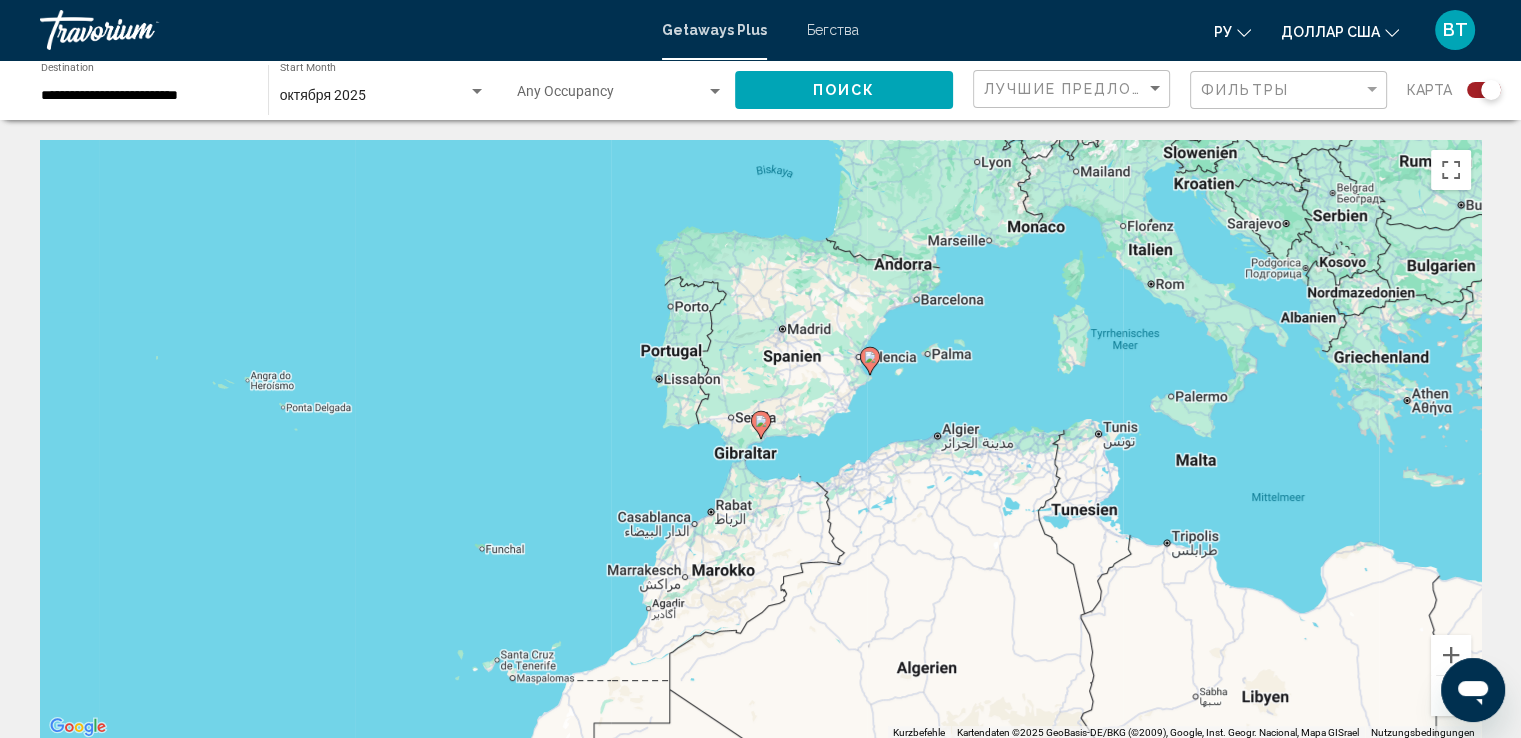 click 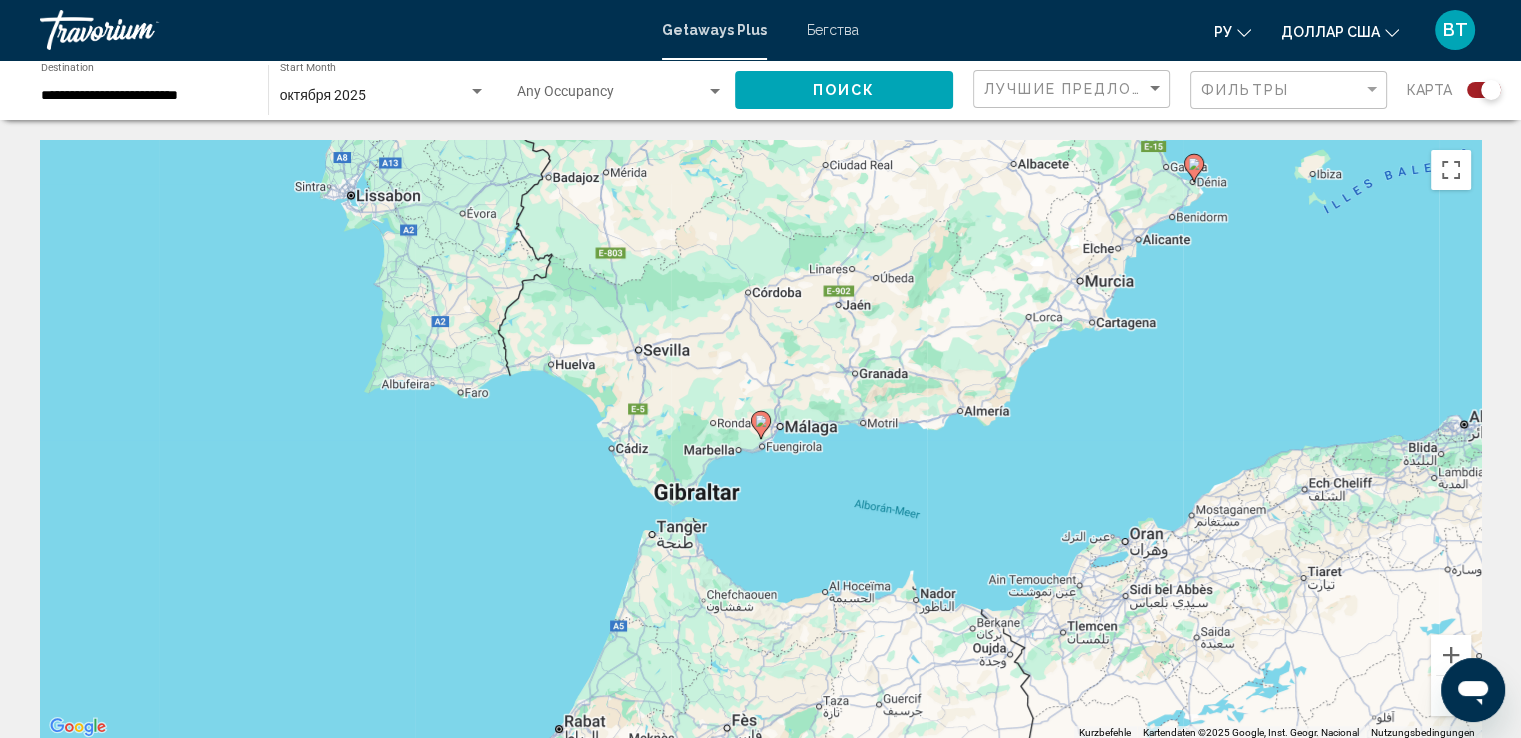 click 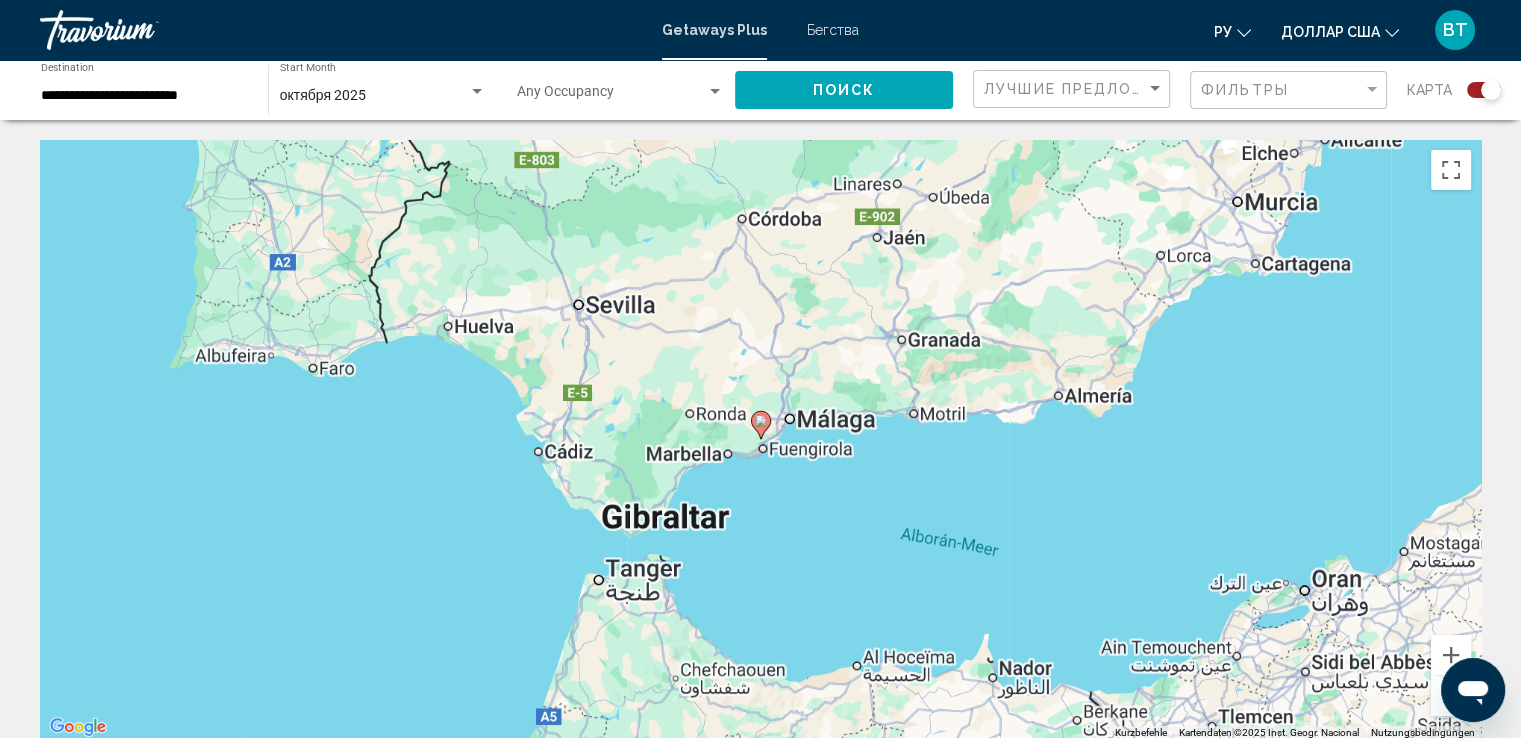 click 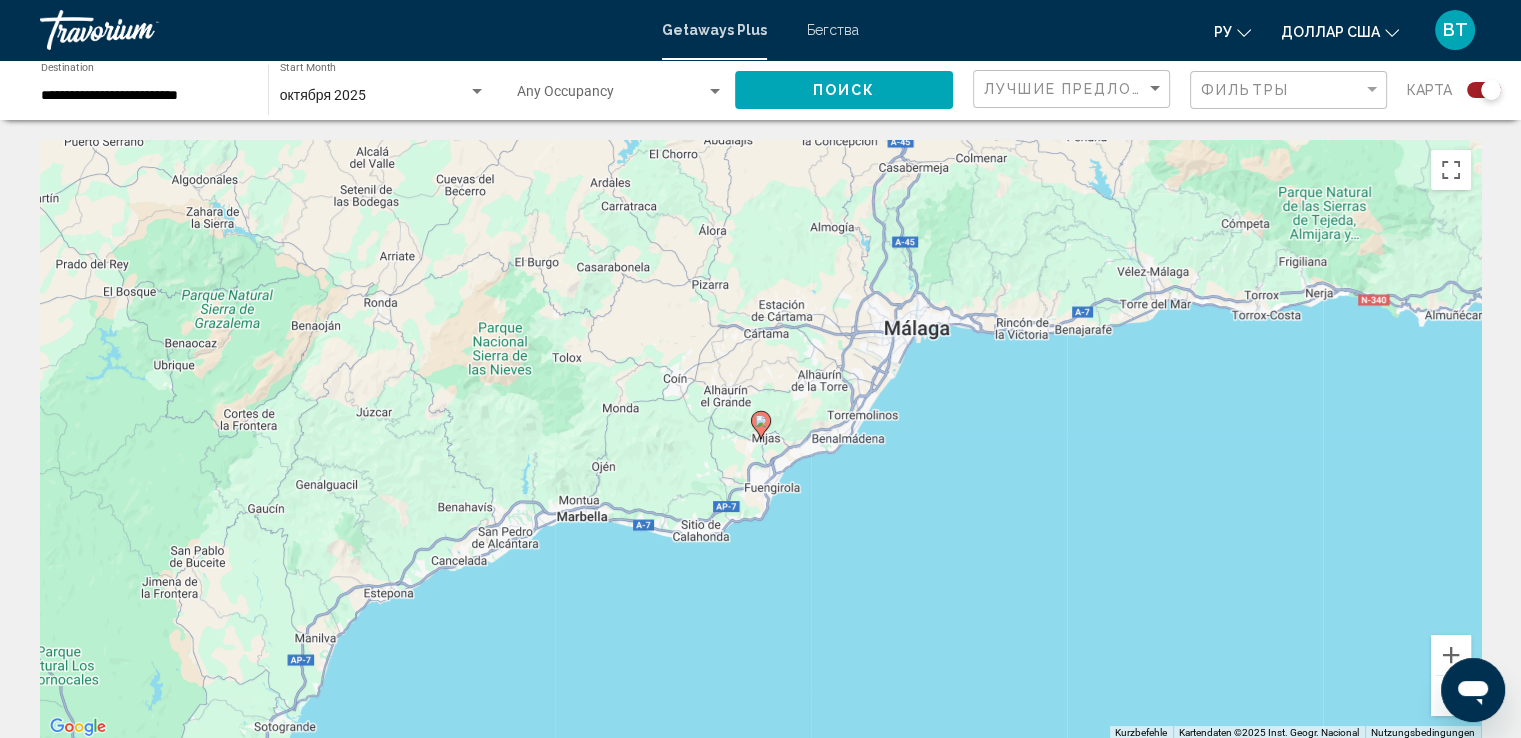 click 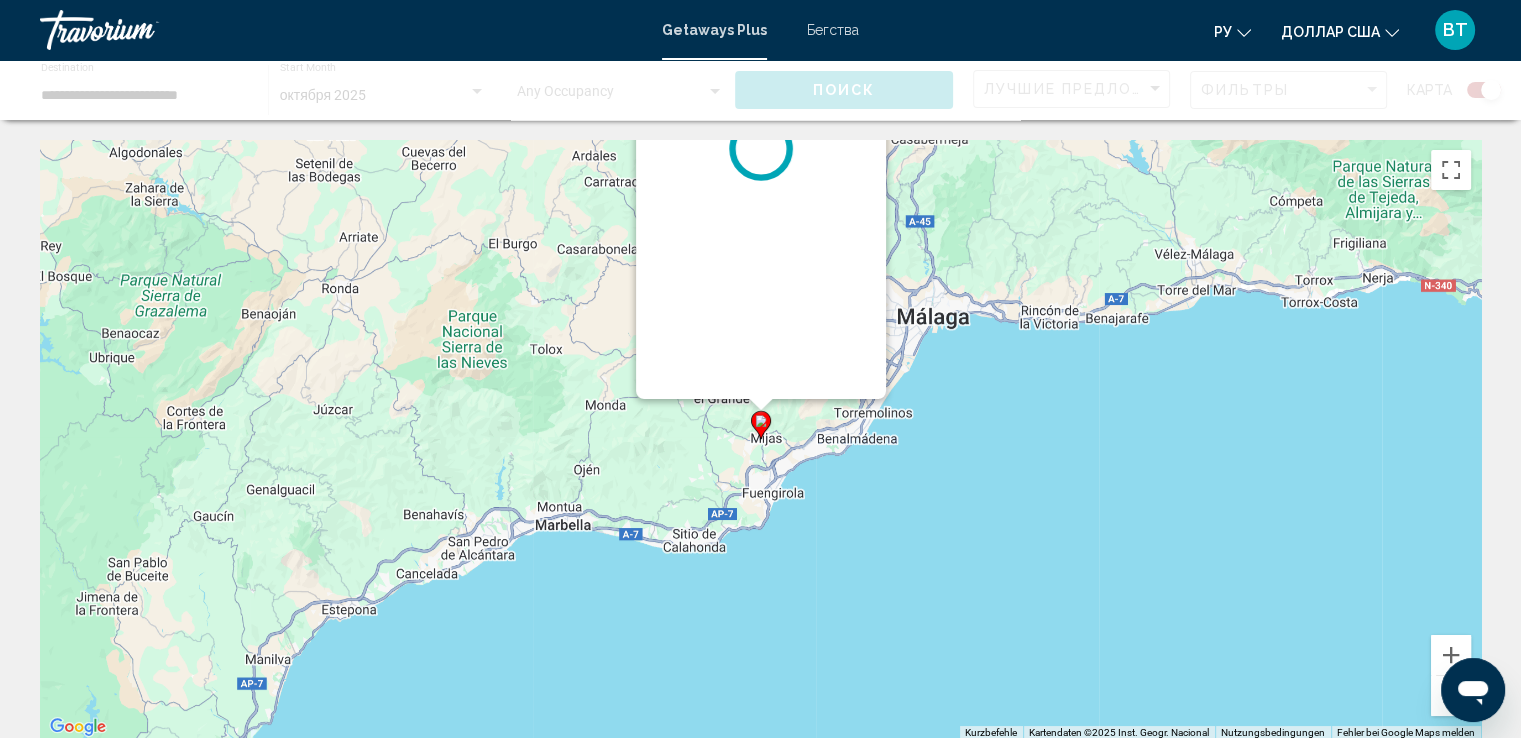 click 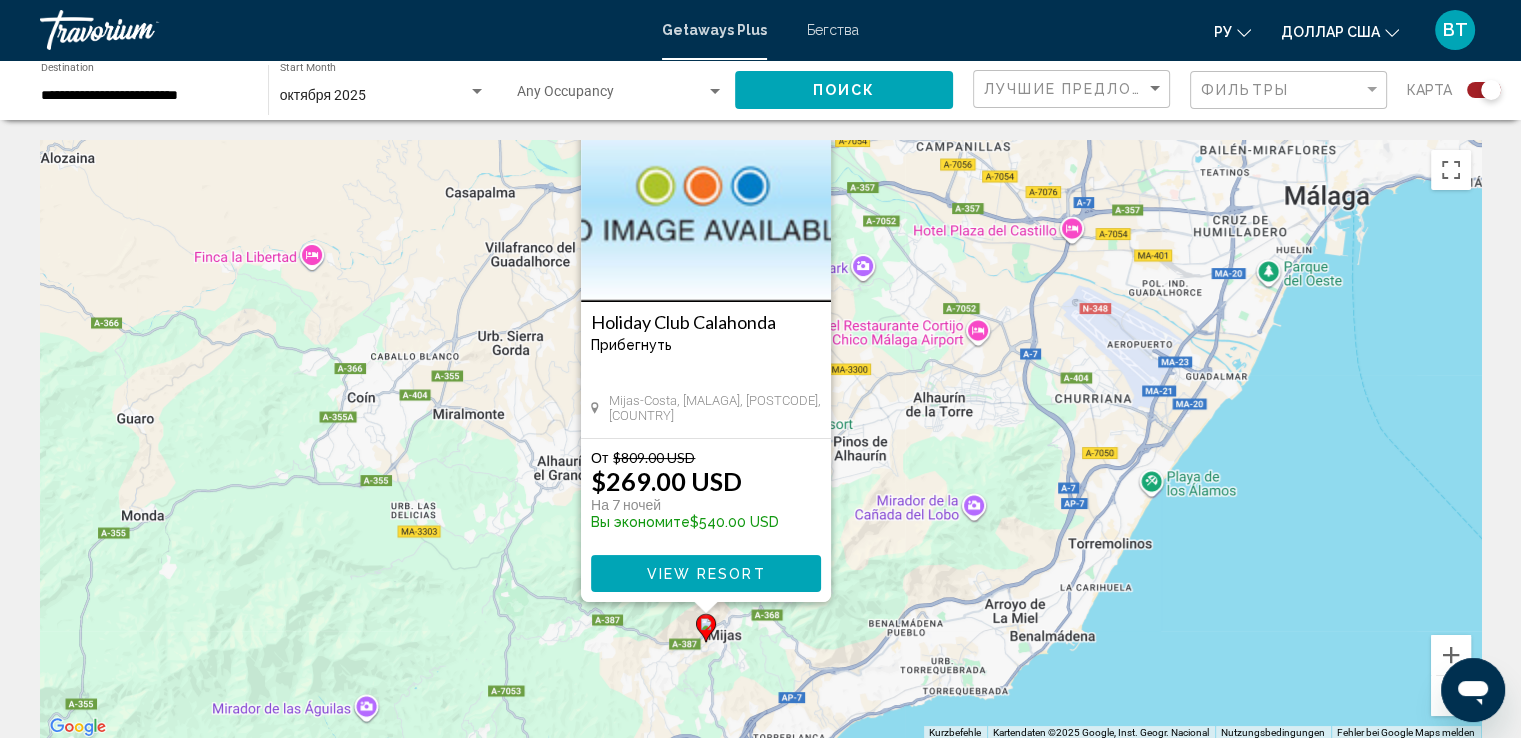 drag, startPoint x: 940, startPoint y: 527, endPoint x: 861, endPoint y: 459, distance: 104.23531 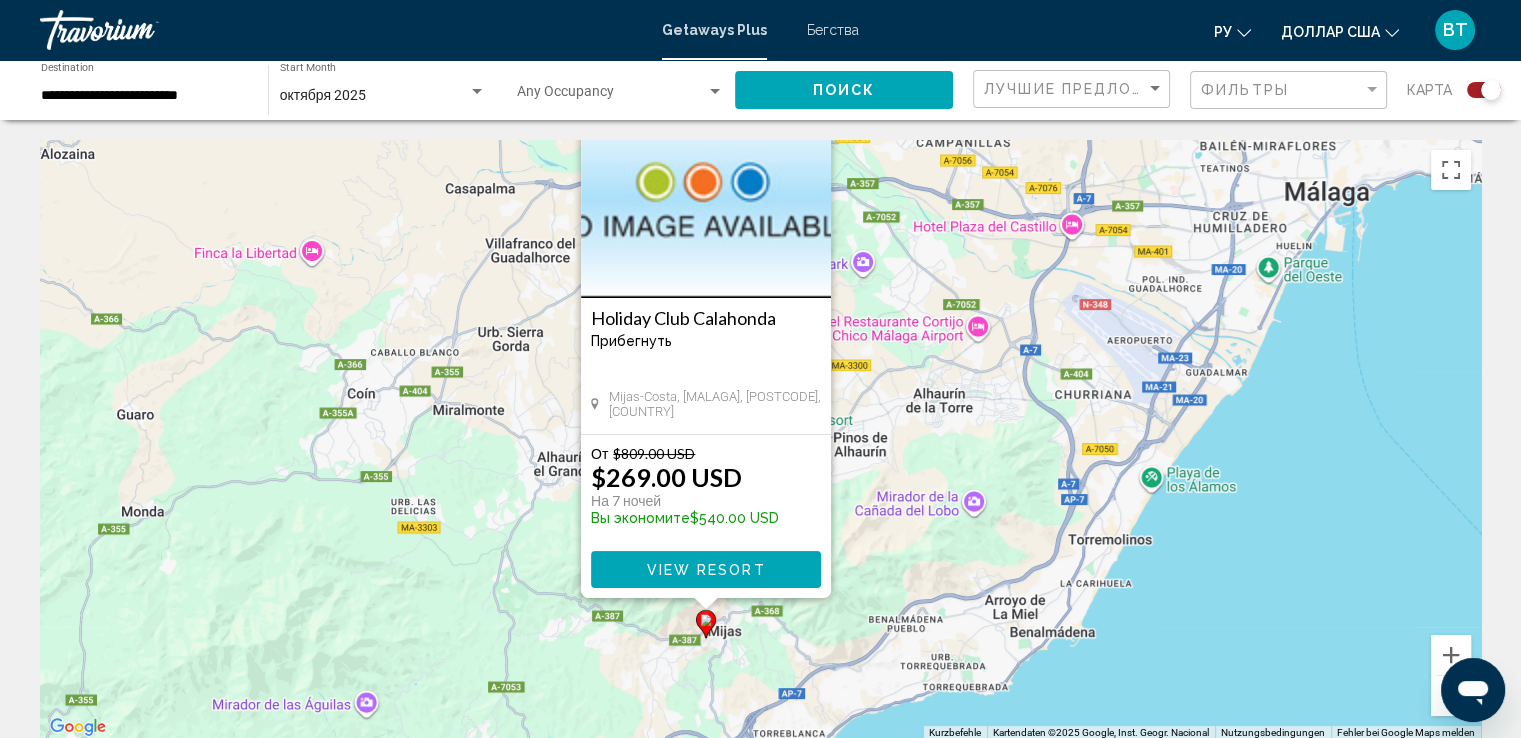 click on "View Resort" at bounding box center [706, 569] 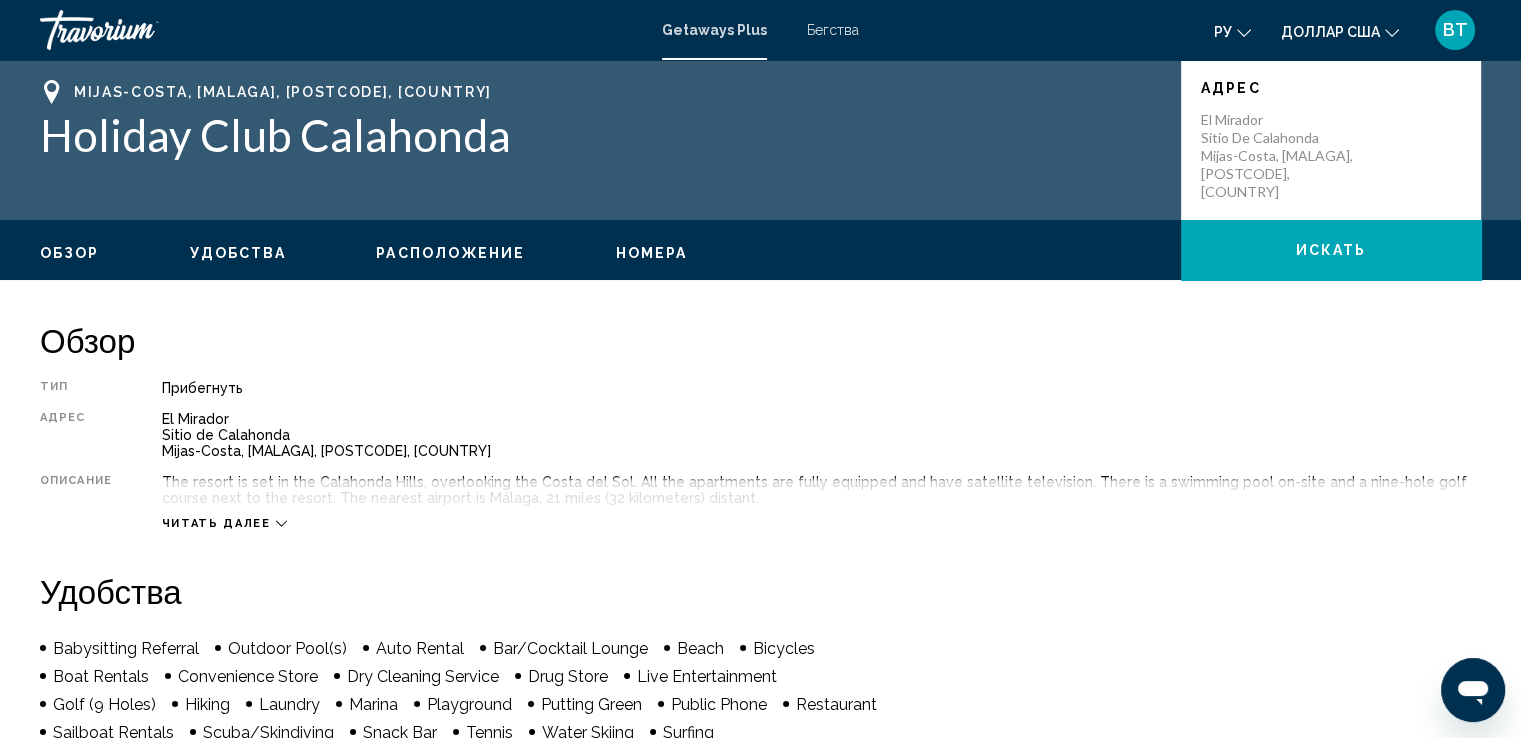 click on "Читать далее" at bounding box center [224, 523] 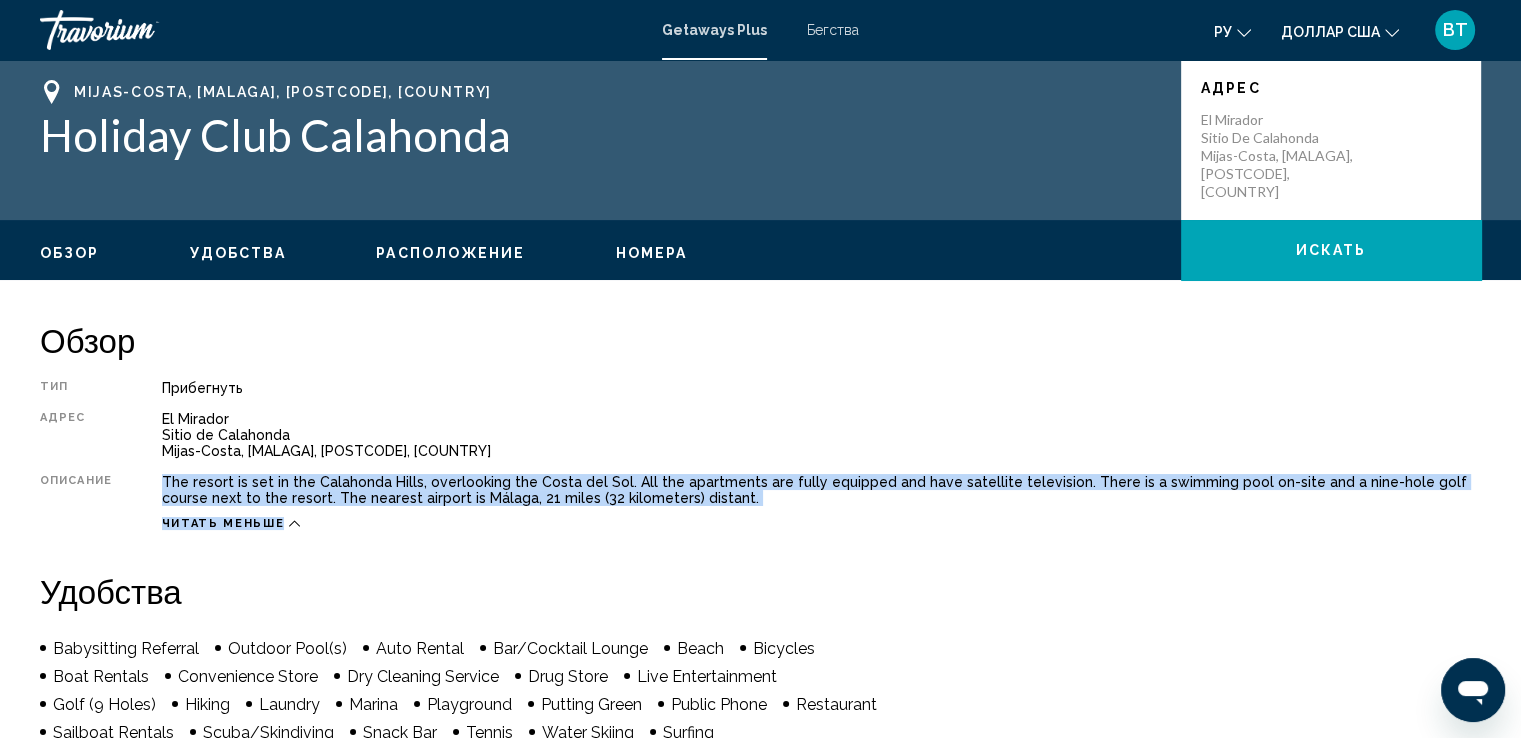 drag, startPoint x: 164, startPoint y: 476, endPoint x: 492, endPoint y: 512, distance: 329.9697 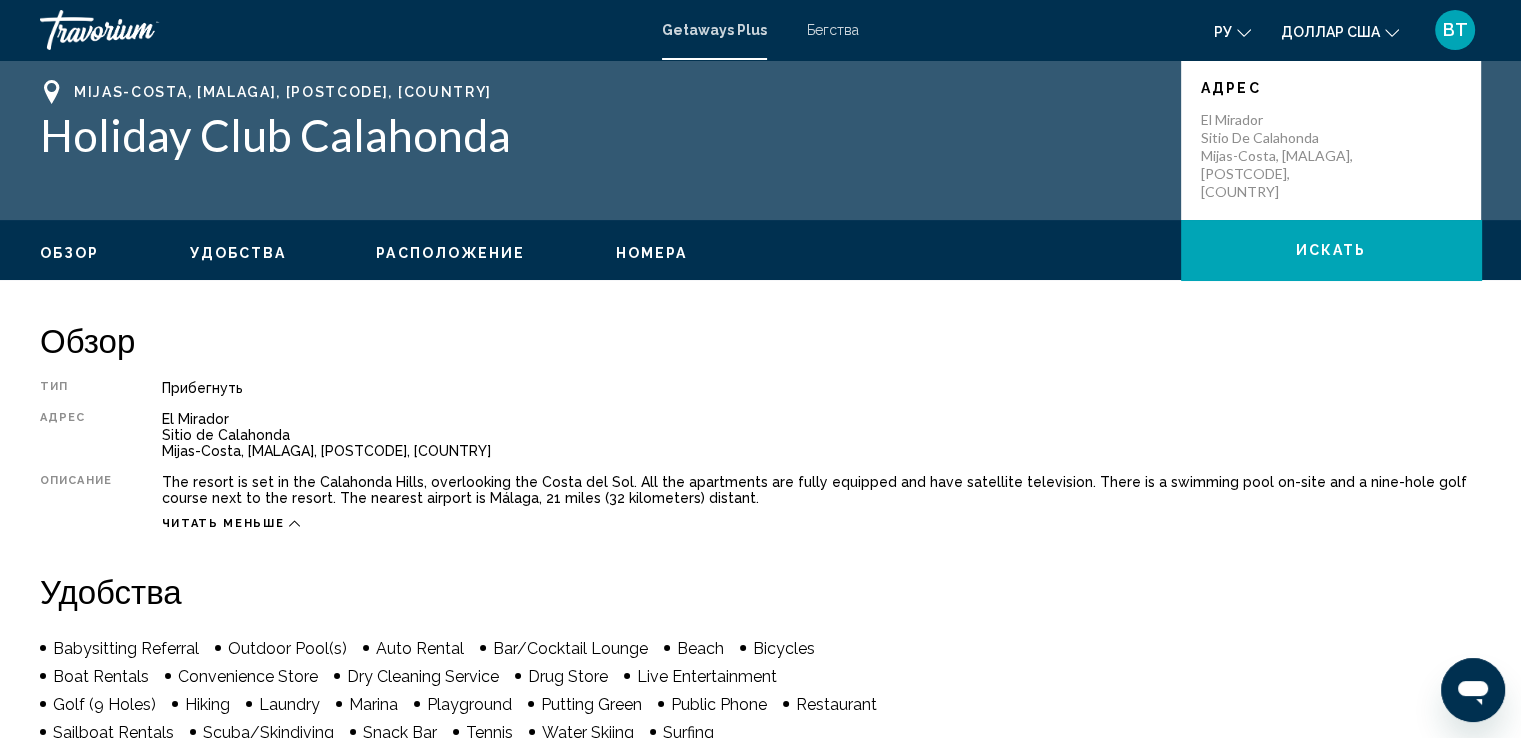 click on "Обзор" at bounding box center [760, 340] 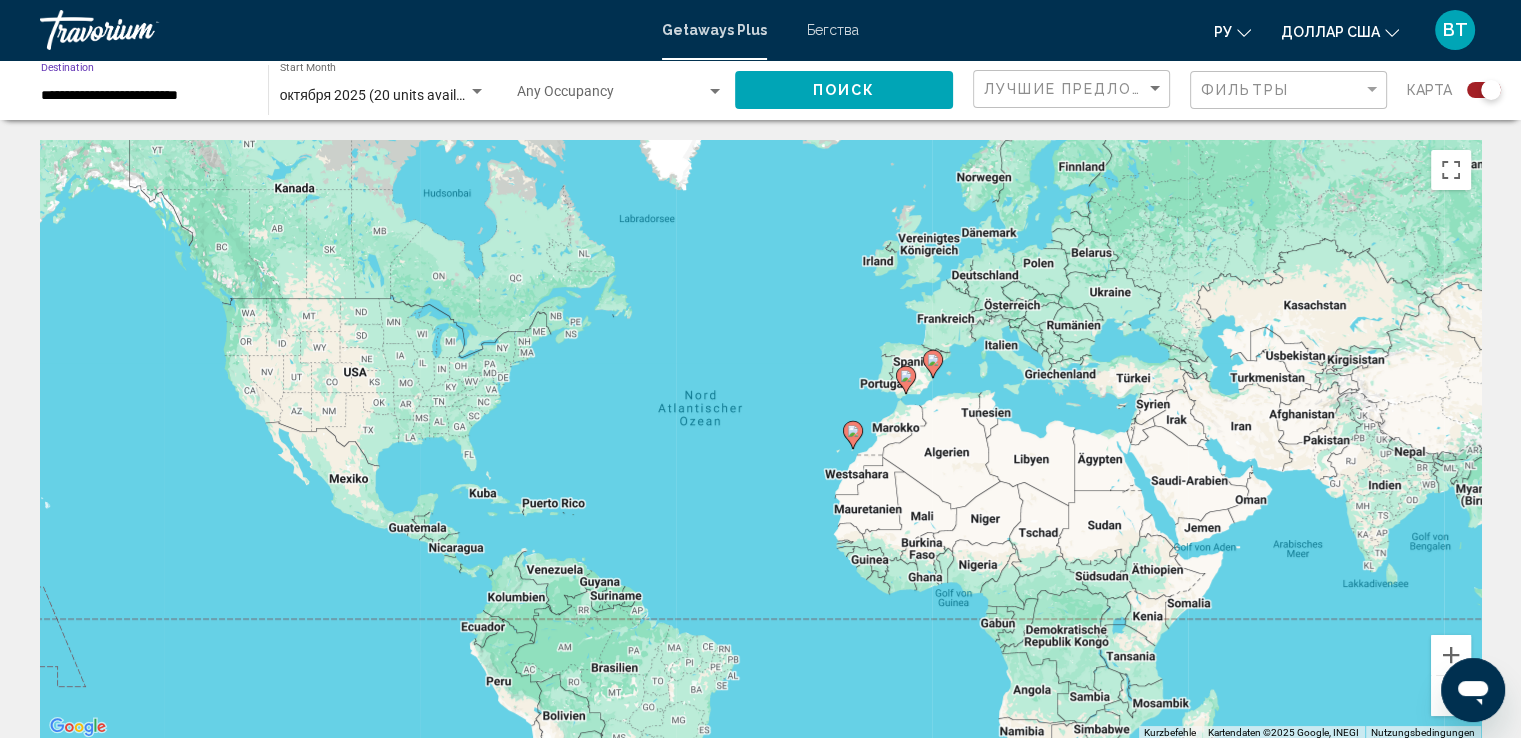 click on "**********" at bounding box center [144, 96] 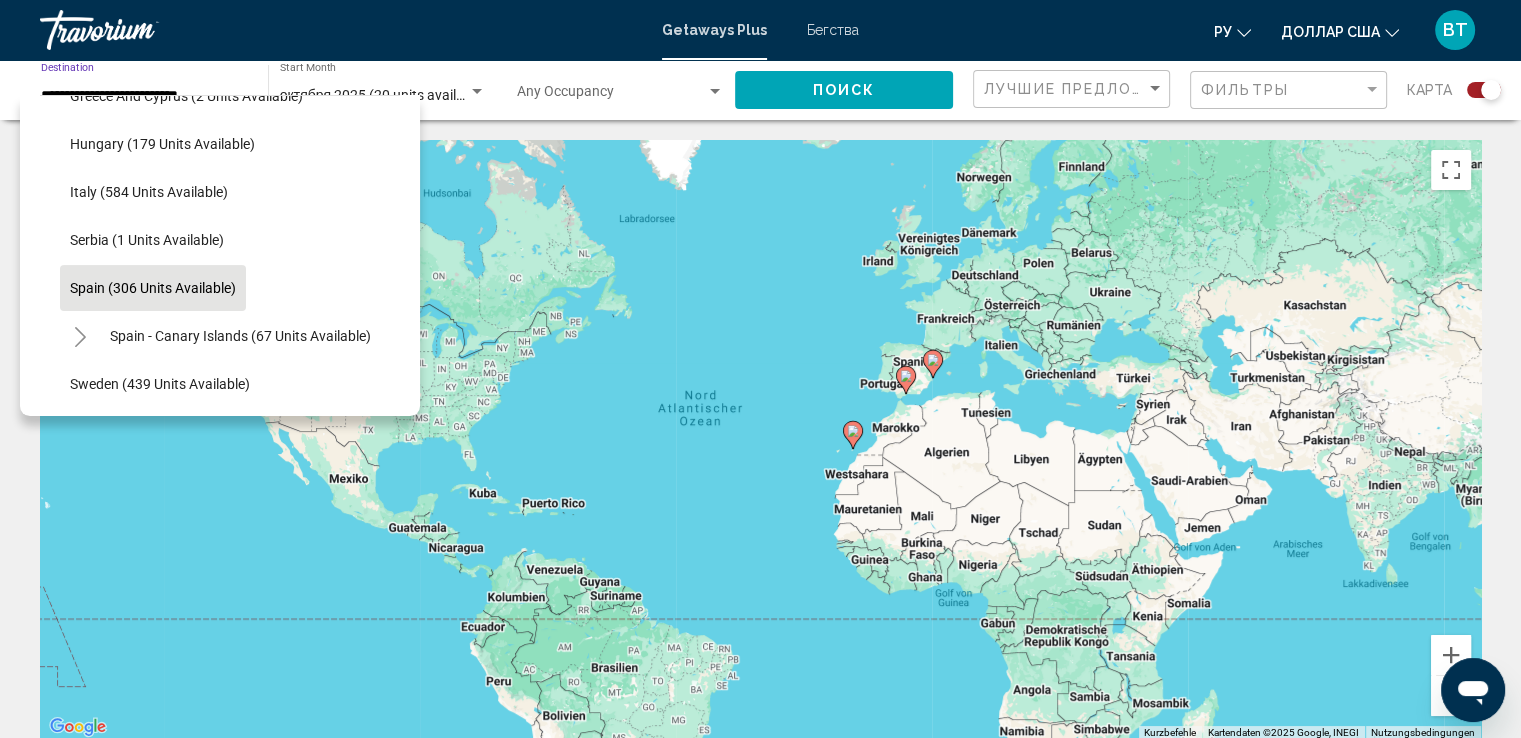 scroll, scrollTop: 502, scrollLeft: 0, axis: vertical 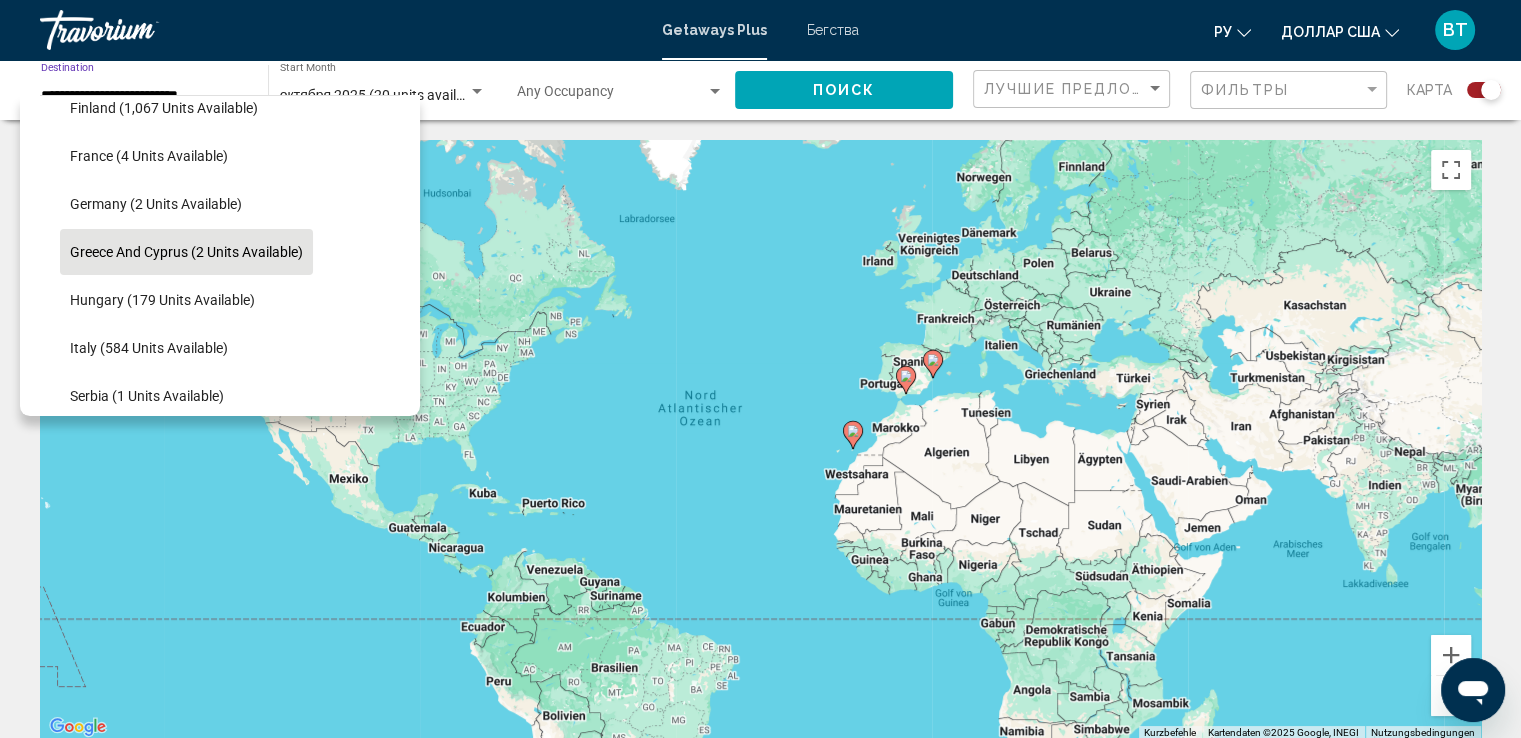 click on "Greece and Cyprus (2 units available)" 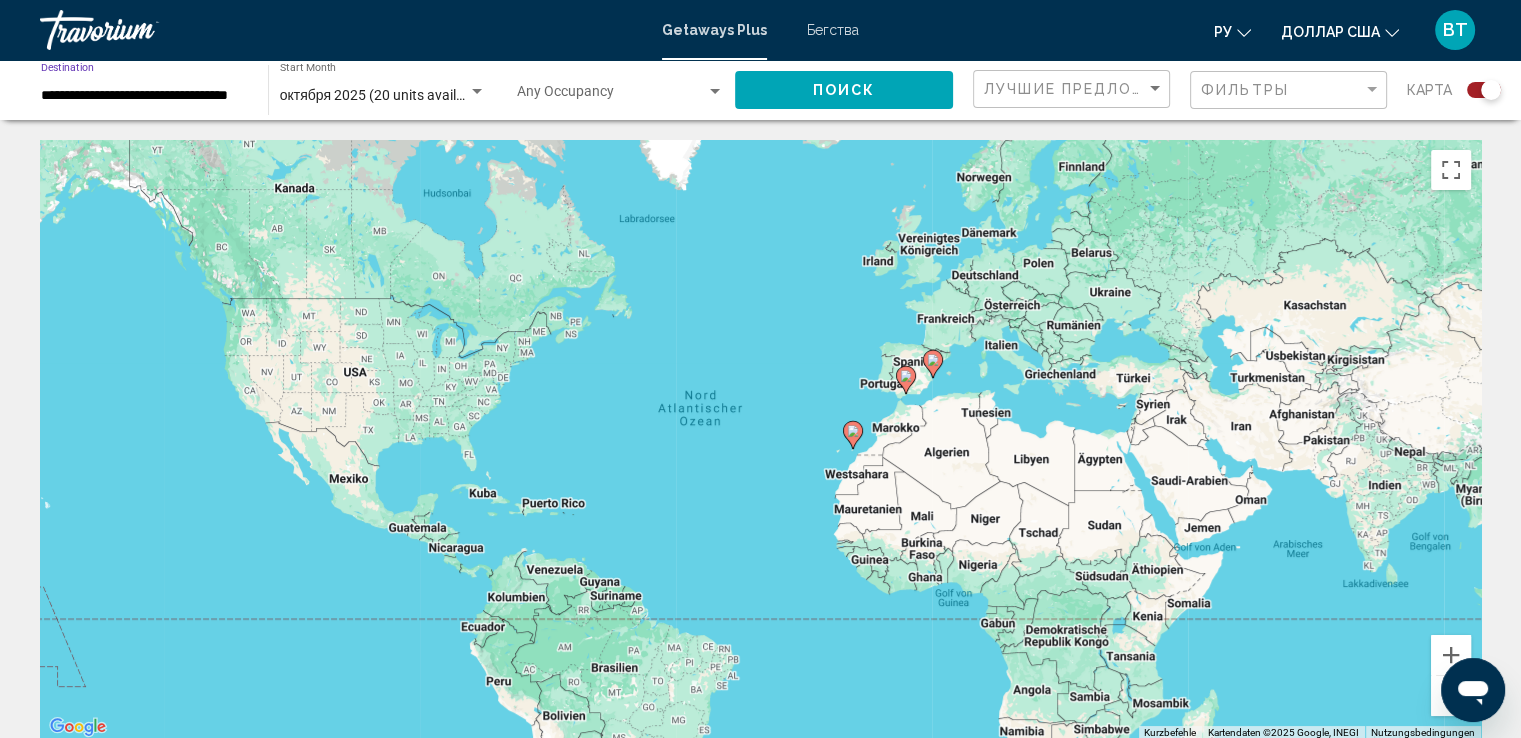 click on "Поиск" 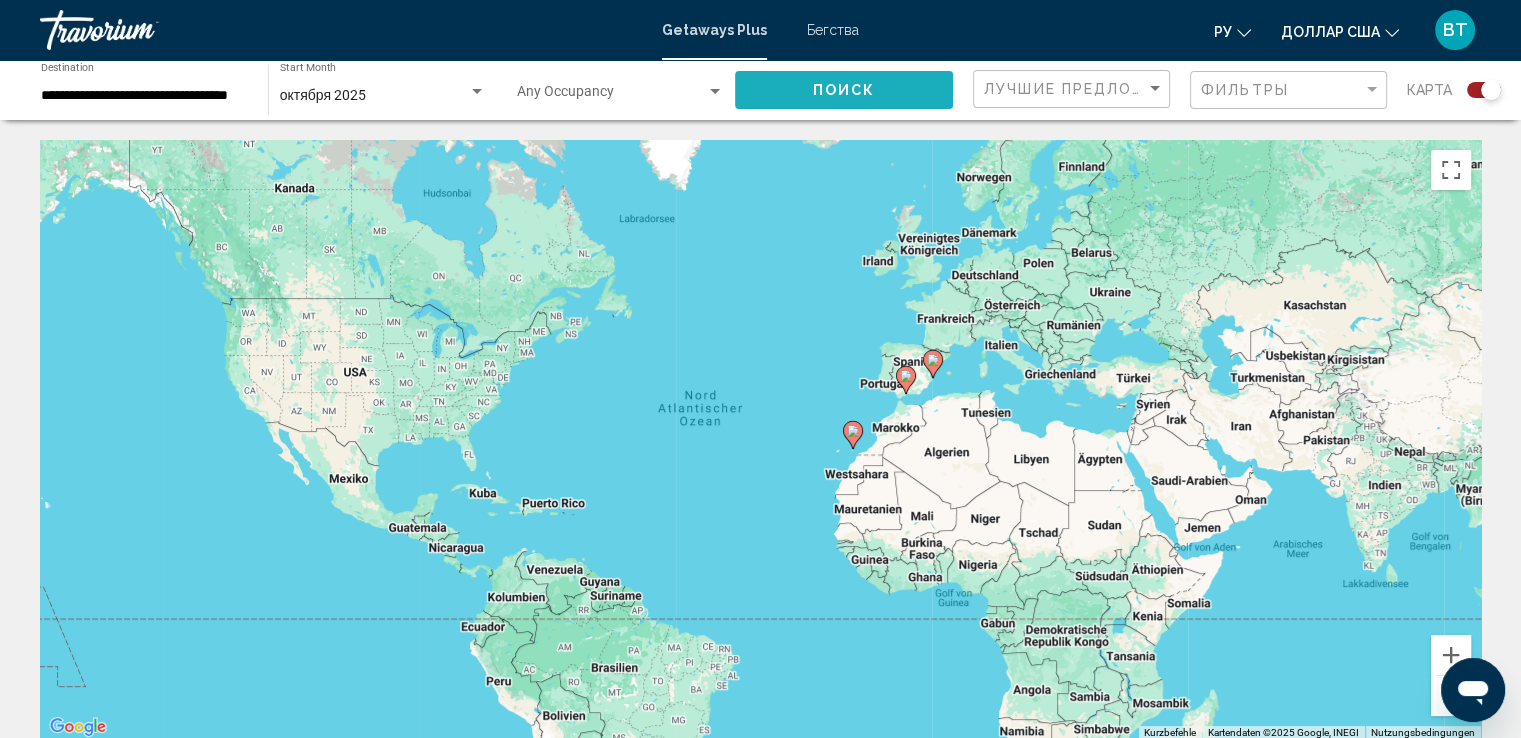 click on "Поиск" 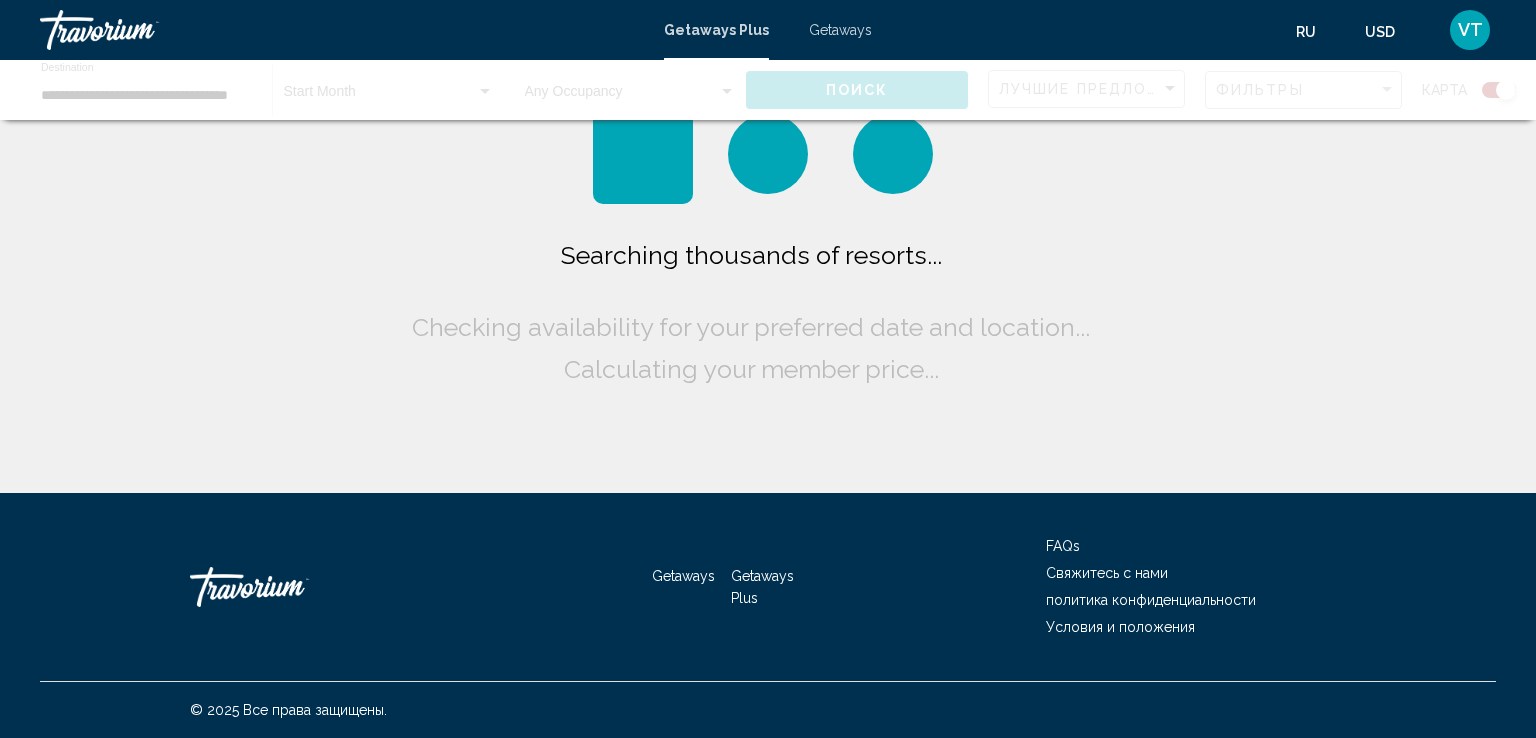 scroll, scrollTop: 0, scrollLeft: 0, axis: both 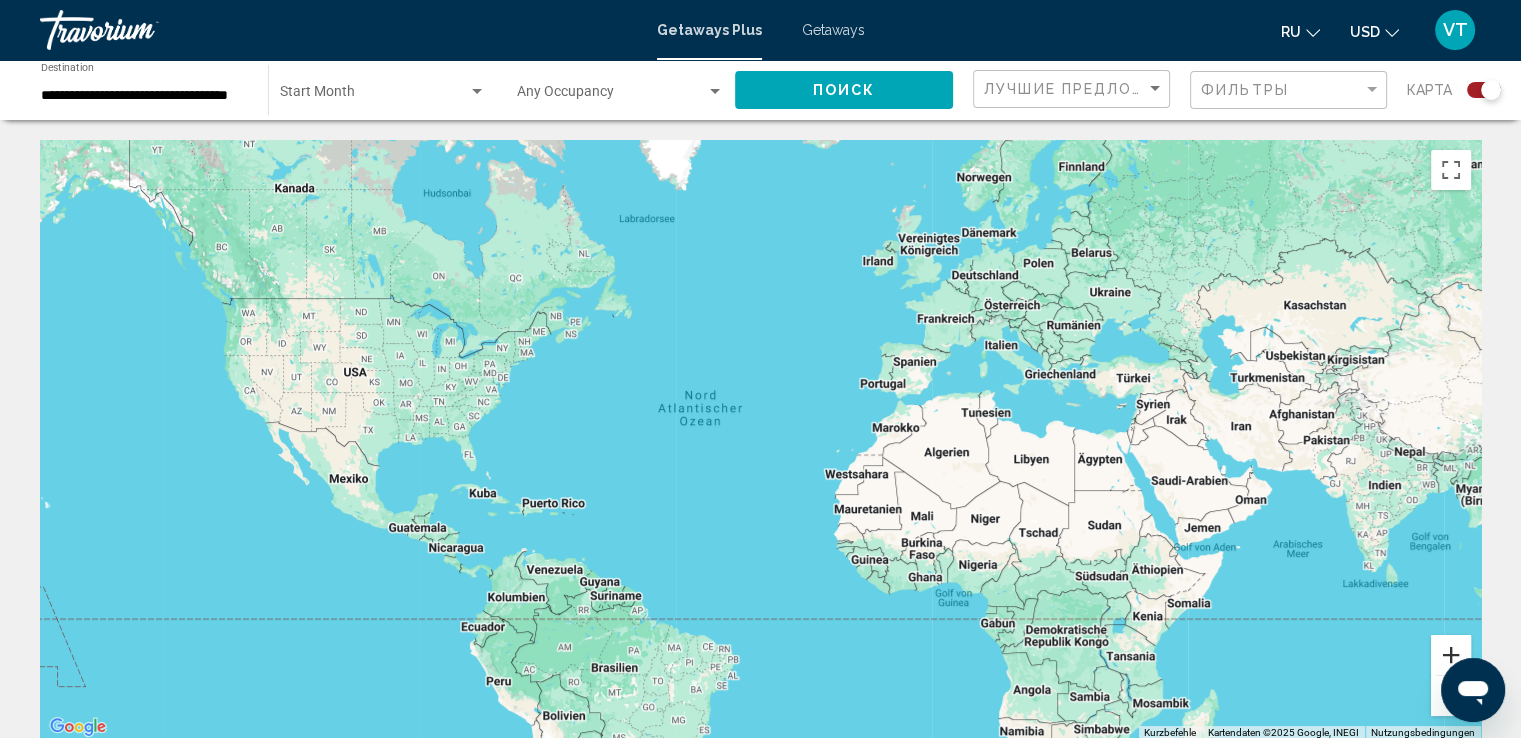 click at bounding box center [1451, 655] 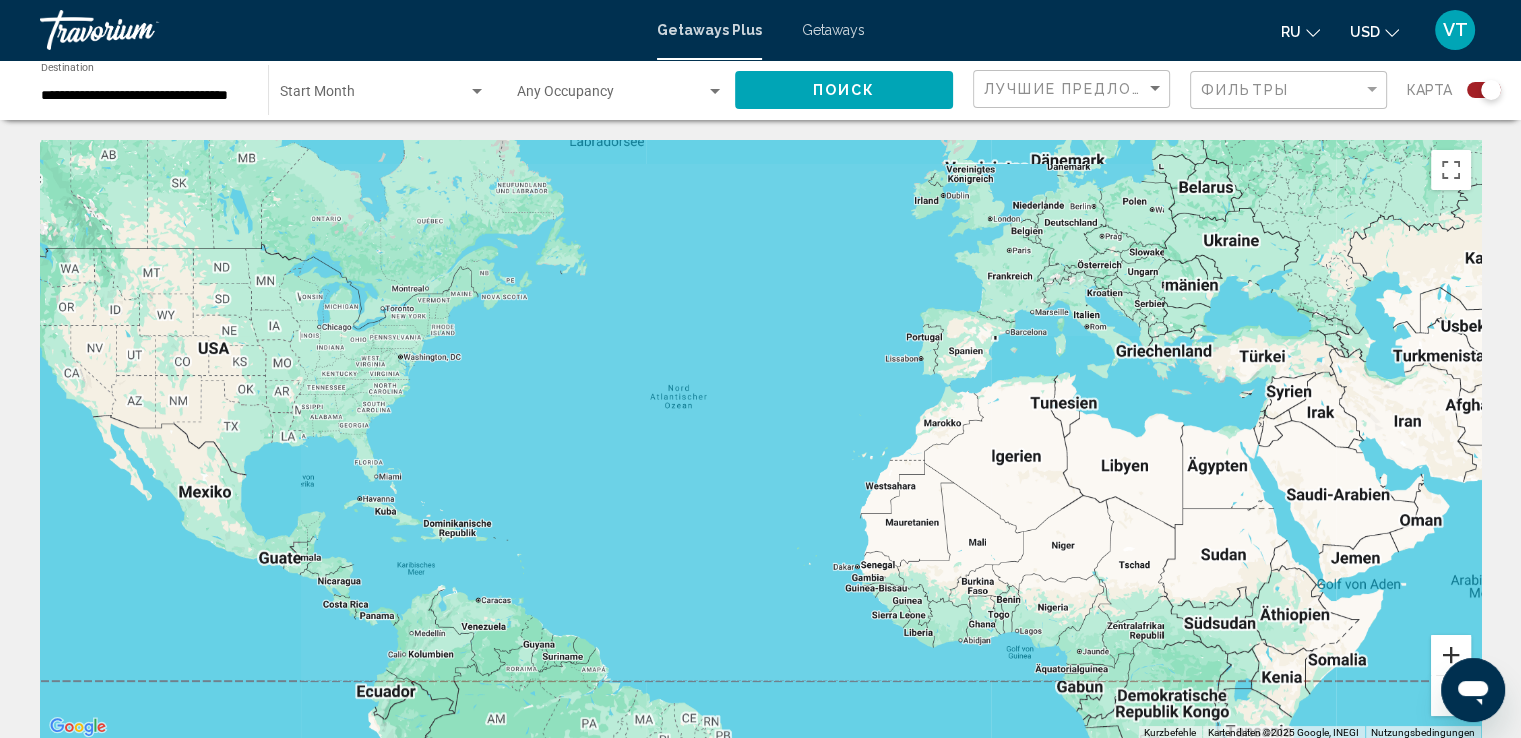 click at bounding box center (1451, 655) 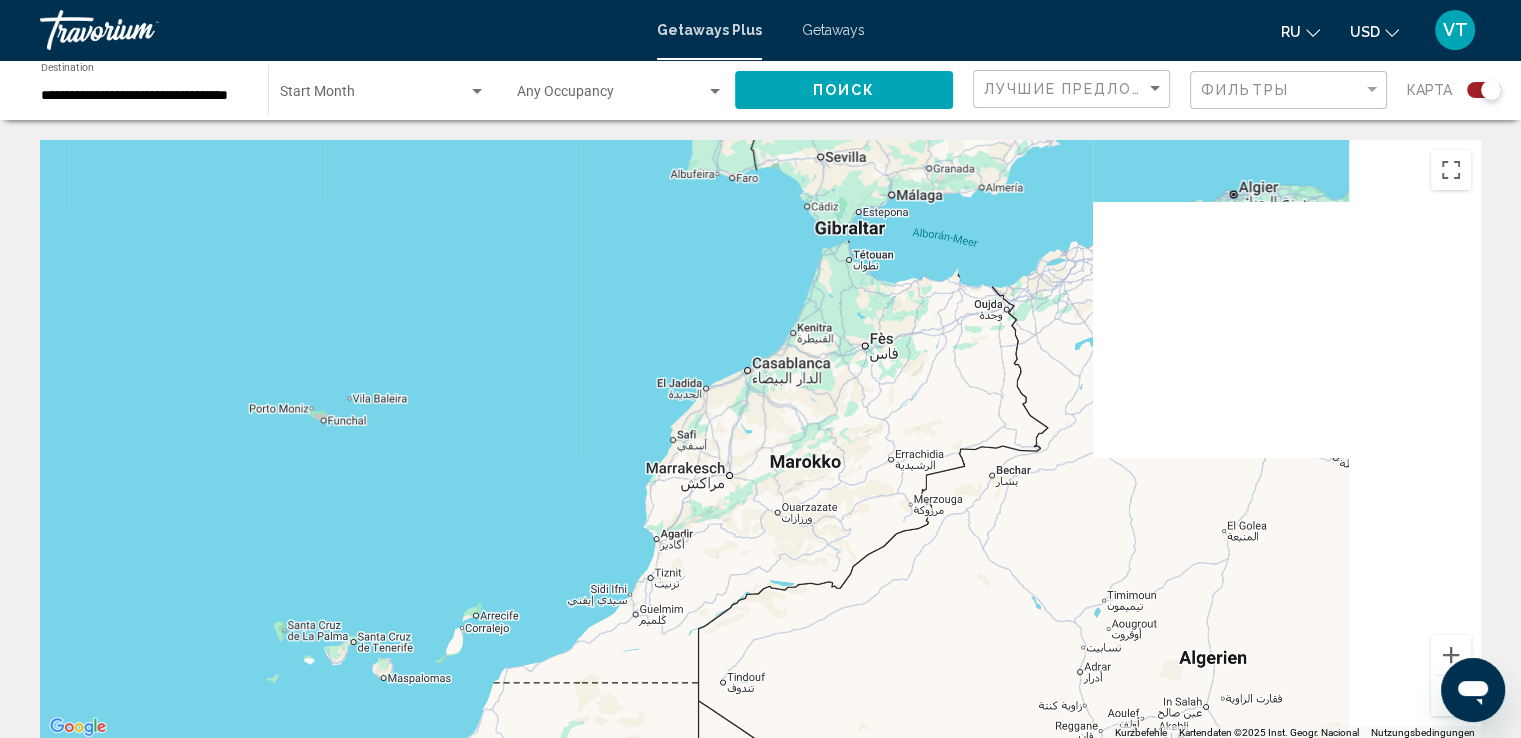 drag, startPoint x: 1384, startPoint y: 497, endPoint x: 288, endPoint y: 566, distance: 1098.1698 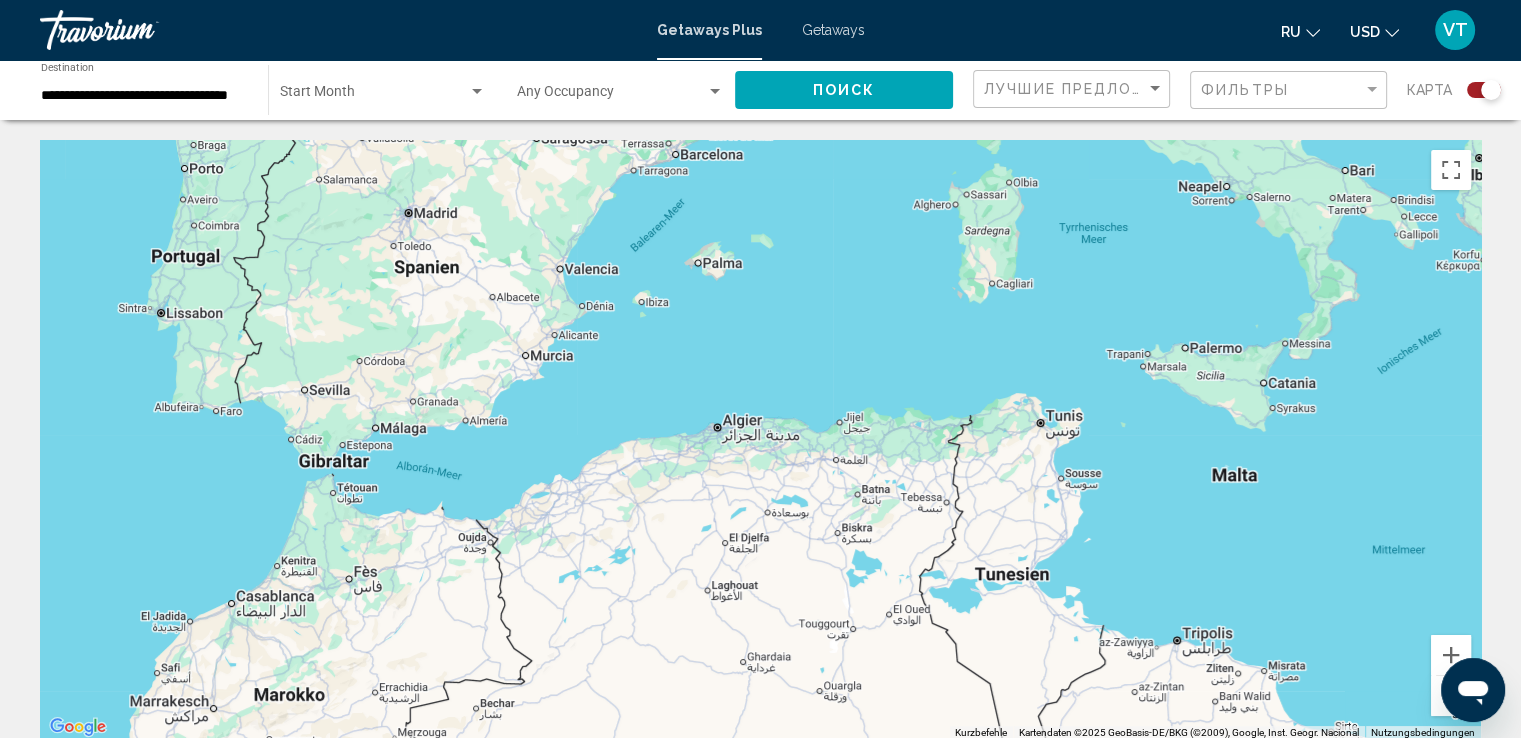 drag, startPoint x: 491, startPoint y: 509, endPoint x: 630, endPoint y: 776, distance: 301.01495 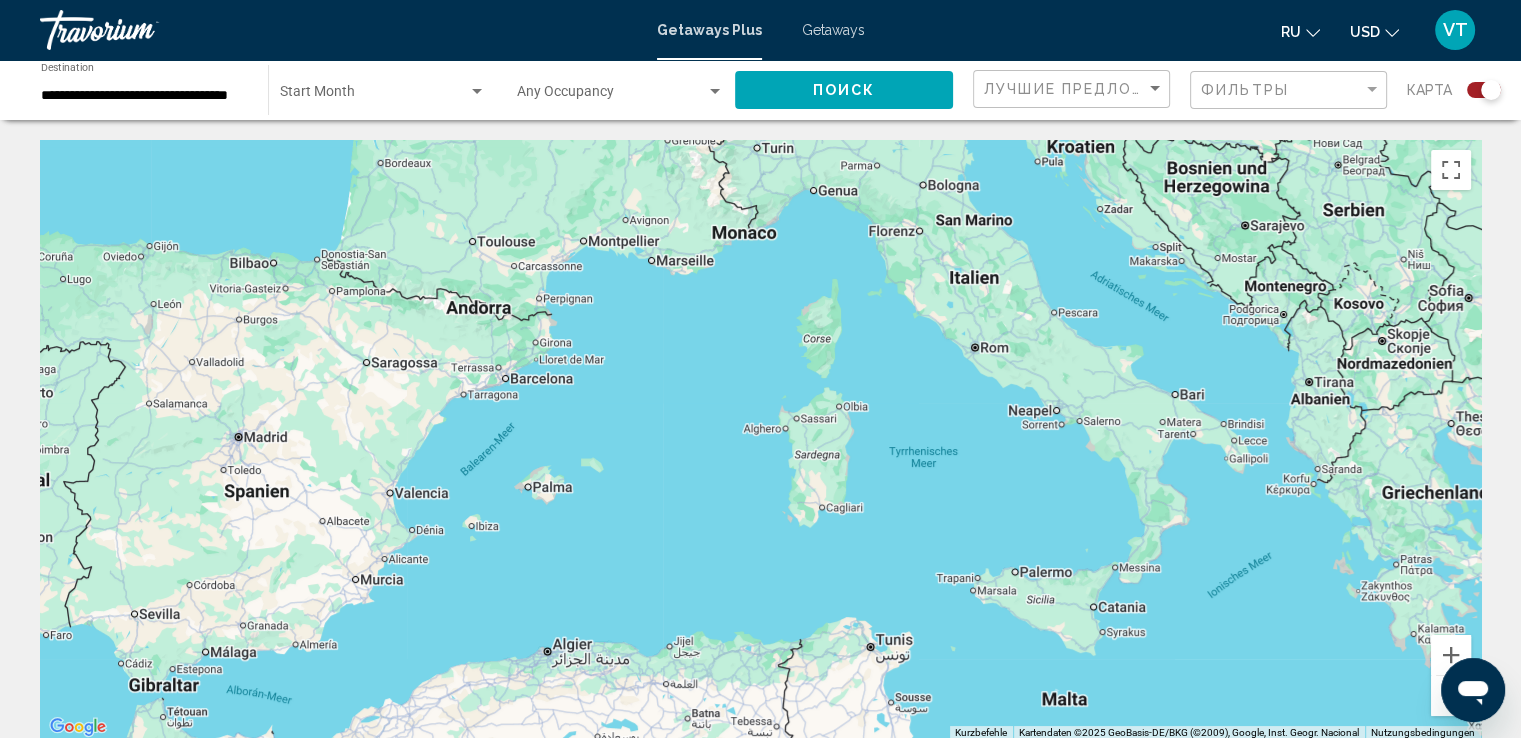 drag, startPoint x: 567, startPoint y: 496, endPoint x: 358, endPoint y: 705, distance: 295.57065 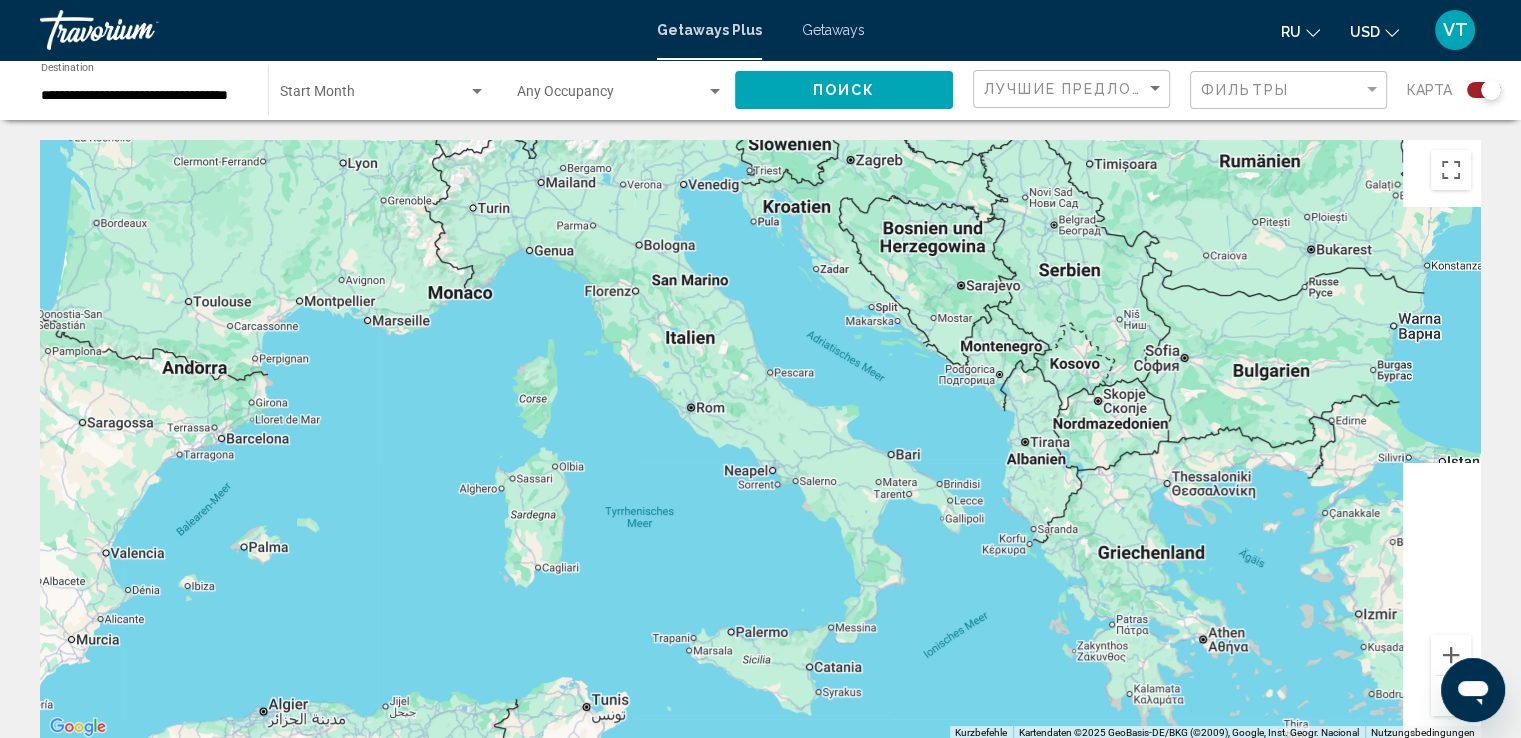 drag, startPoint x: 892, startPoint y: 472, endPoint x: 652, endPoint y: 561, distance: 255.9707 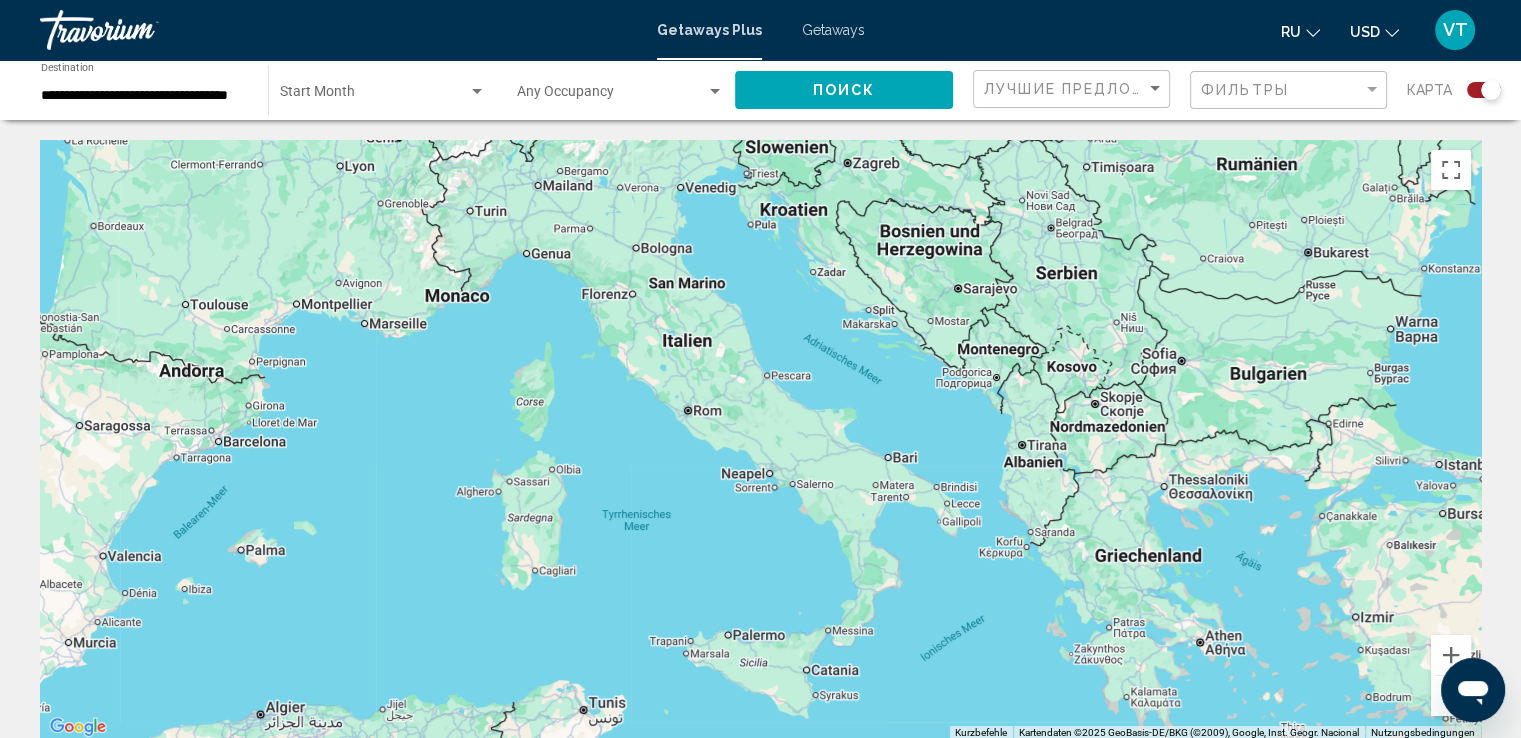 click at bounding box center (477, 92) 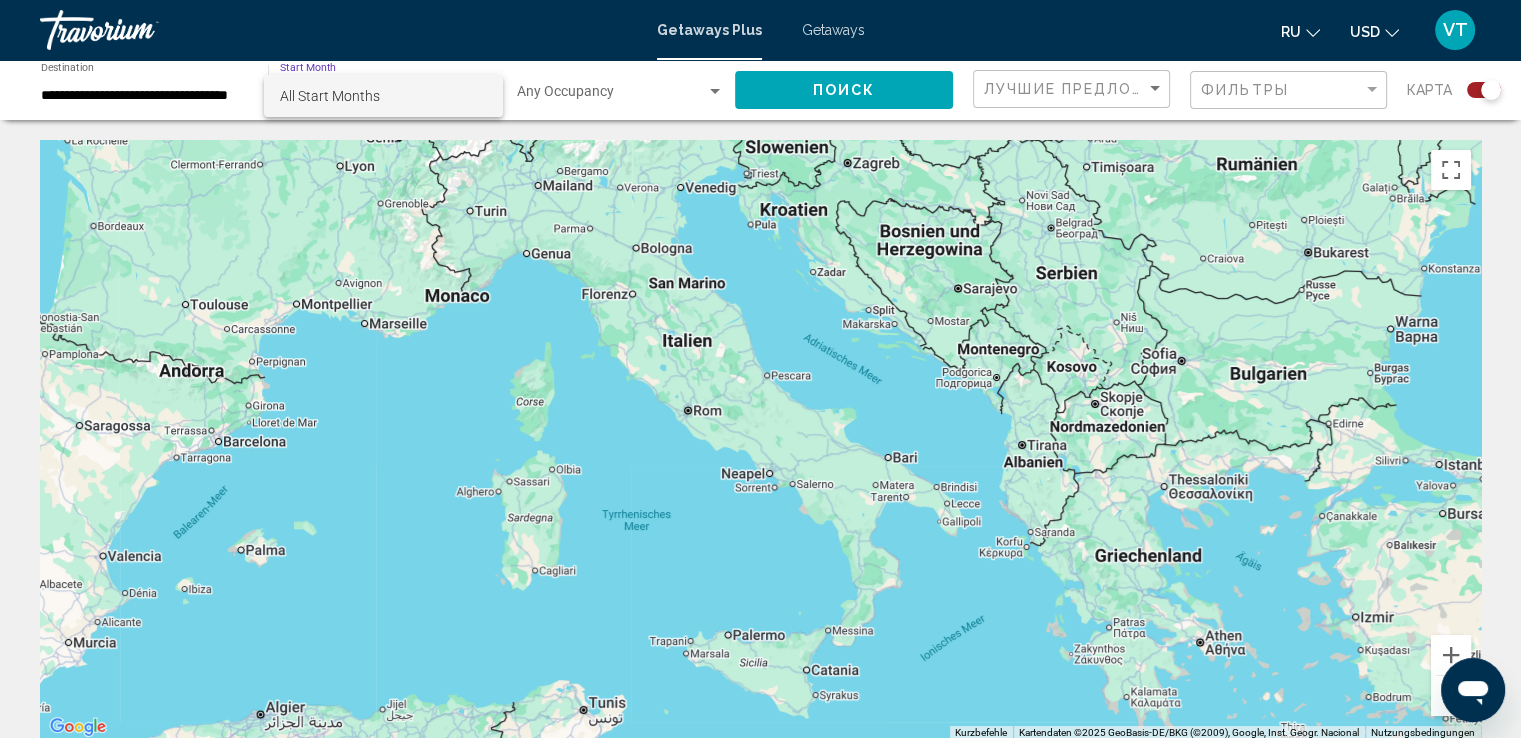 click on "All Start Months" at bounding box center [383, 96] 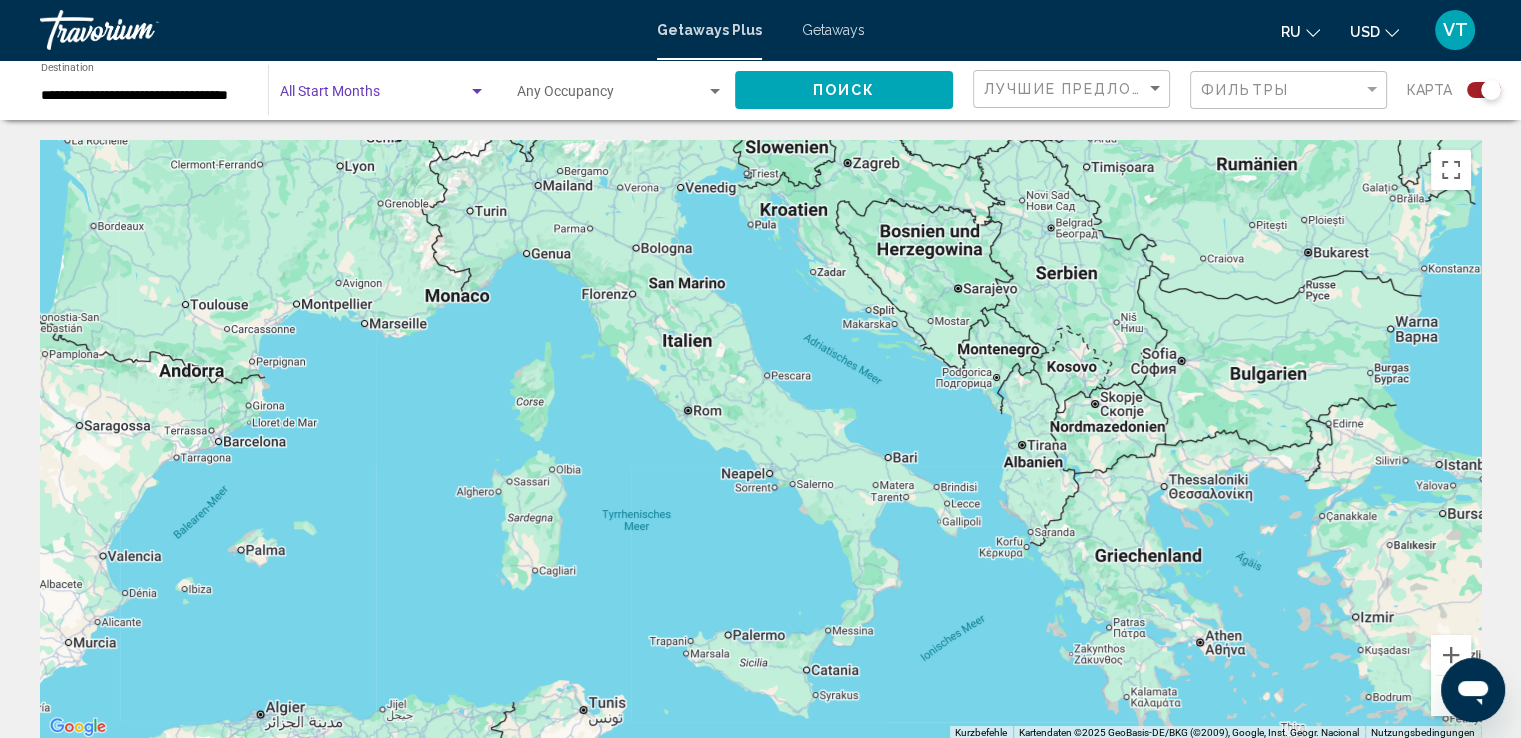 click on "**********" at bounding box center [144, 96] 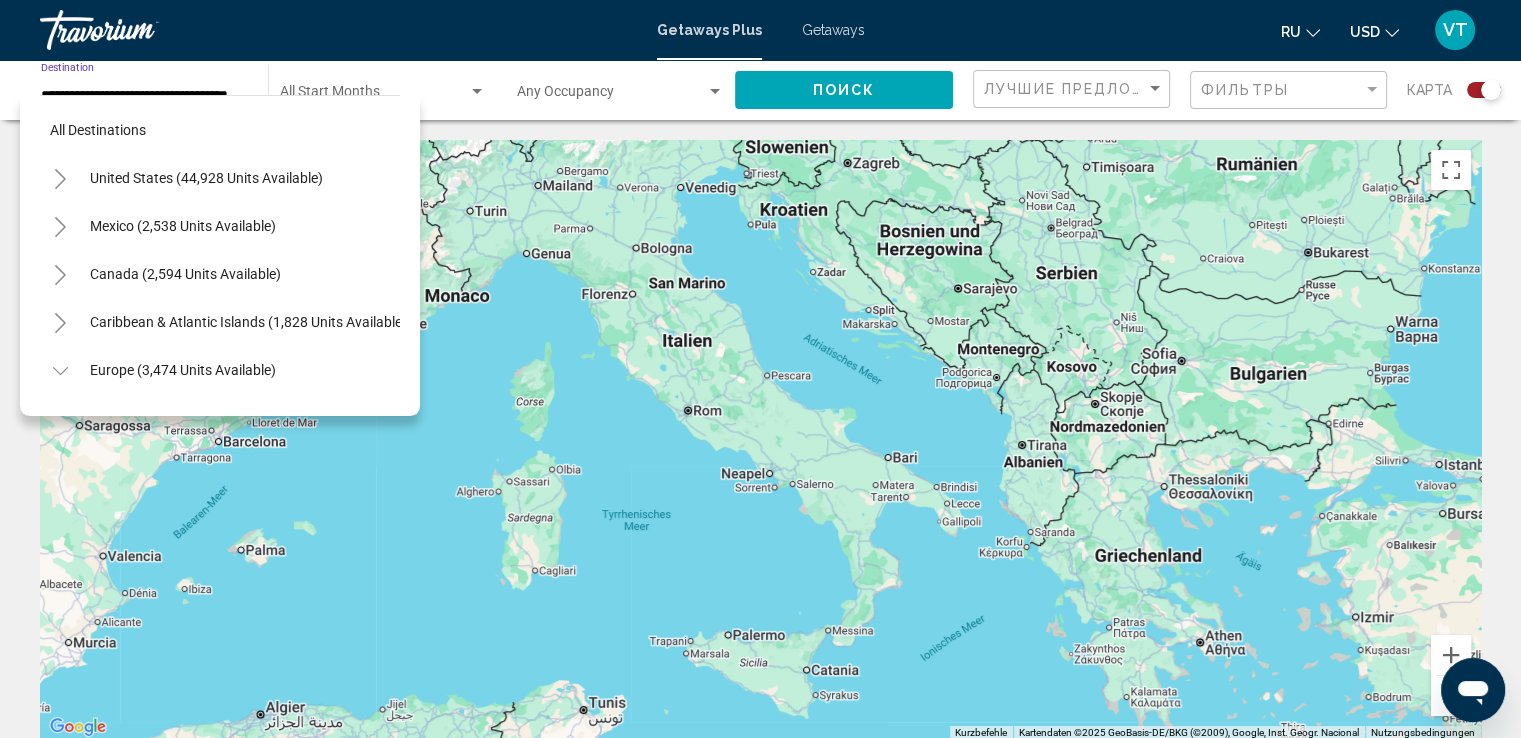 scroll, scrollTop: 510, scrollLeft: 0, axis: vertical 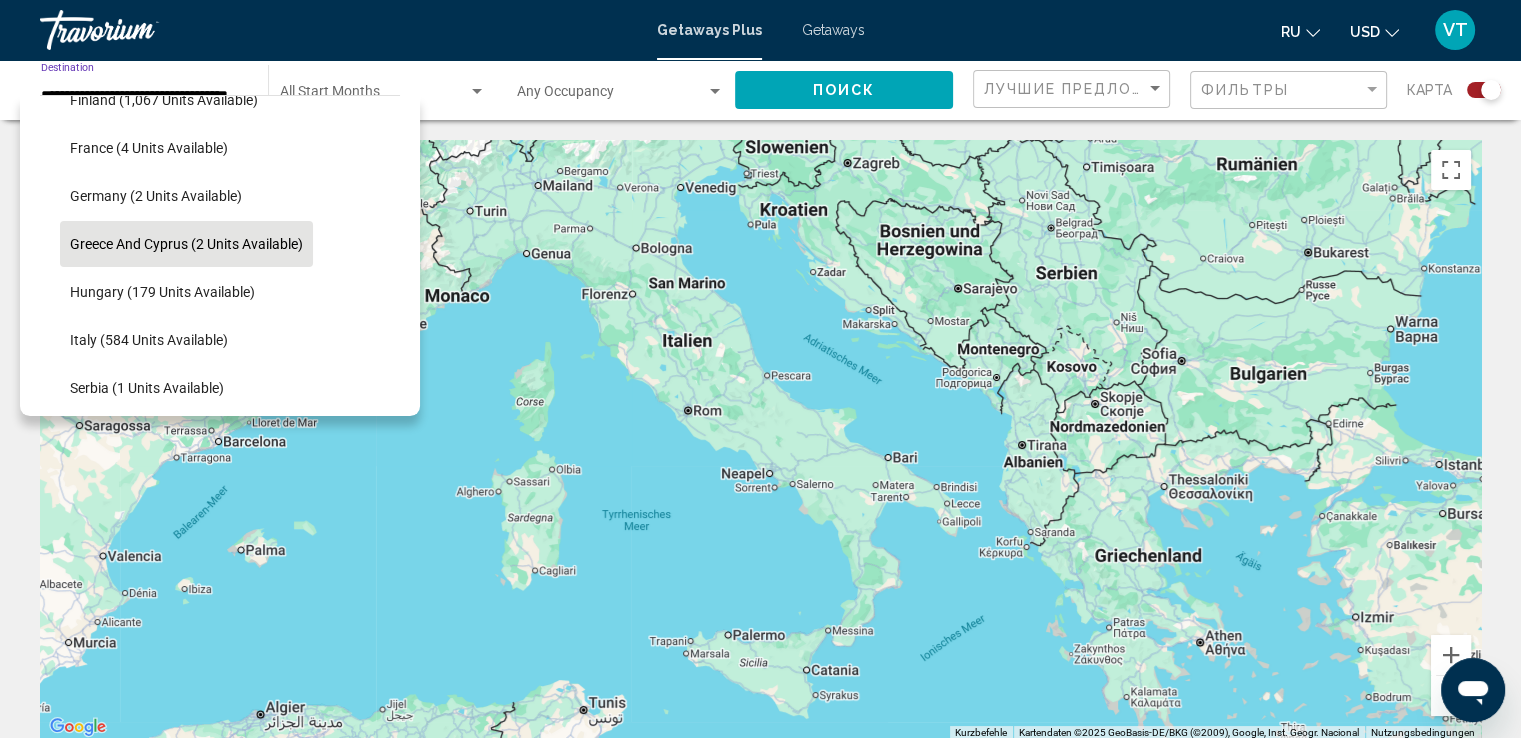click on "Greece and Cyprus (2 units available)" 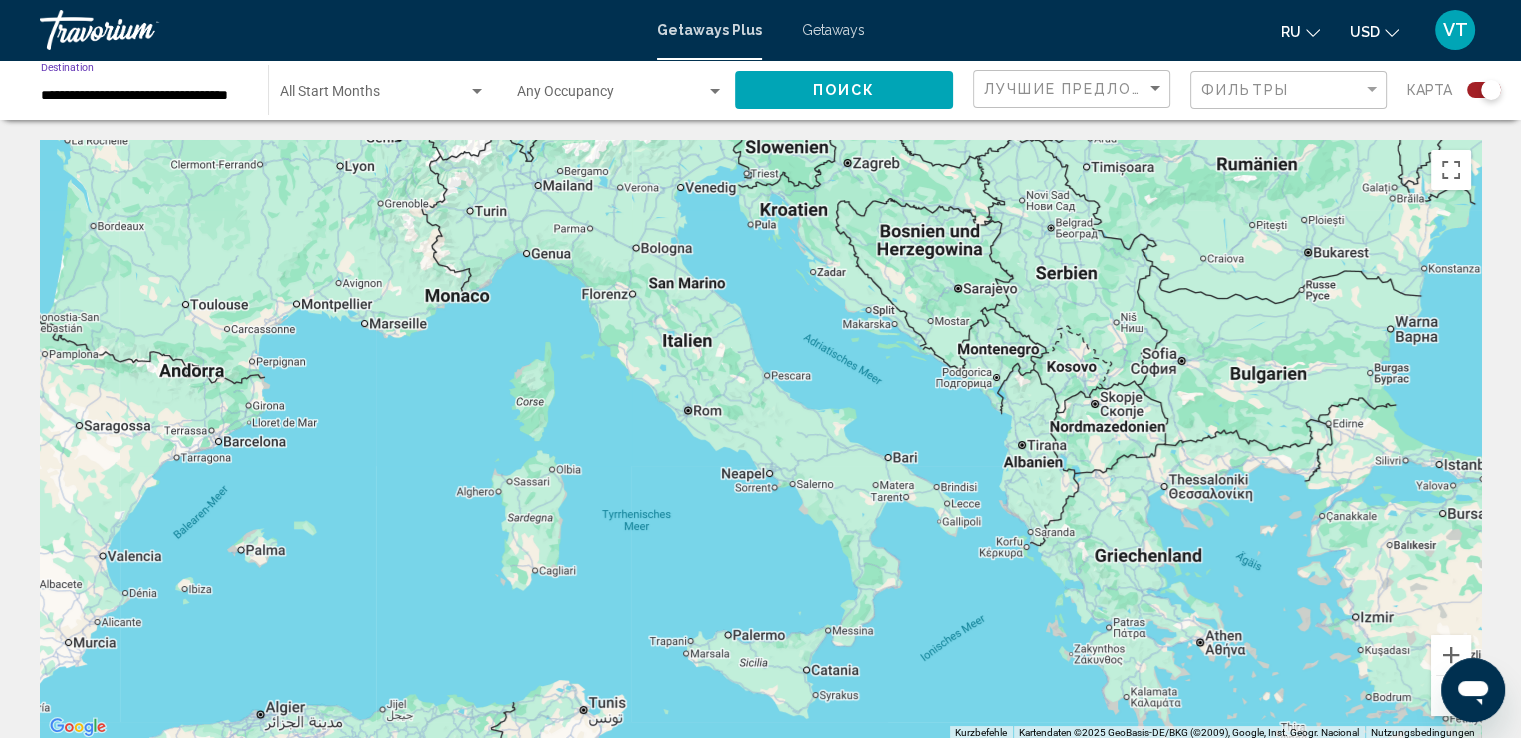 click at bounding box center (477, 91) 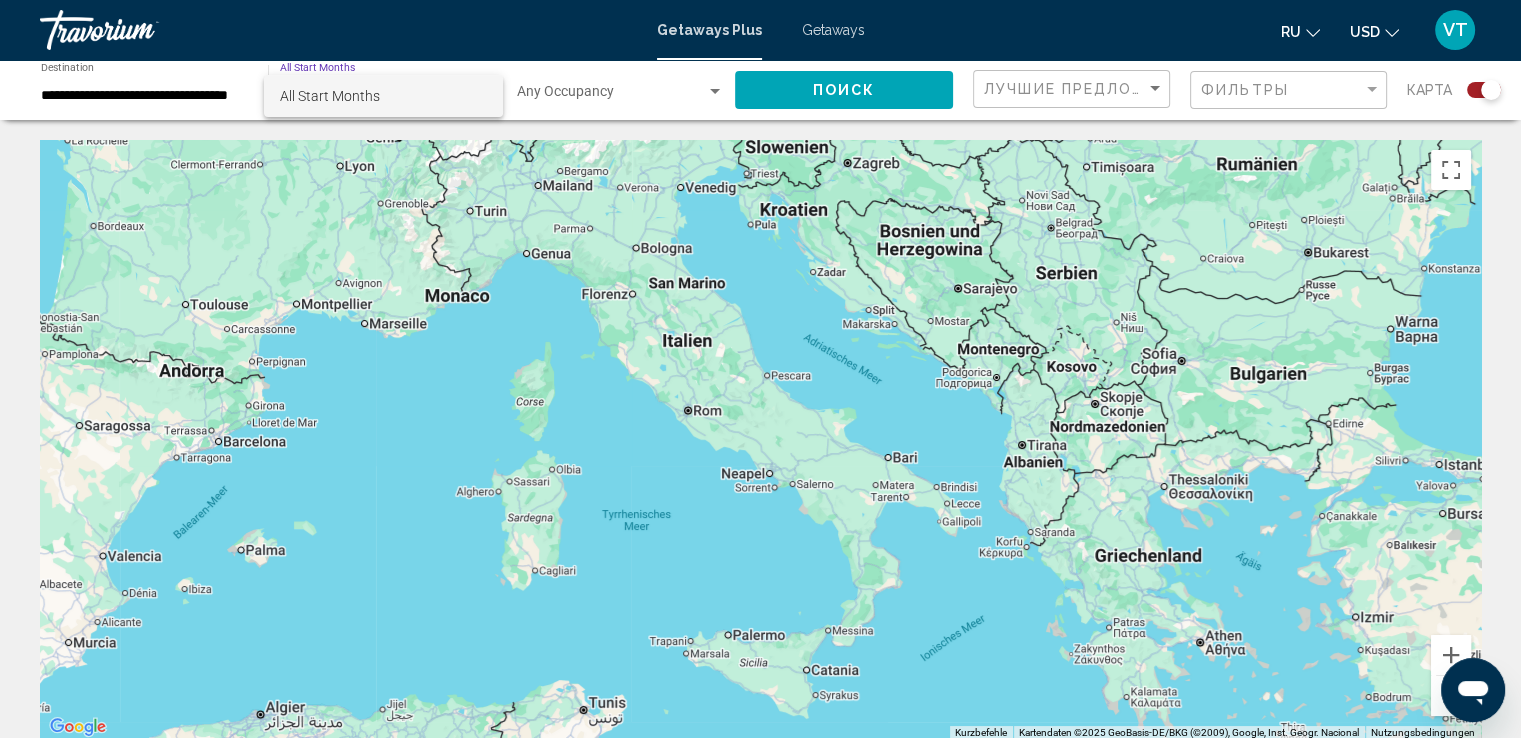 click on "All Start Months" at bounding box center (383, 96) 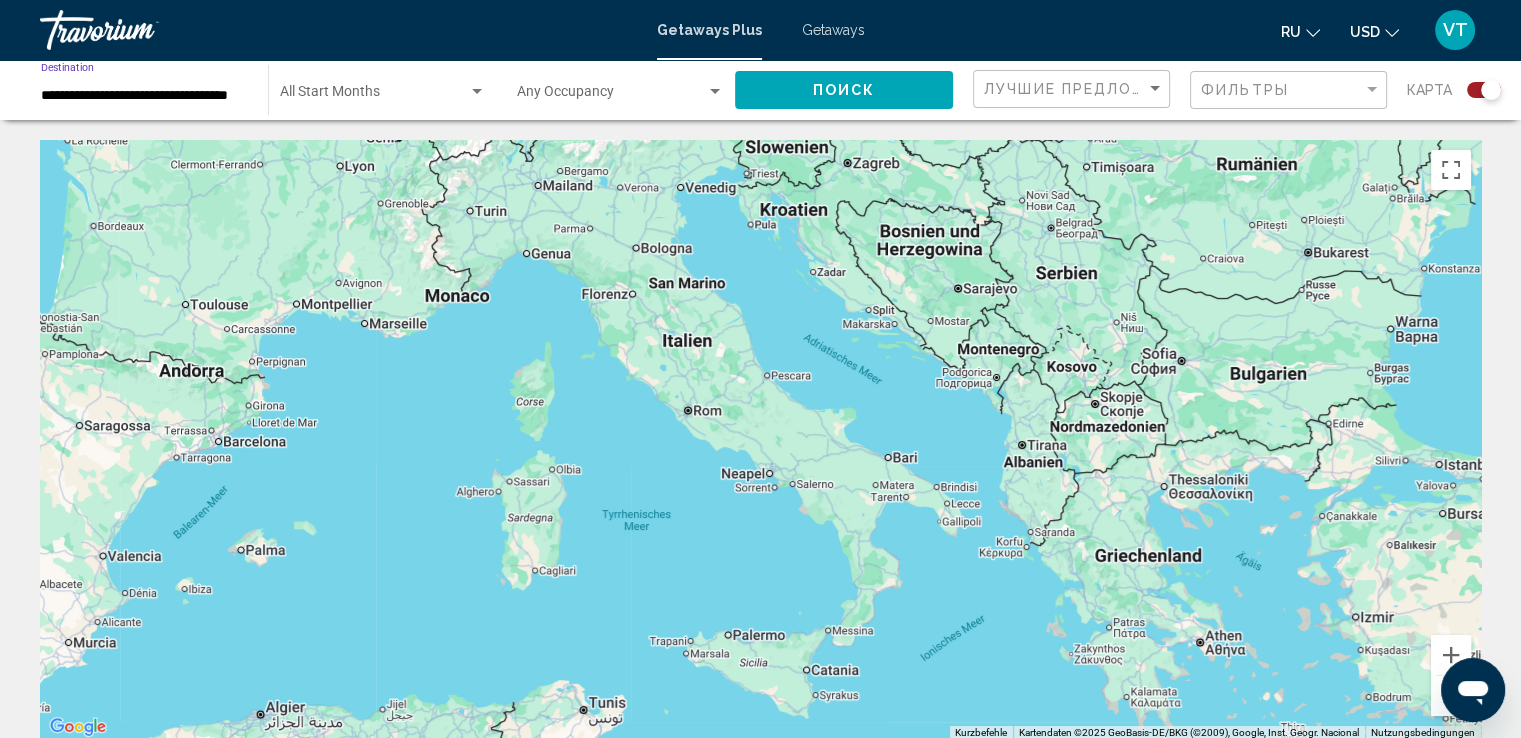 click on "**********" at bounding box center [144, 96] 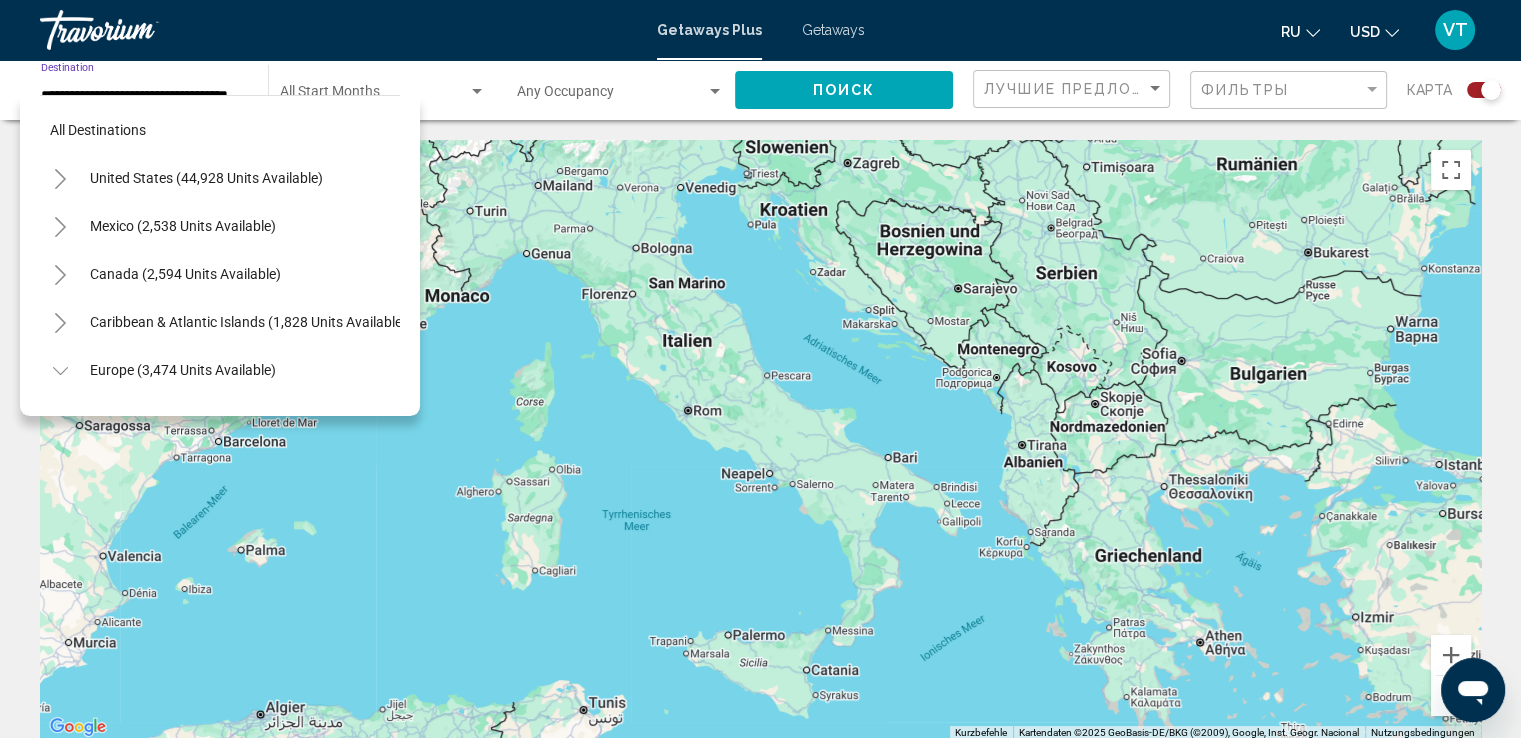scroll, scrollTop: 510, scrollLeft: 0, axis: vertical 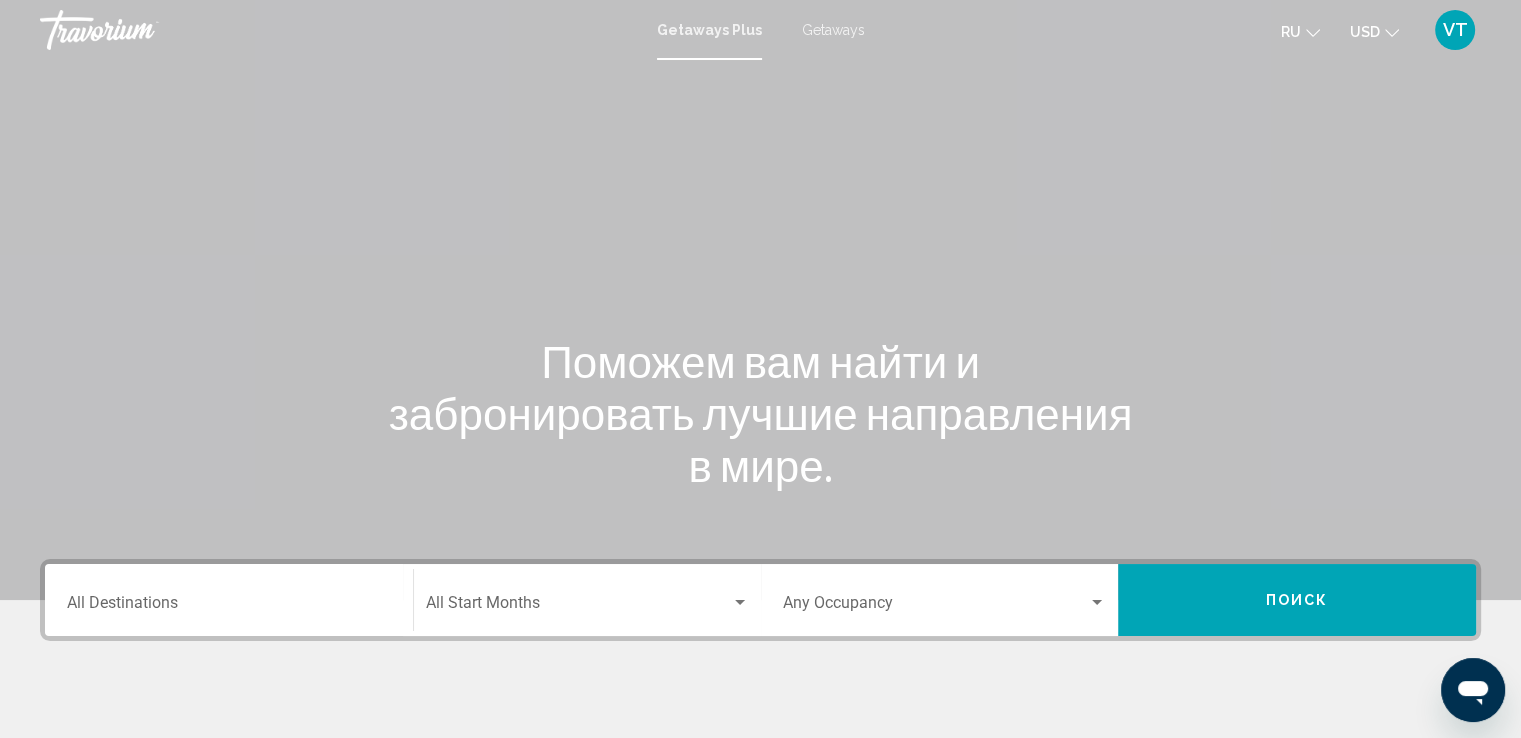 click on "Getaways" at bounding box center (833, 30) 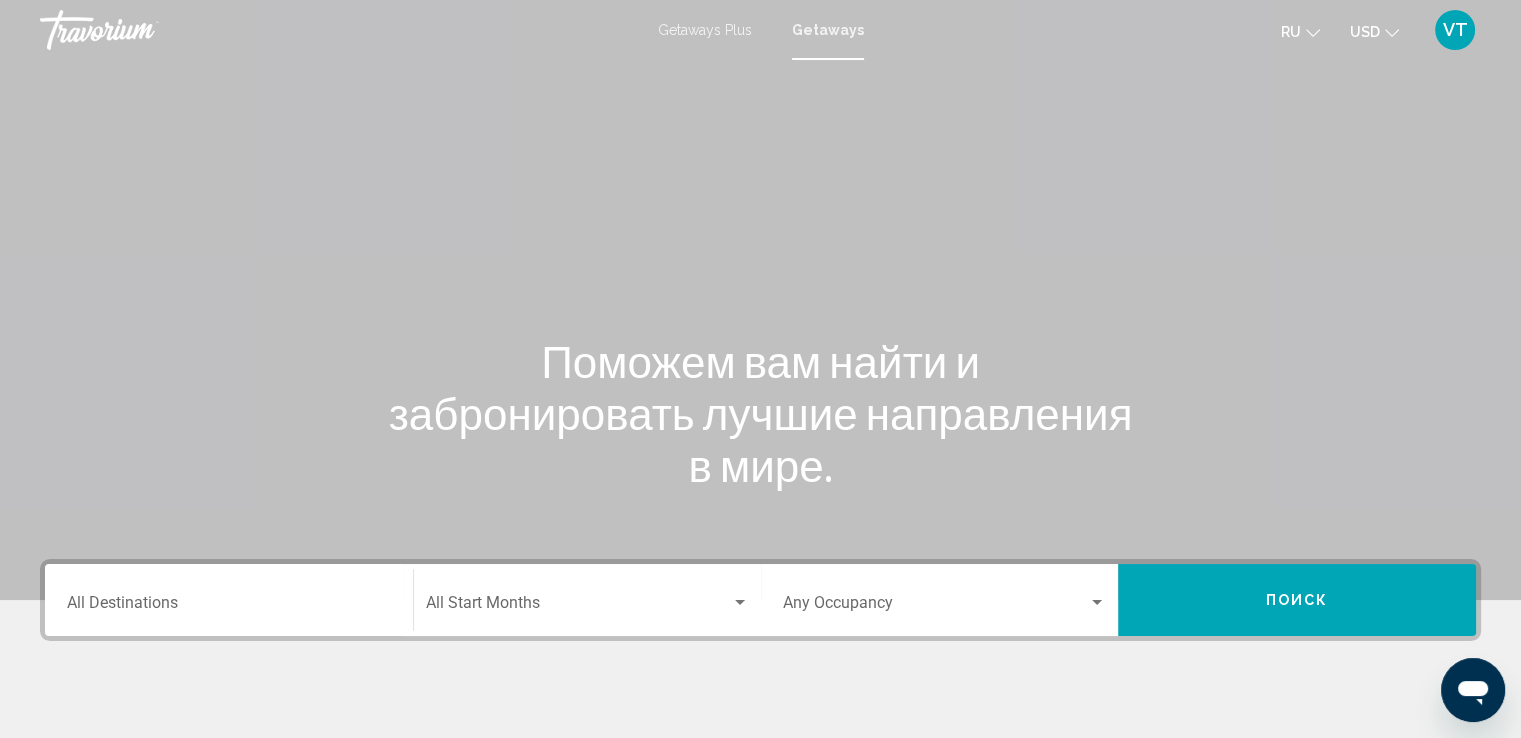 click on "Destination All Destinations" at bounding box center [229, 600] 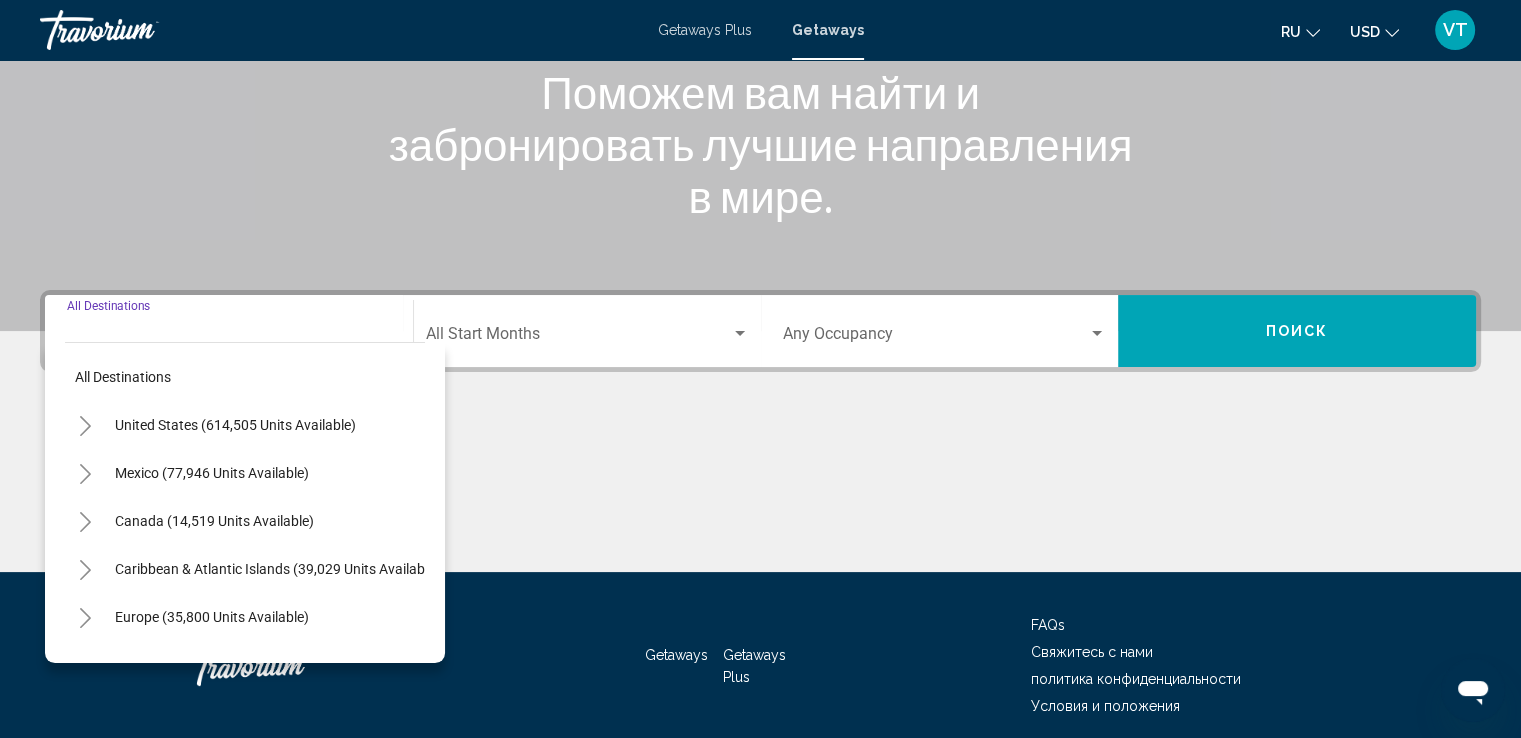scroll, scrollTop: 348, scrollLeft: 0, axis: vertical 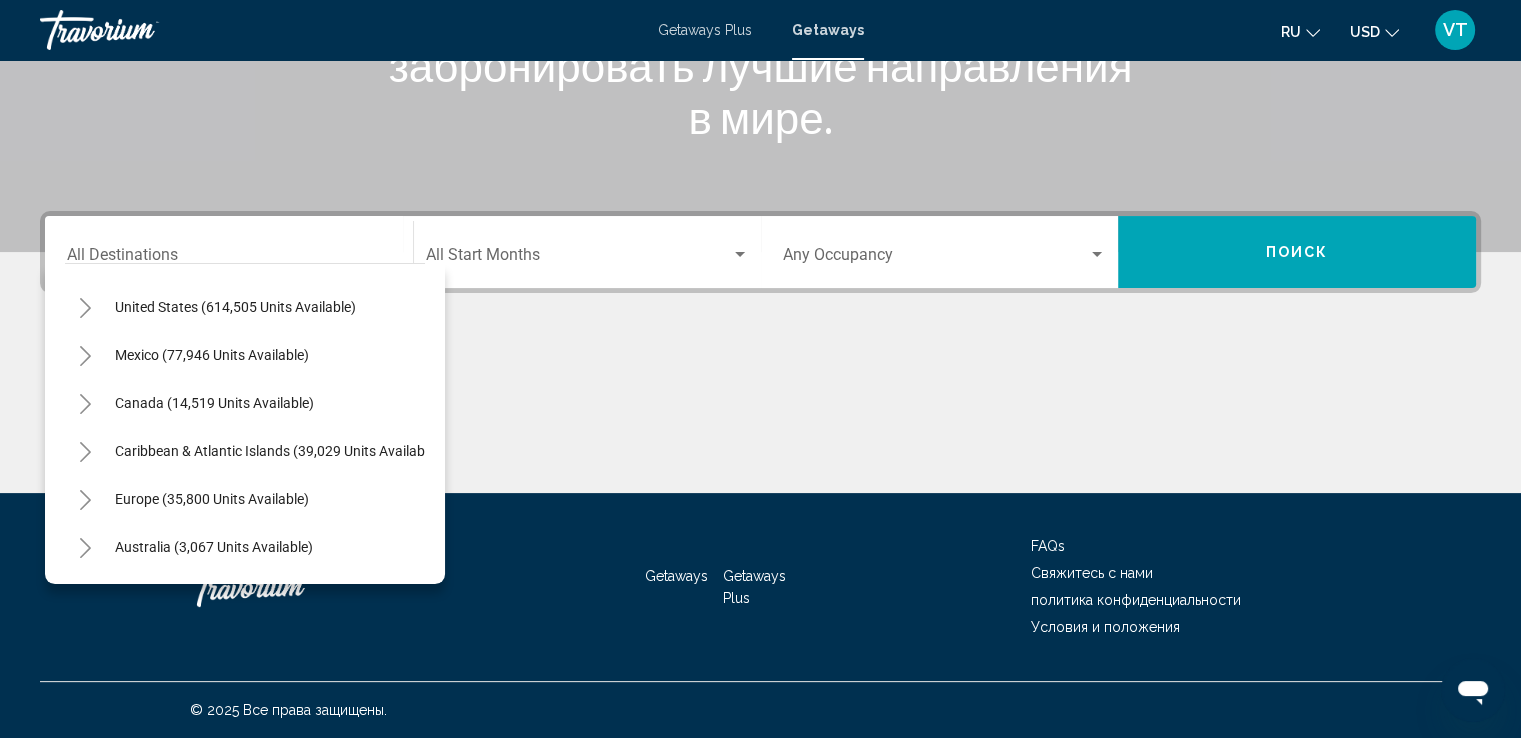click 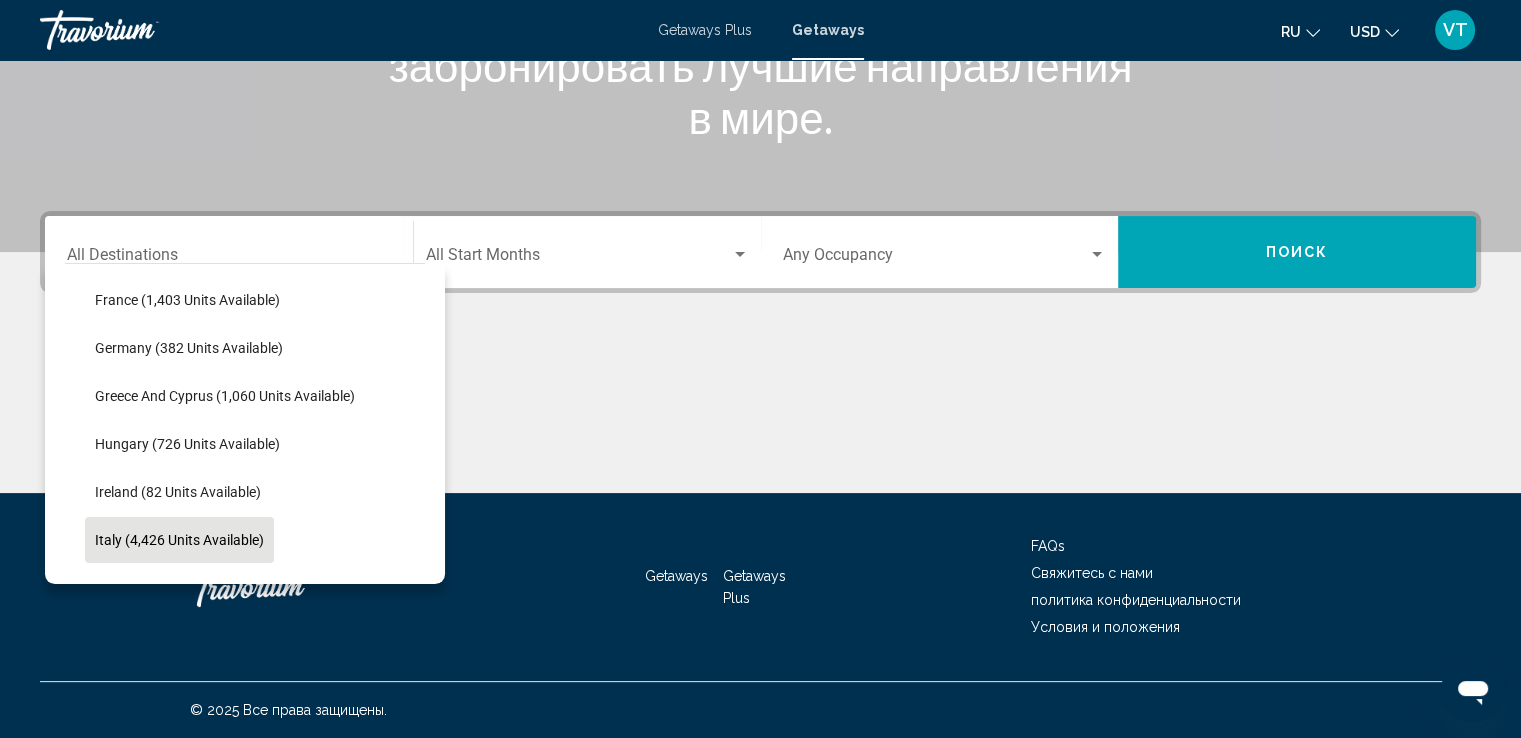 scroll, scrollTop: 539, scrollLeft: 0, axis: vertical 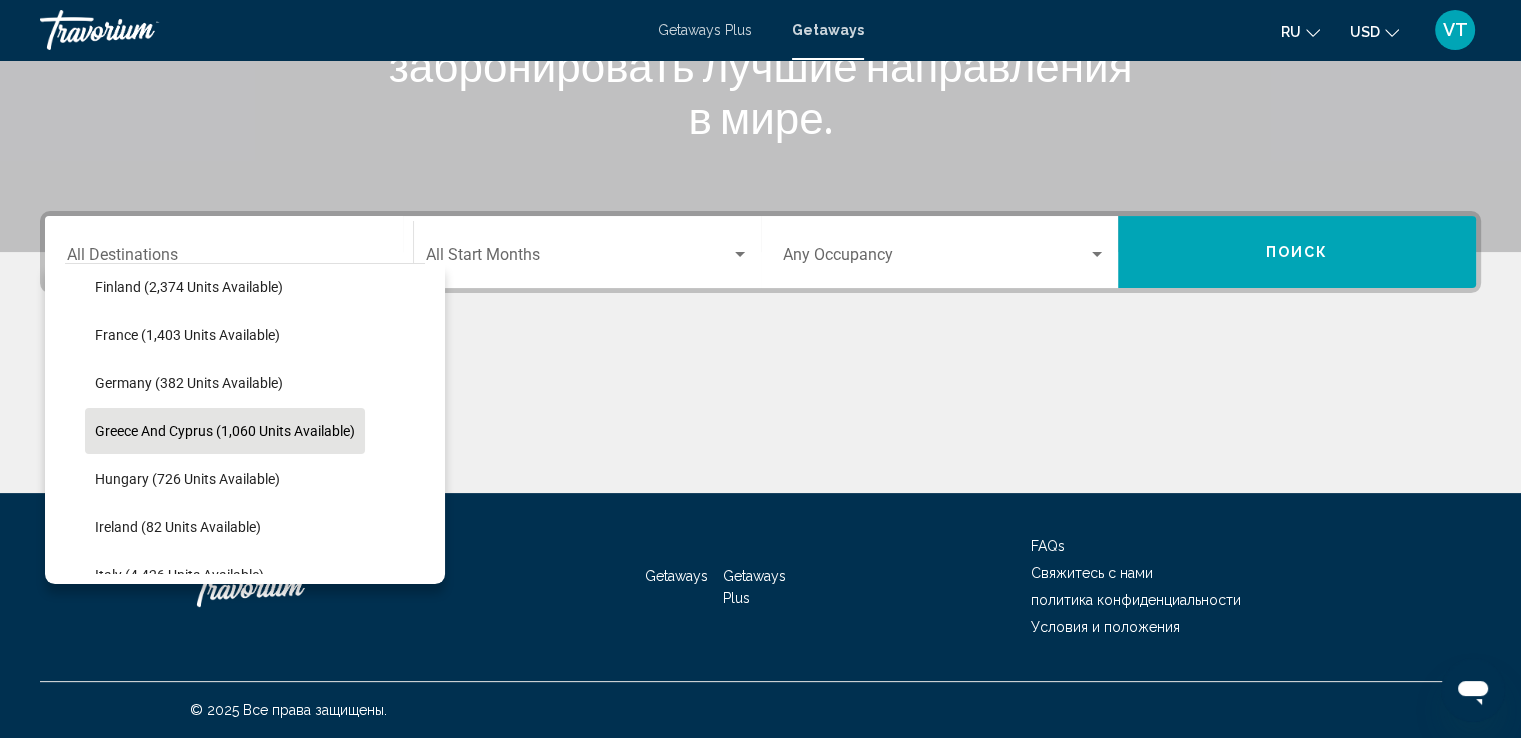 click on "Greece and Cyprus (1,060 units available)" 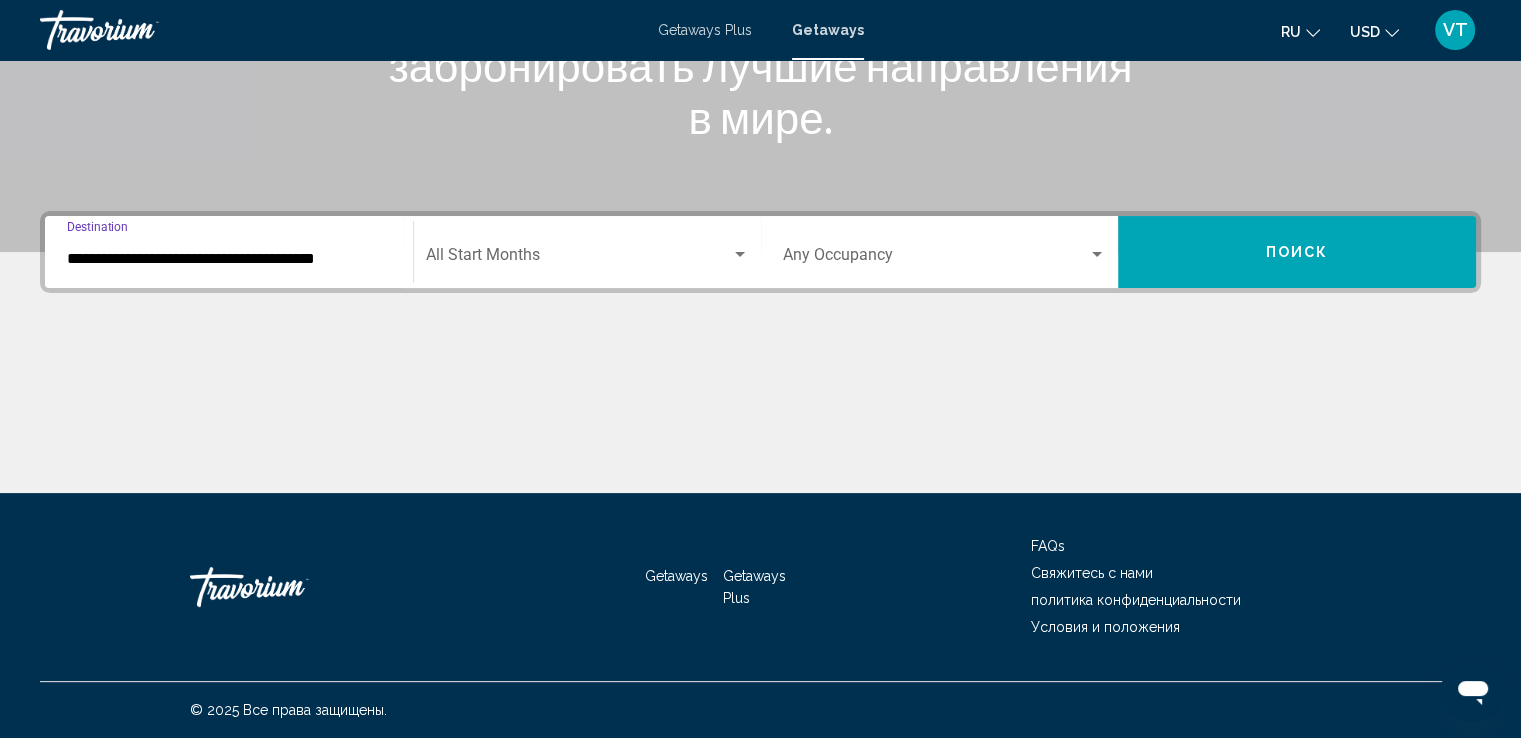 click at bounding box center (740, 254) 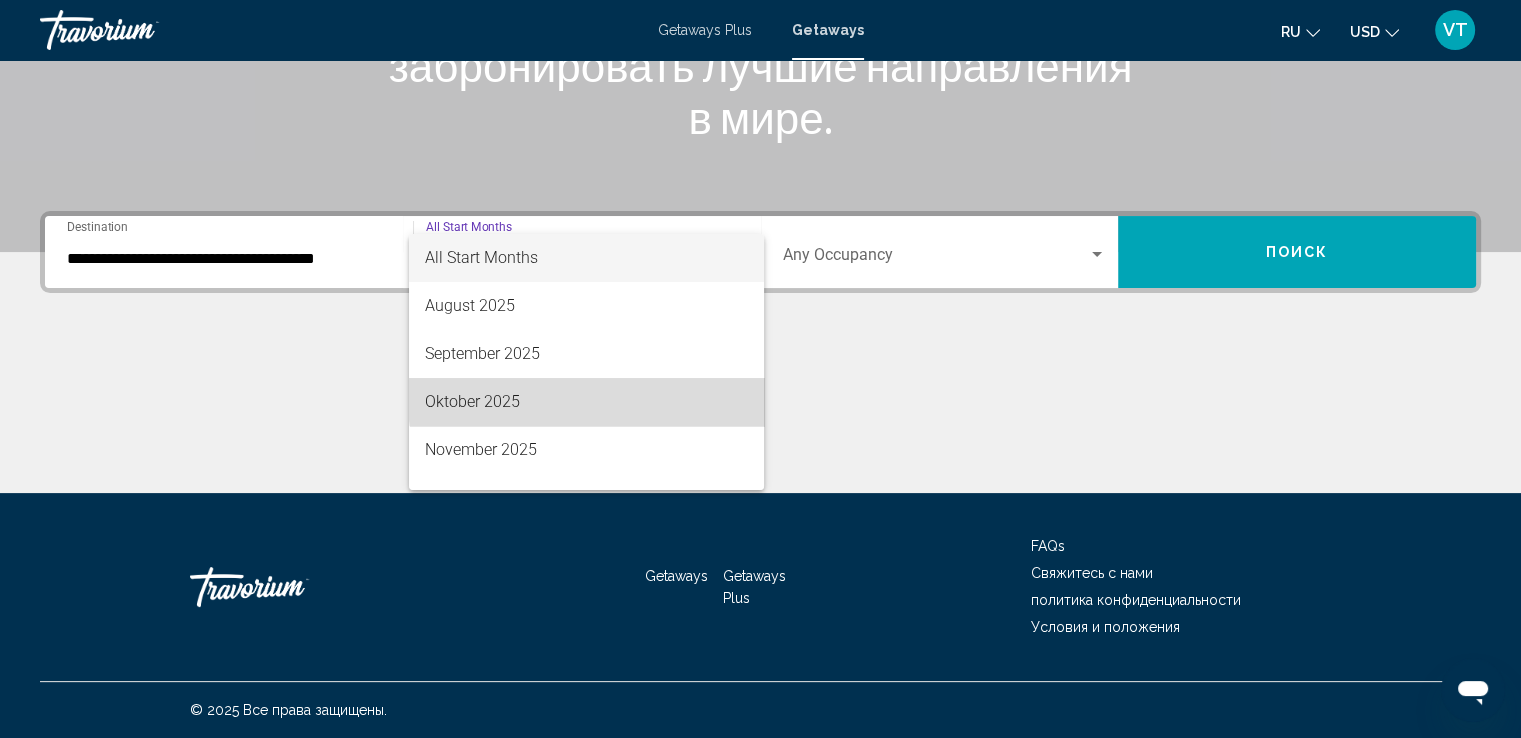 drag, startPoint x: 659, startPoint y: 389, endPoint x: 838, endPoint y: 265, distance: 217.75446 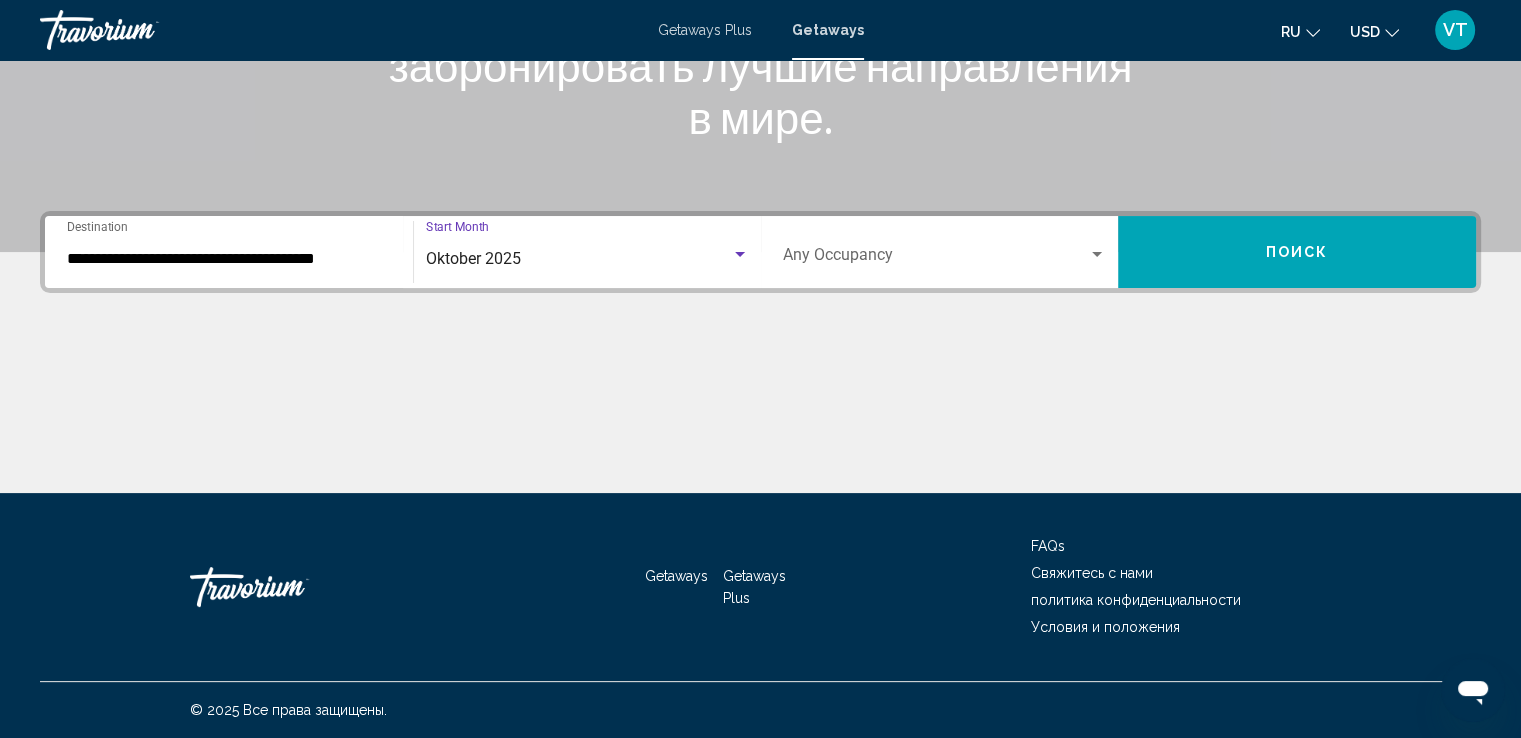 click on "Поиск" at bounding box center [1297, 252] 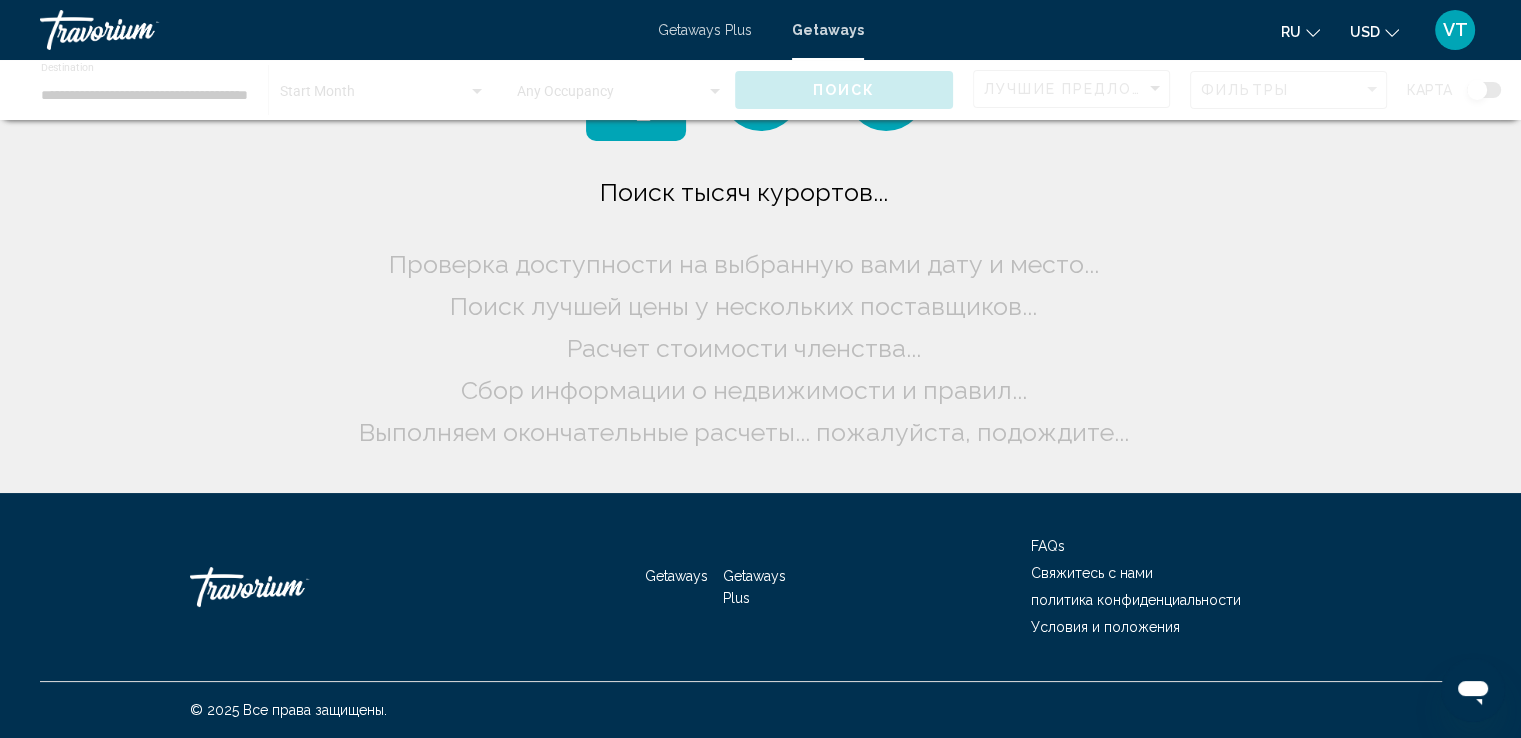 scroll, scrollTop: 0, scrollLeft: 0, axis: both 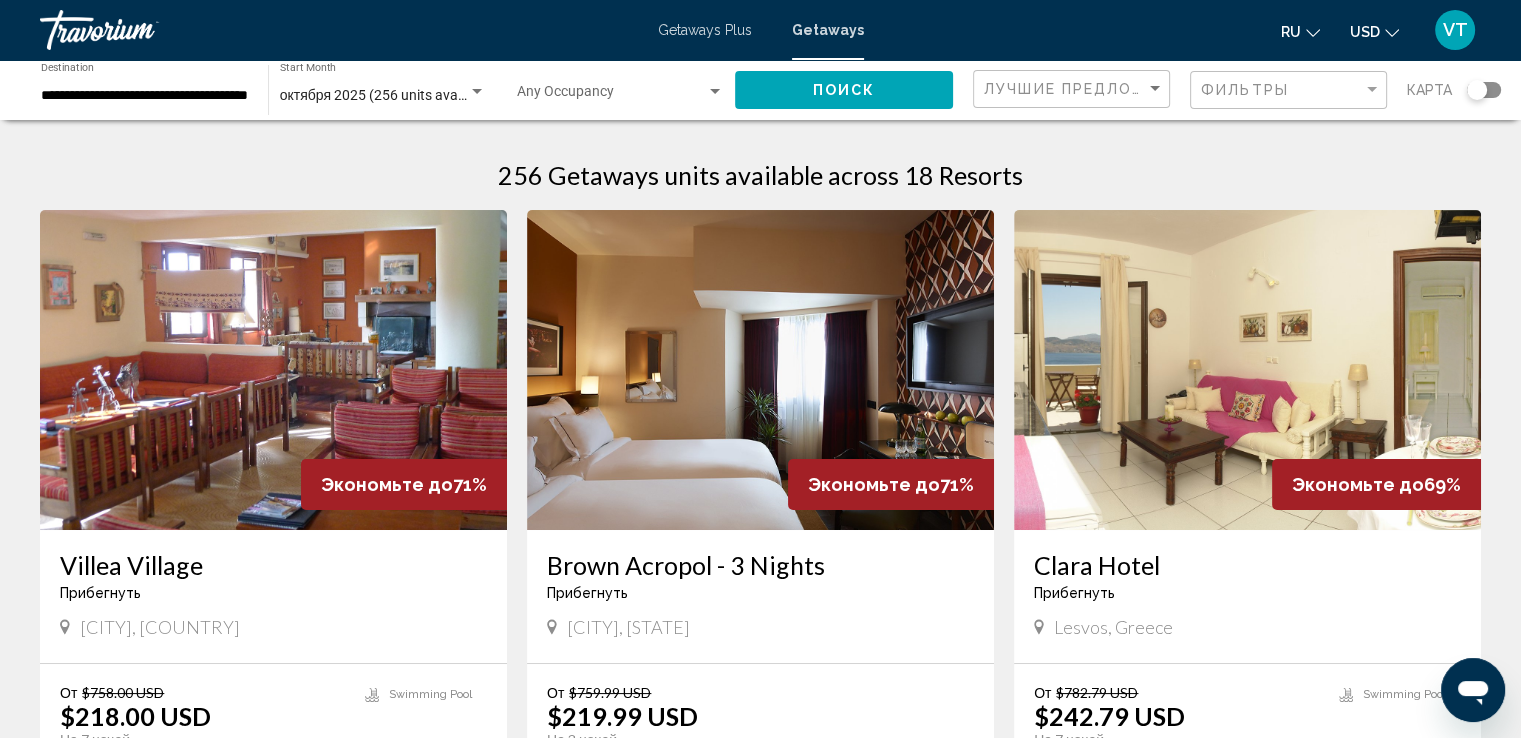click 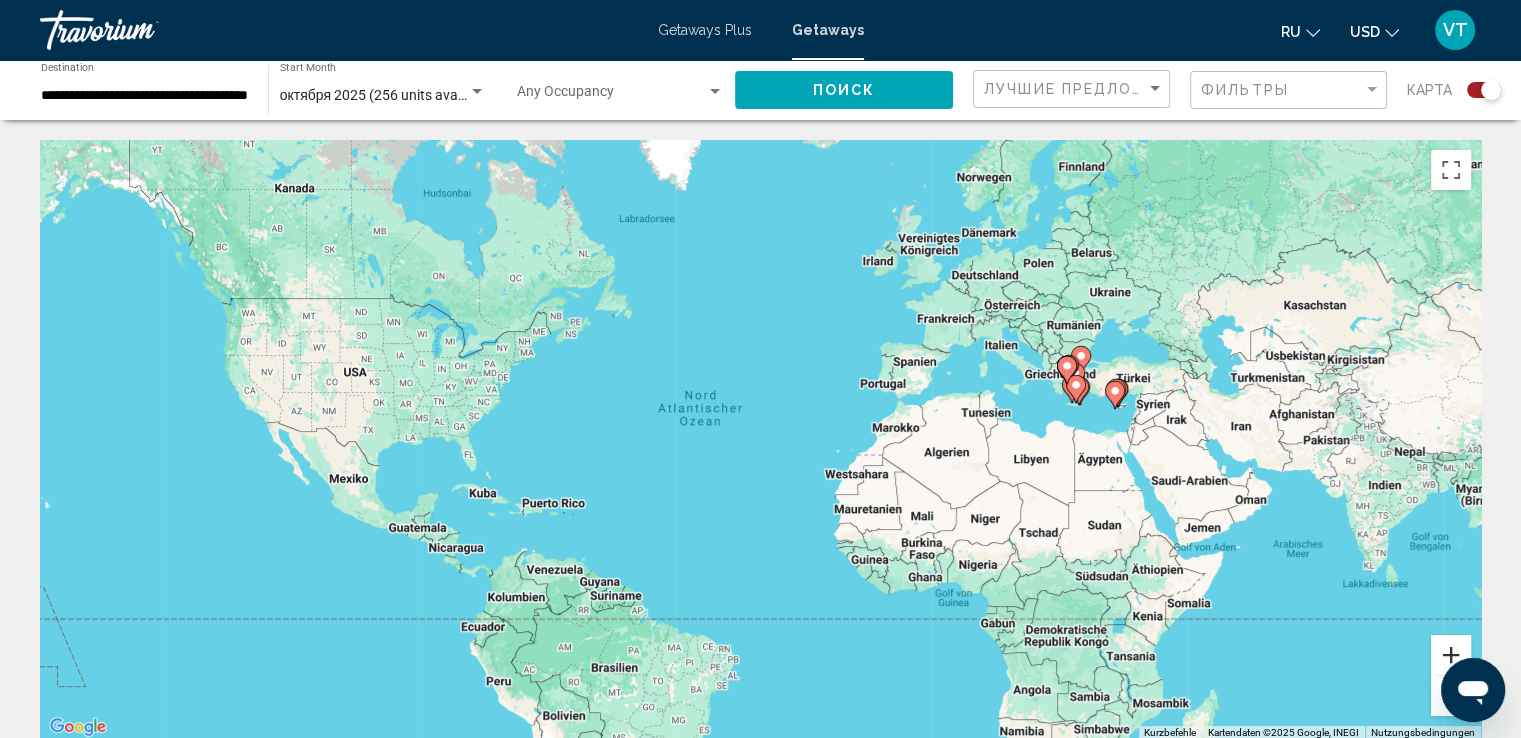 click at bounding box center (1451, 655) 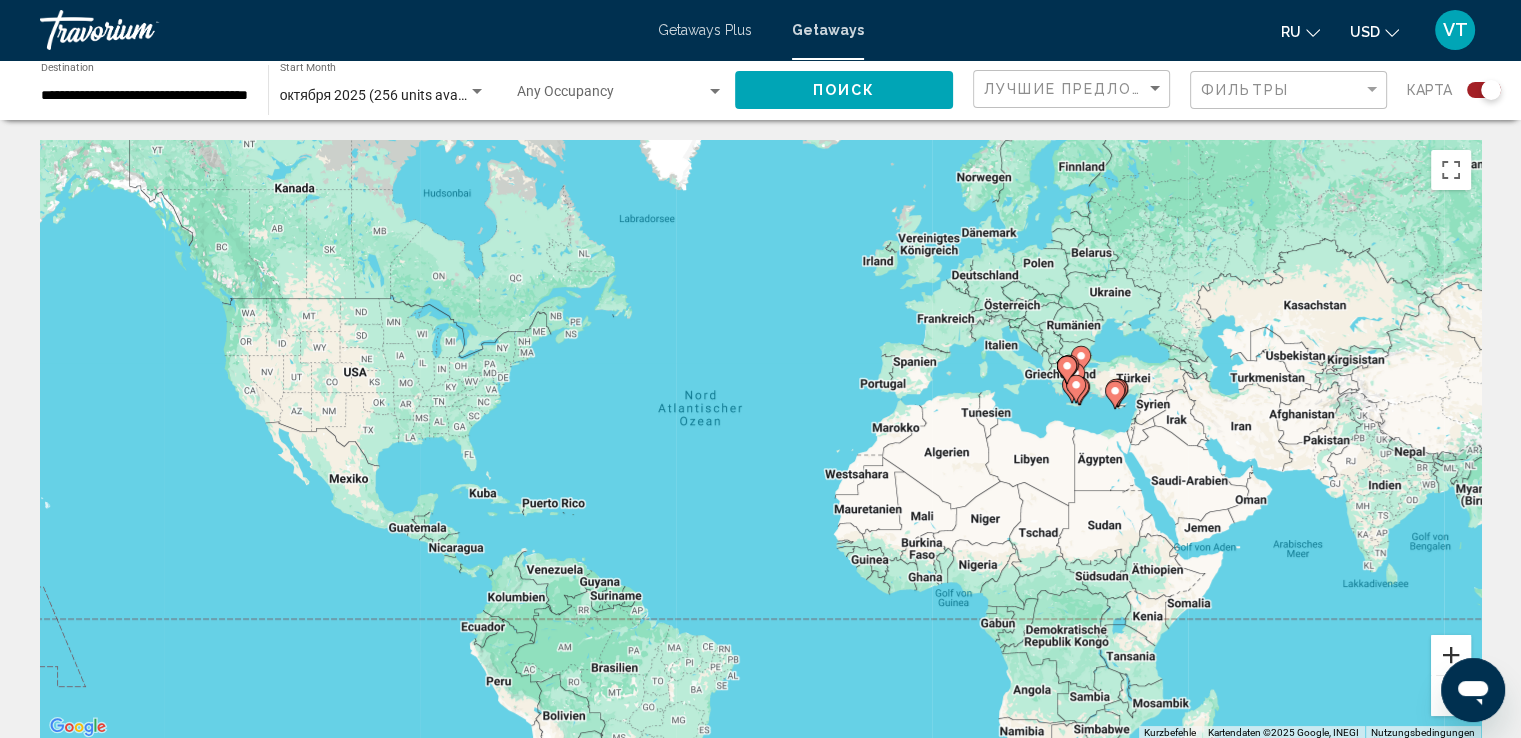 click at bounding box center [1451, 655] 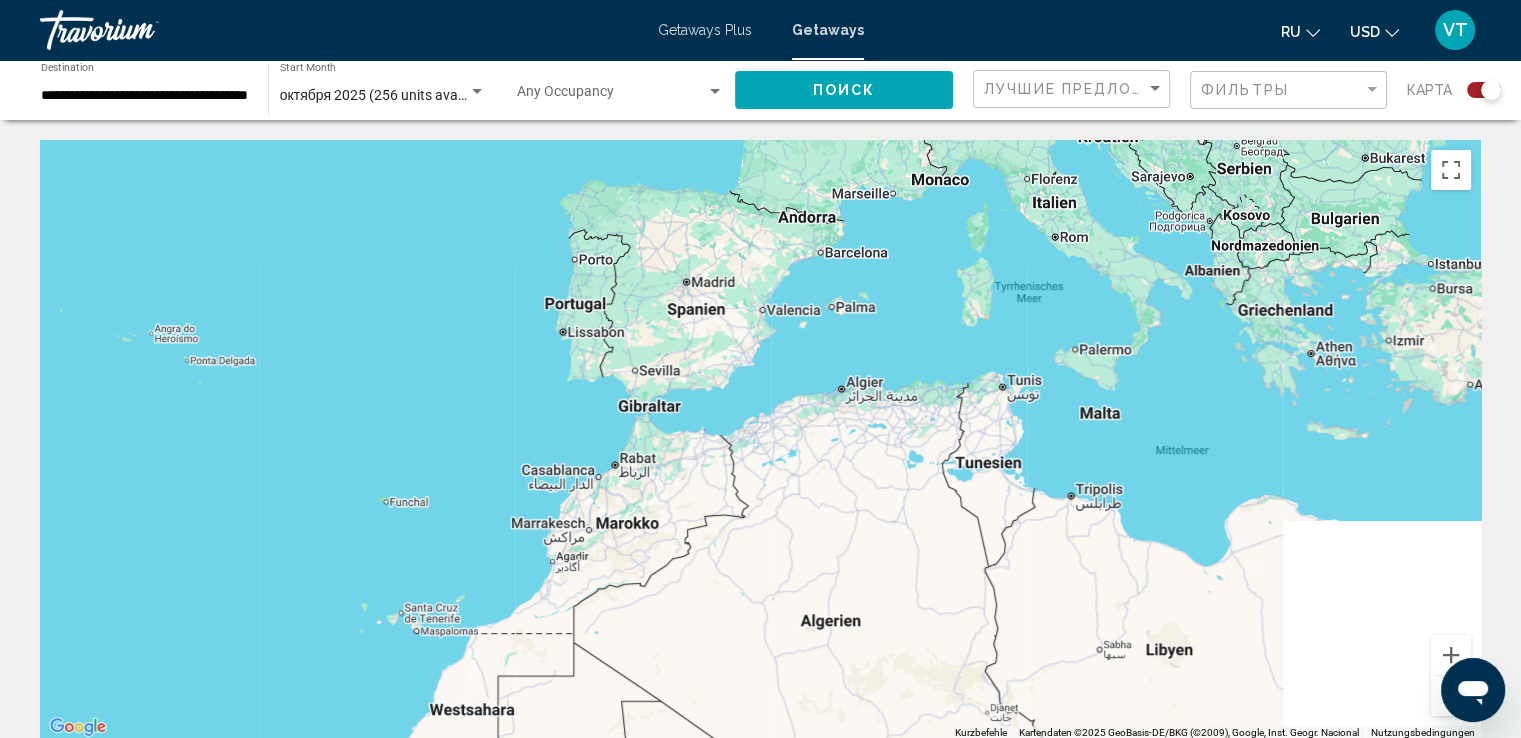 drag, startPoint x: 1364, startPoint y: 522, endPoint x: 284, endPoint y: 594, distance: 1082.3973 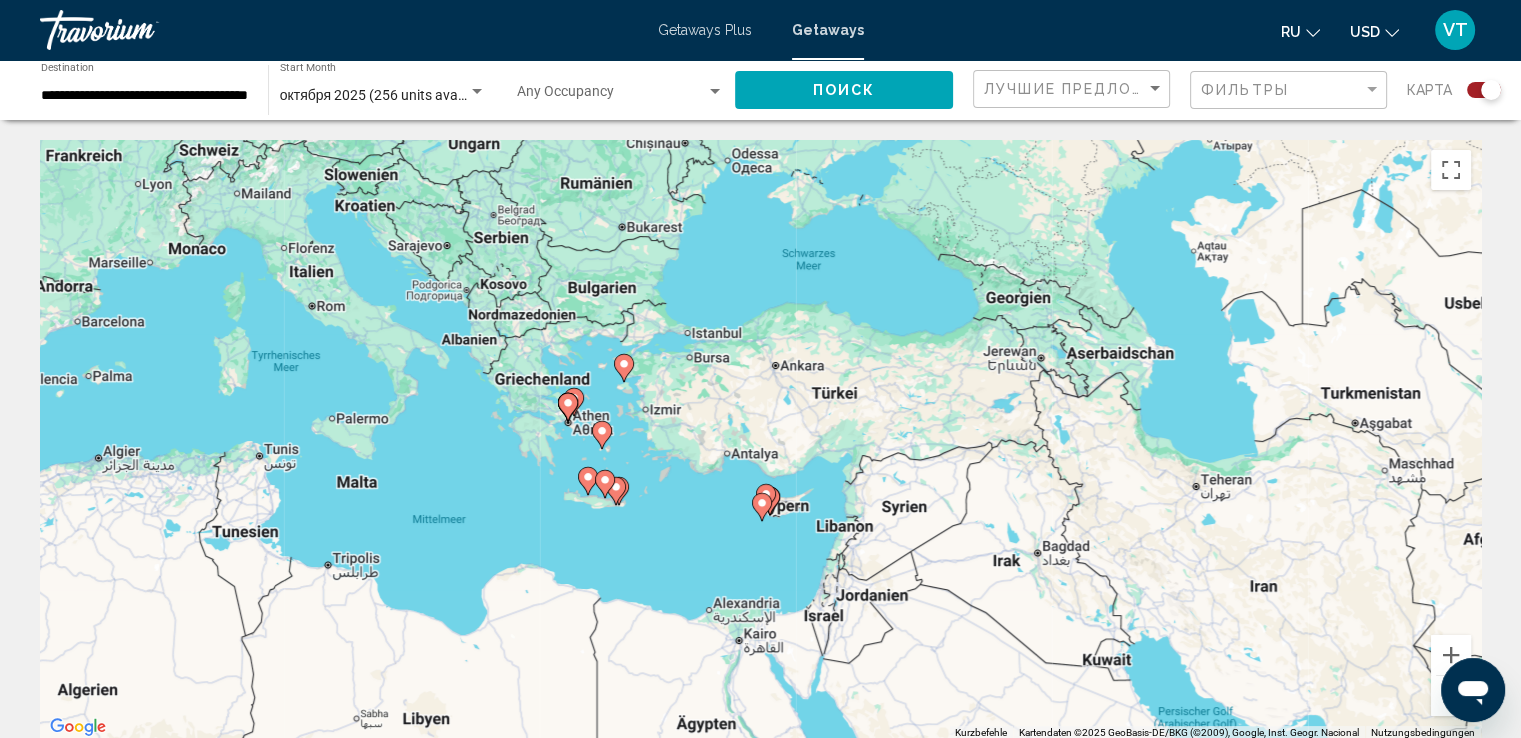 drag, startPoint x: 729, startPoint y: 519, endPoint x: 391, endPoint y: 645, distance: 360.7215 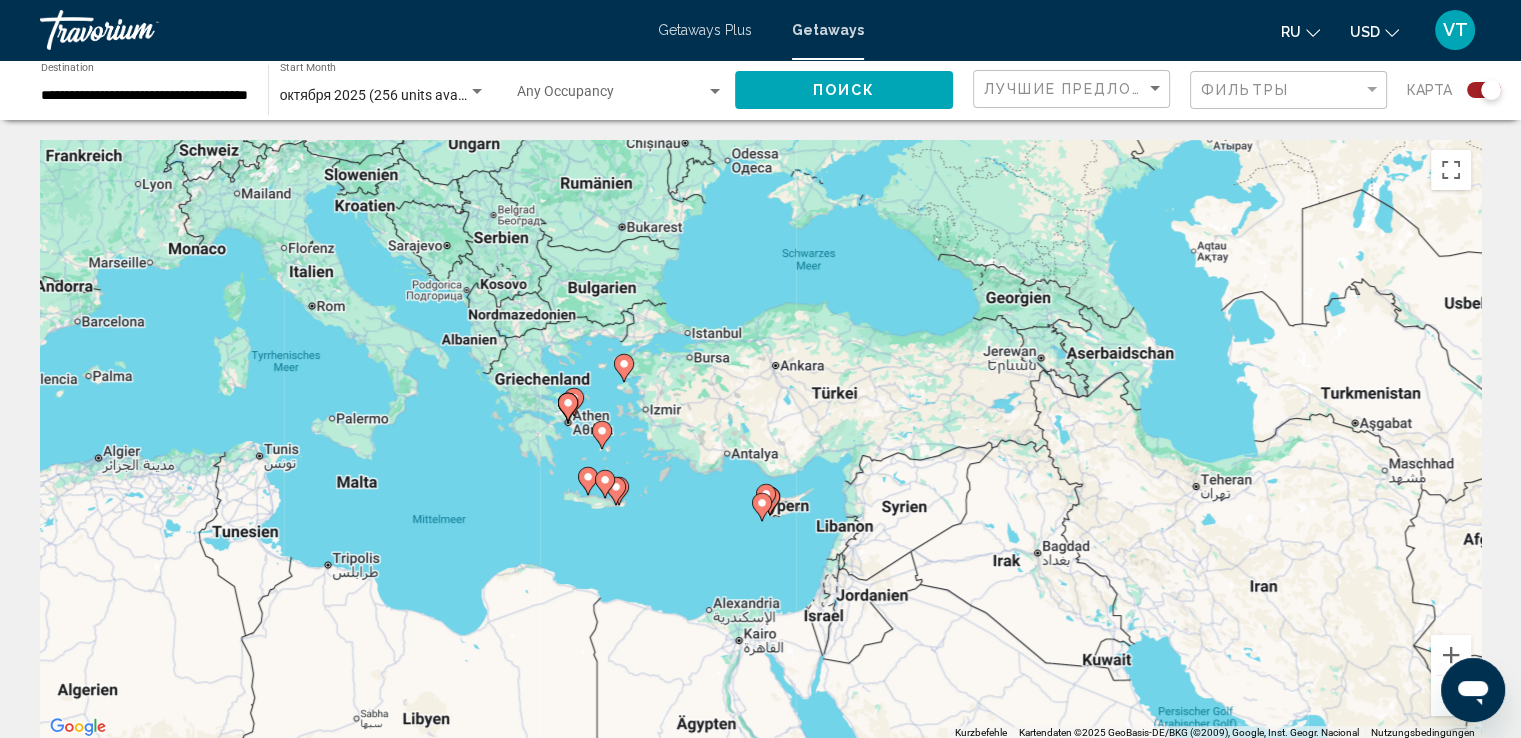 click on "Um den Modus zum Ziehen mit der Tastatur zu aktivieren, drückst du Alt + Eingabetaste. Wenn du den Modus aktiviert hast, kannst du die Markierung mit den Pfeiltasten verschieben. Nachdem du sie an die gewünschte Stelle gezogen bzw. verschoben hast, drückst du einfach die Eingabetaste. Durch Drücken der Esc-Taste kannst du den Vorgang abbrechen." at bounding box center [760, 440] 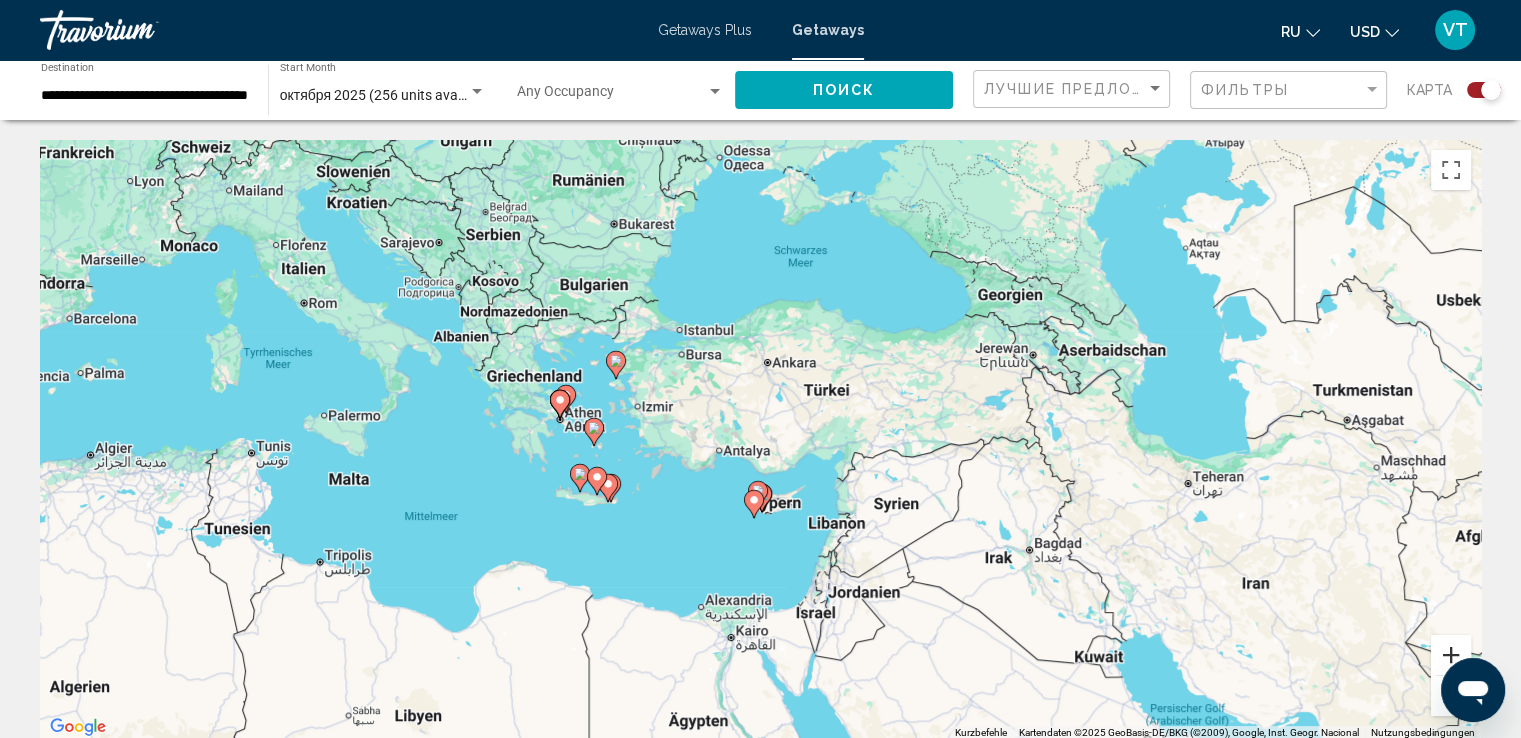 click at bounding box center [1451, 655] 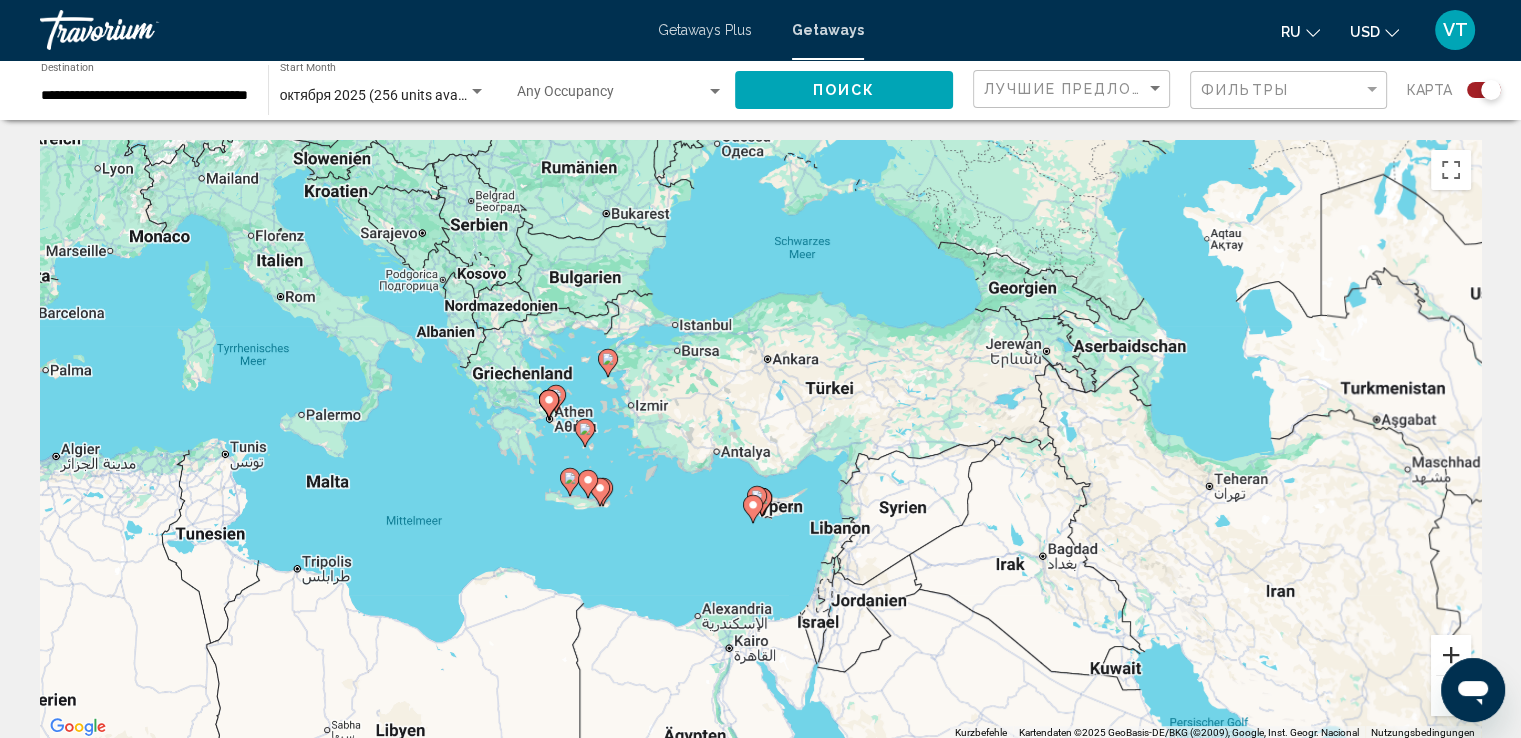 click at bounding box center (1451, 655) 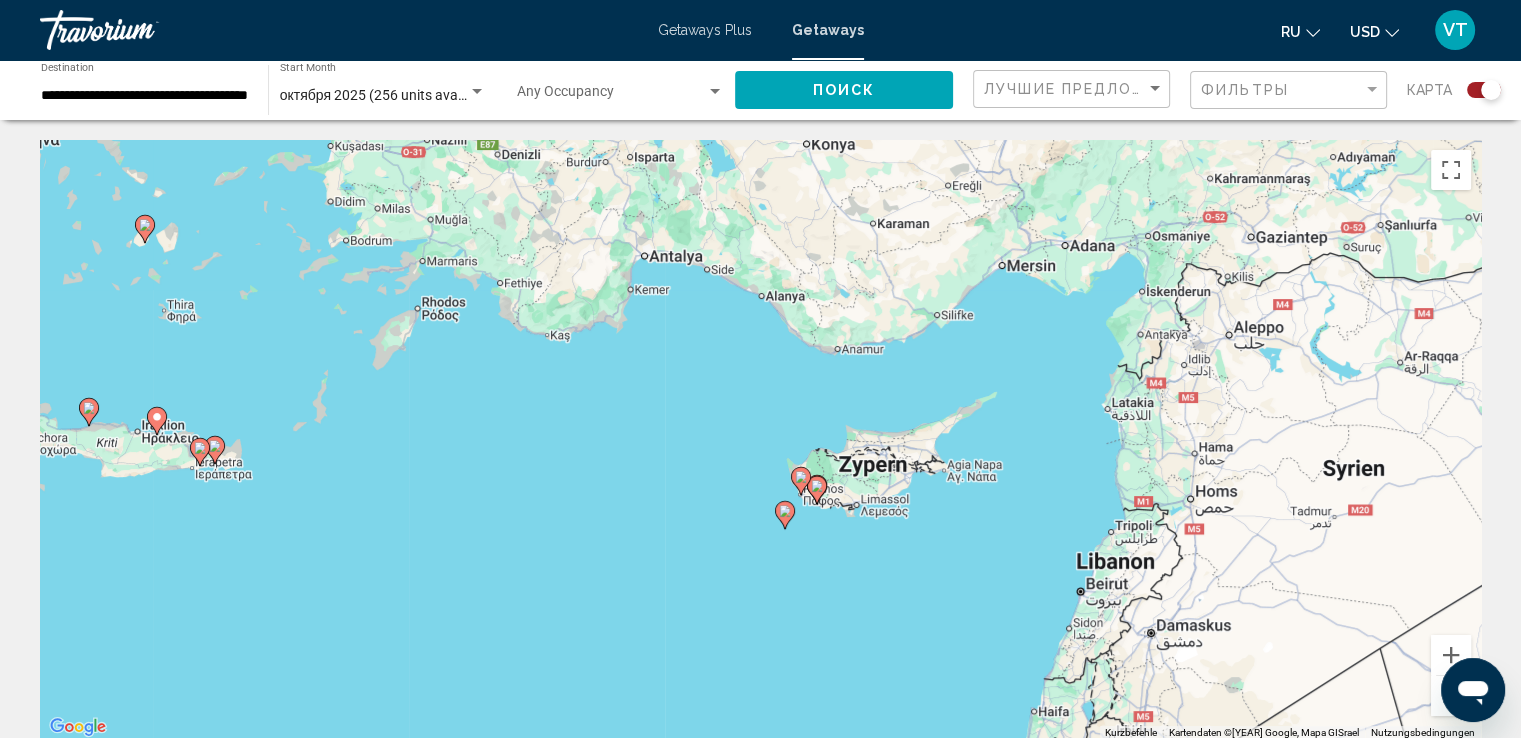 drag, startPoint x: 1084, startPoint y: 617, endPoint x: 1136, endPoint y: 387, distance: 235.80501 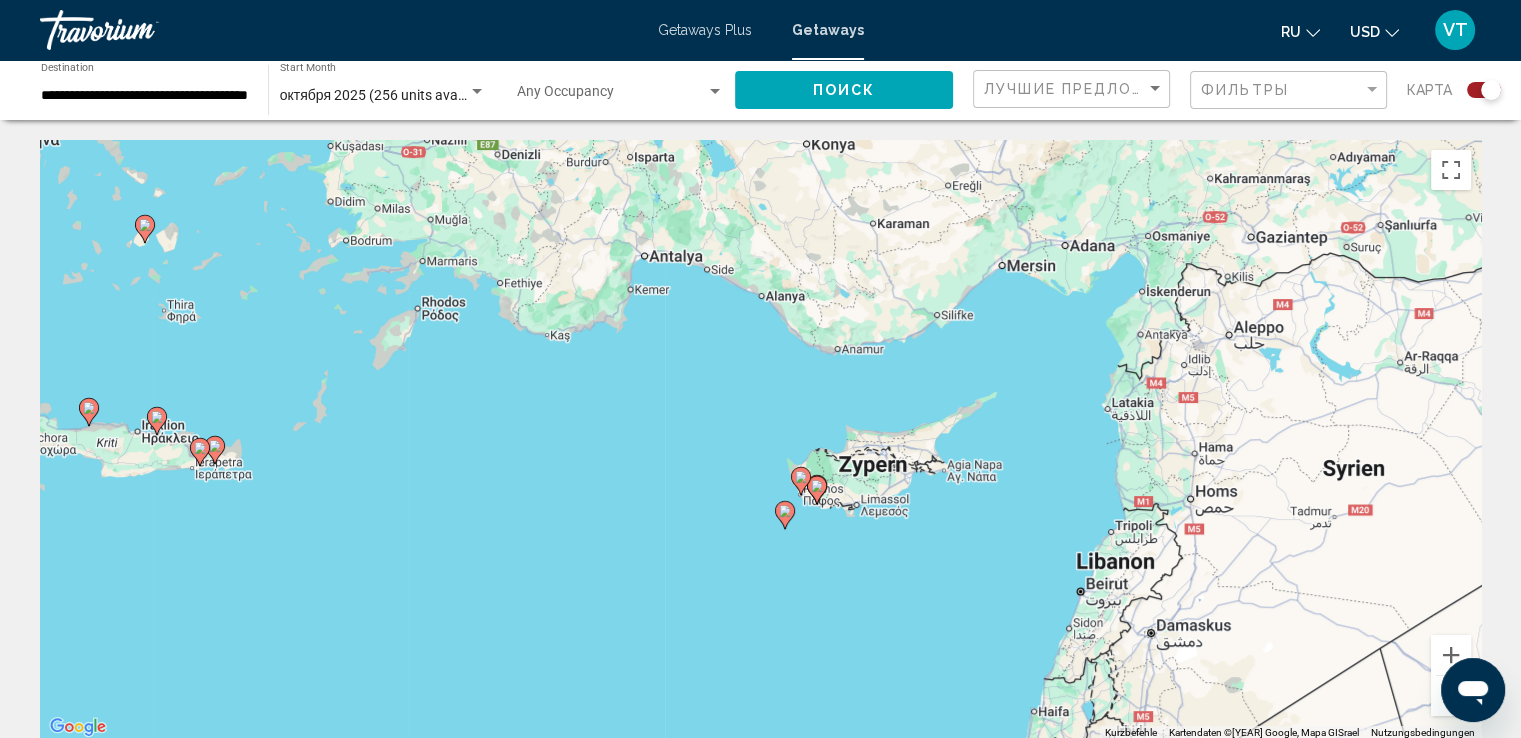 click on "Um den Modus zum Ziehen mit der Tastatur zu aktivieren, drückst du Alt + Eingabetaste. Wenn du den Modus aktiviert hast, kannst du die Markierung mit den Pfeiltasten verschieben. Nachdem du sie an die gewünschte Stelle gezogen bzw. verschoben hast, drückst du einfach die Eingabetaste. Durch Drücken der Esc-Taste kannst du den Vorgang abbrechen." at bounding box center (760, 440) 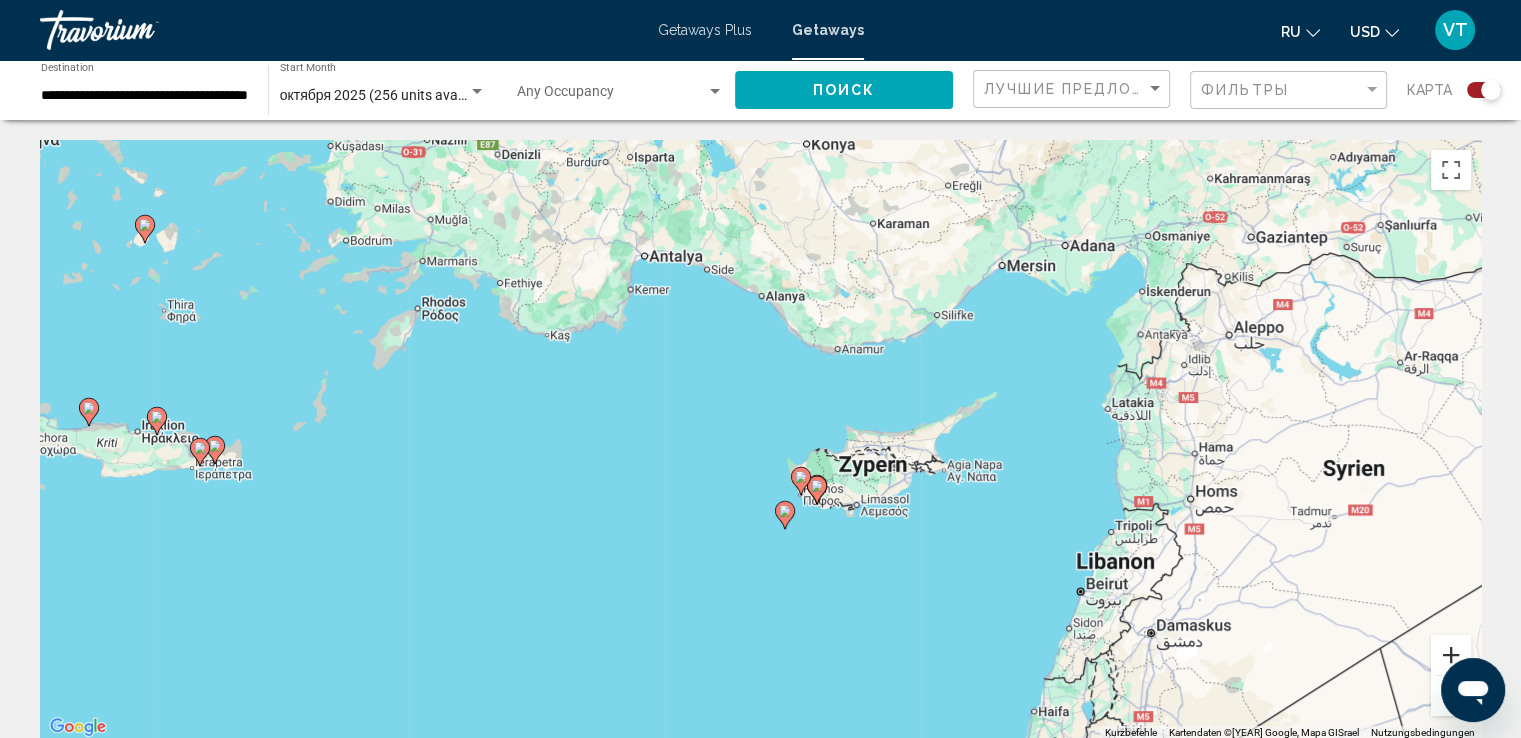 click at bounding box center (1451, 655) 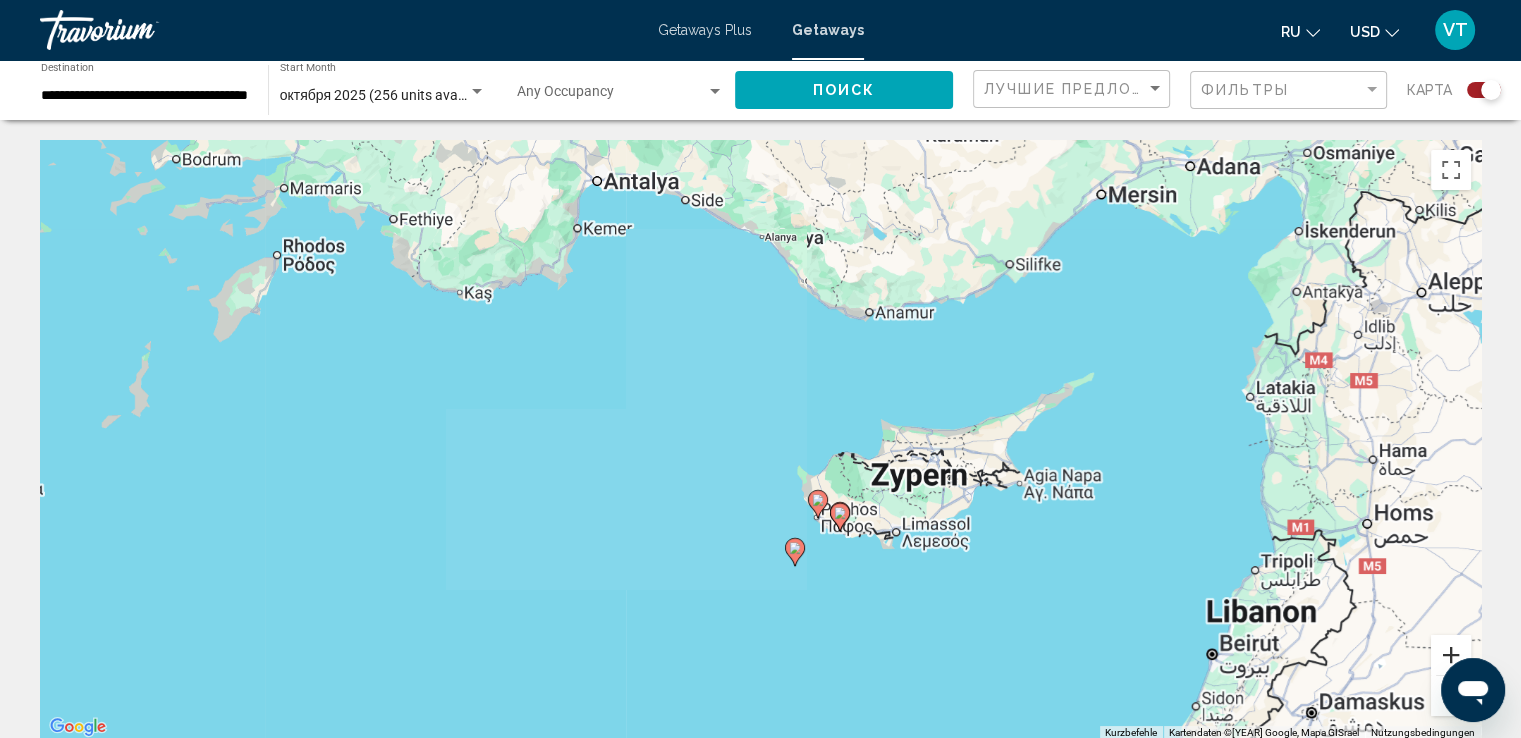 click at bounding box center (1451, 655) 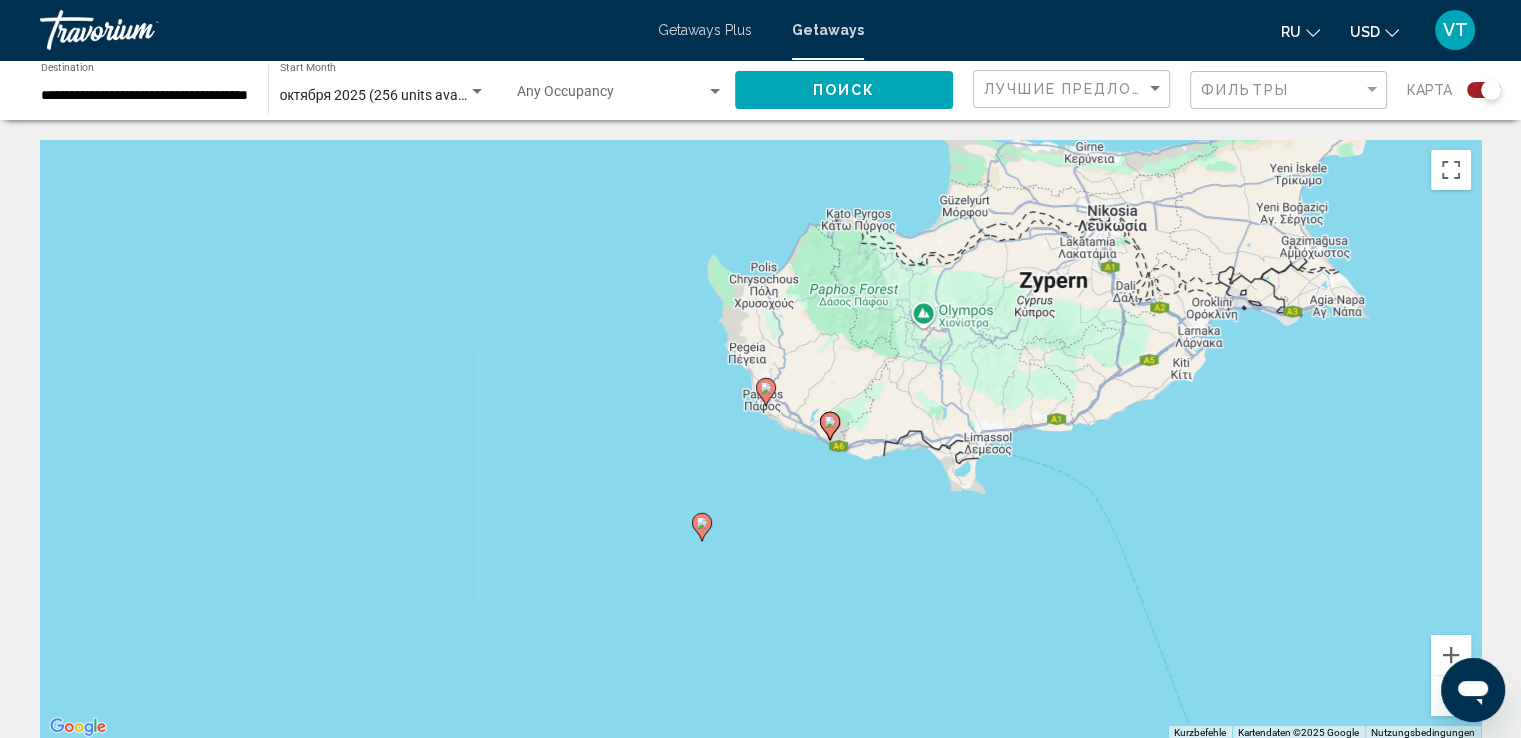 drag, startPoint x: 1223, startPoint y: 603, endPoint x: 1088, endPoint y: 378, distance: 262.39282 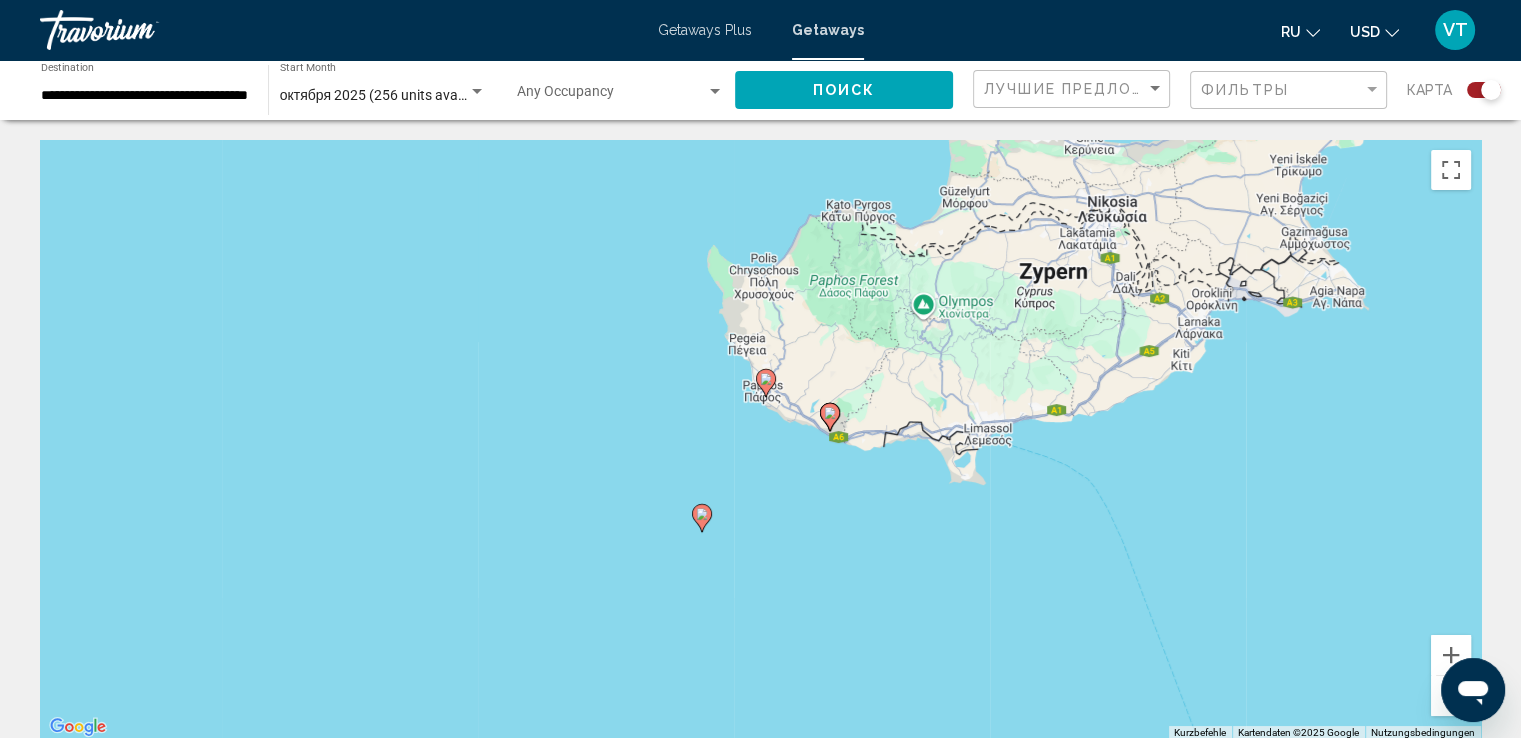 click 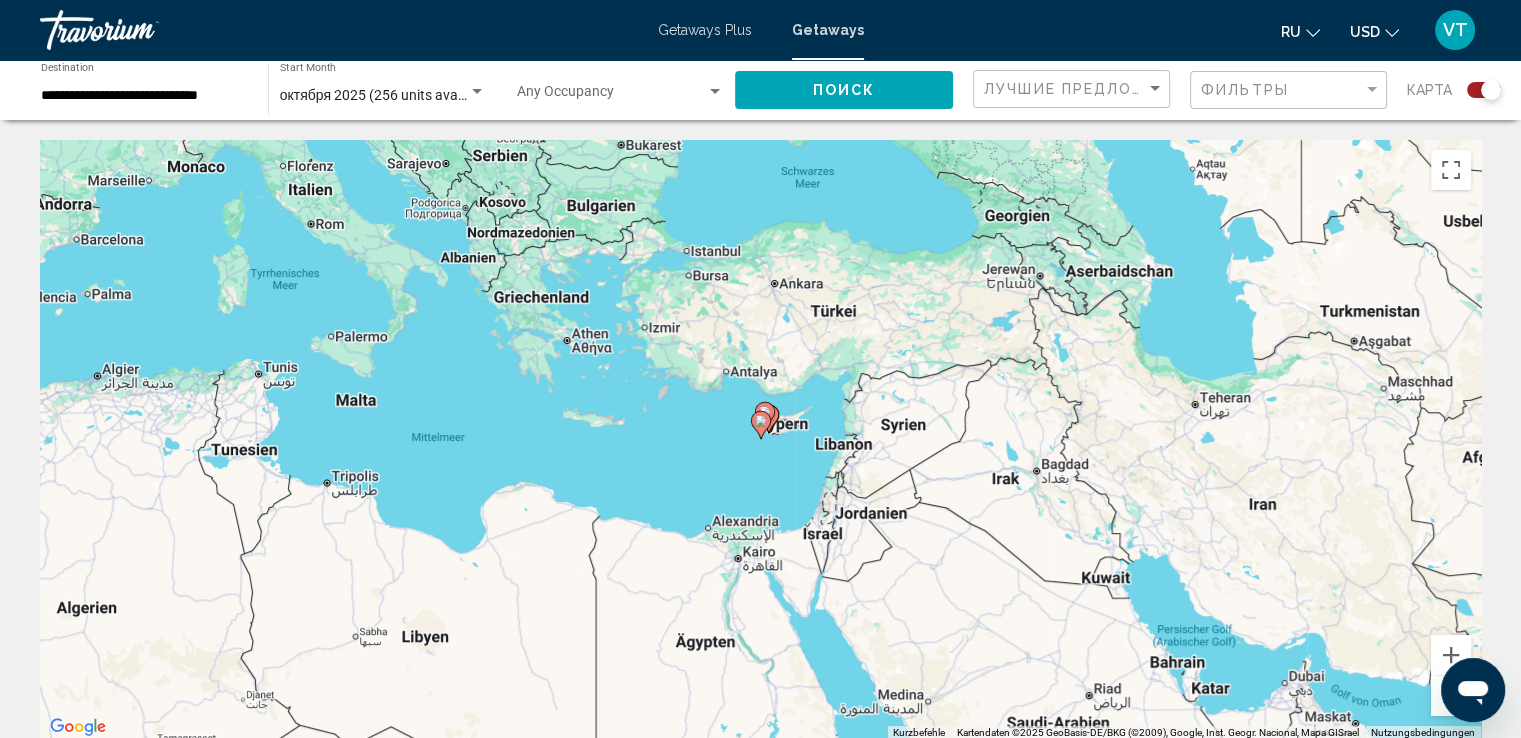 click 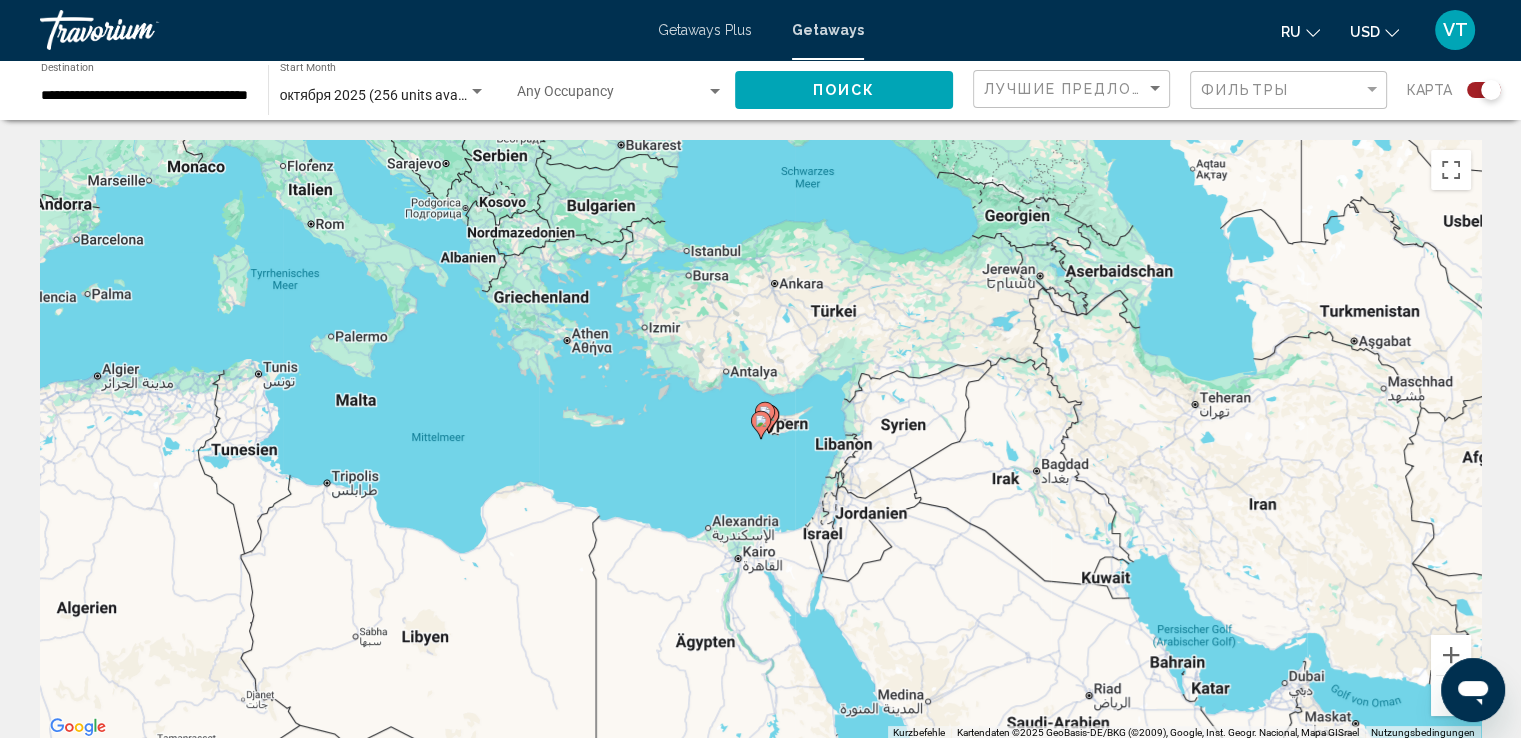 click 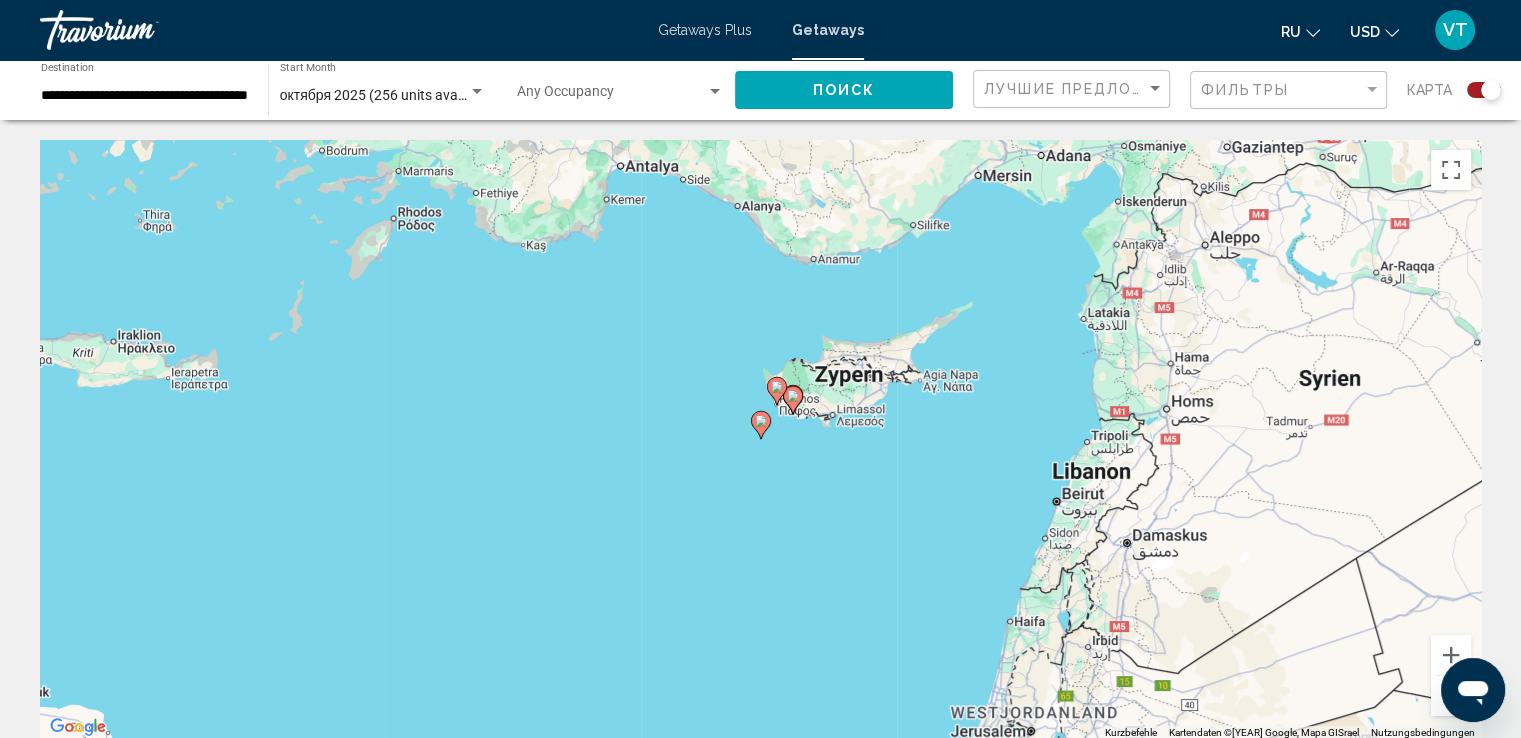 click 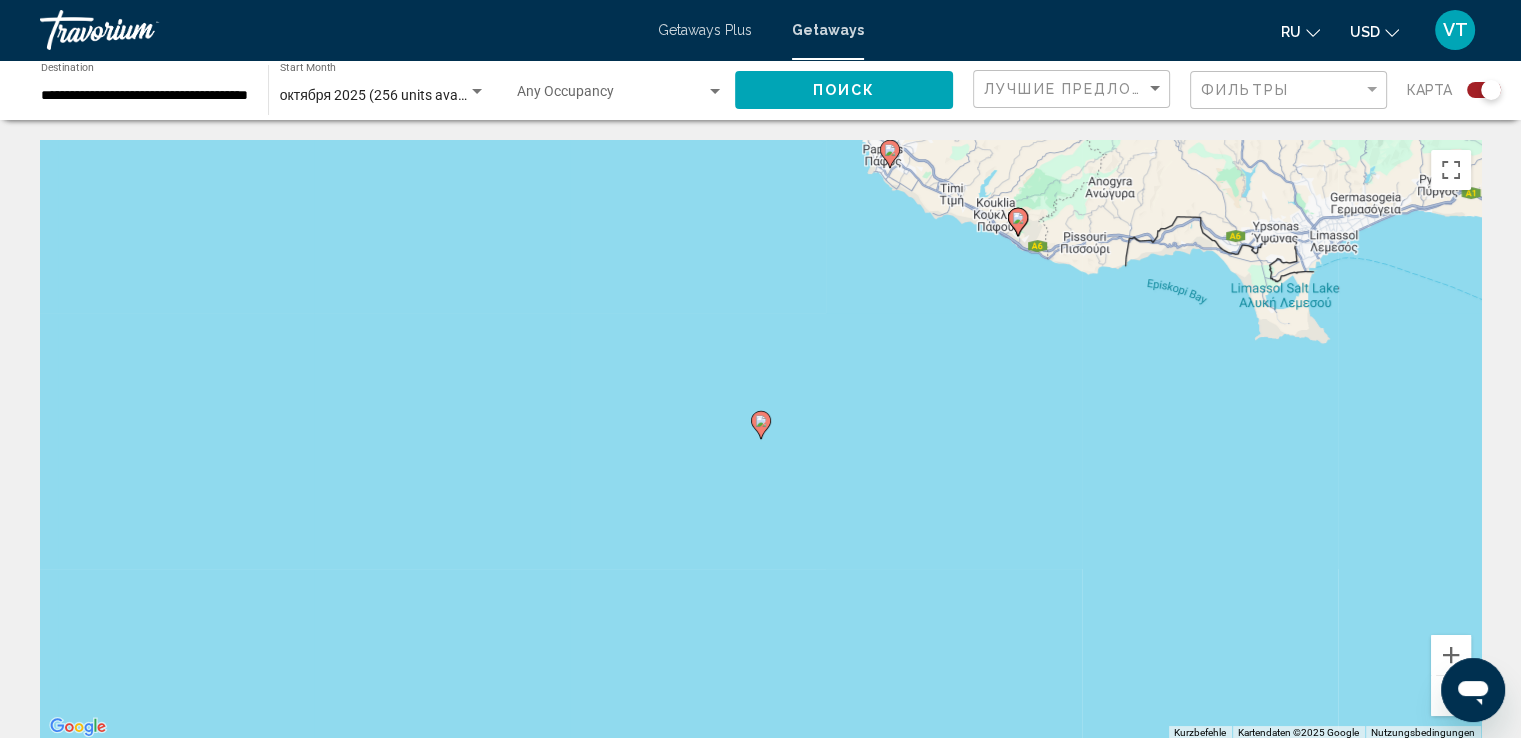 click 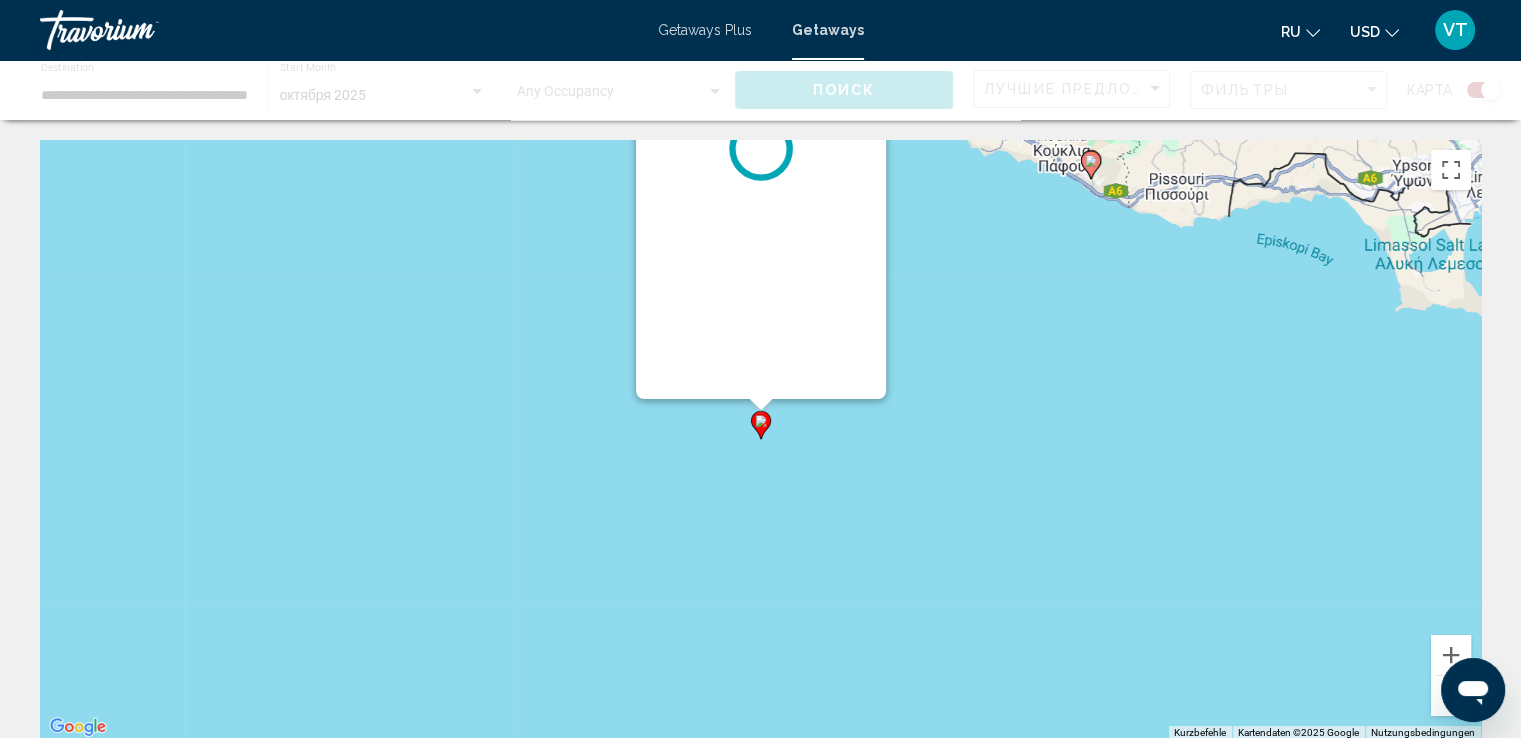 click 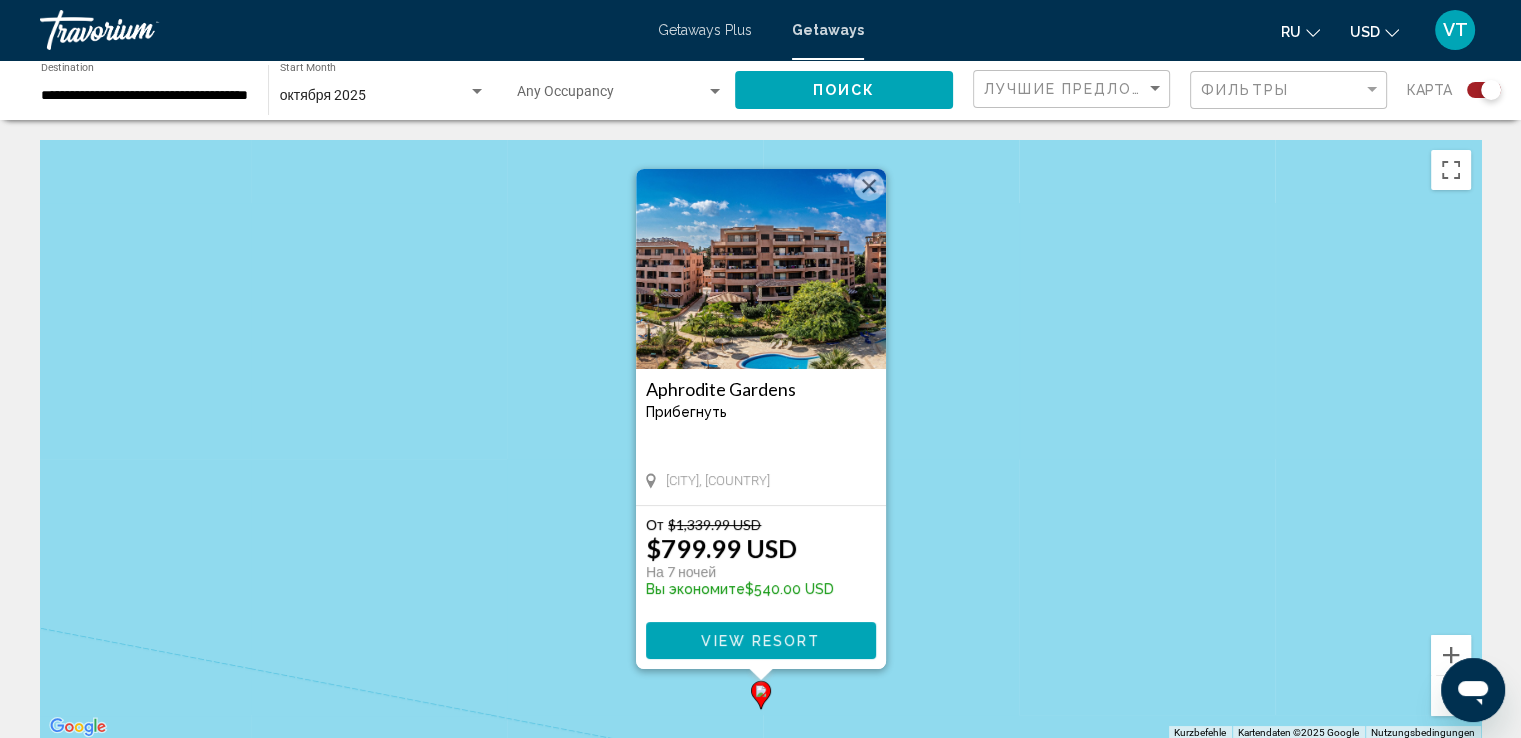 click at bounding box center (869, 186) 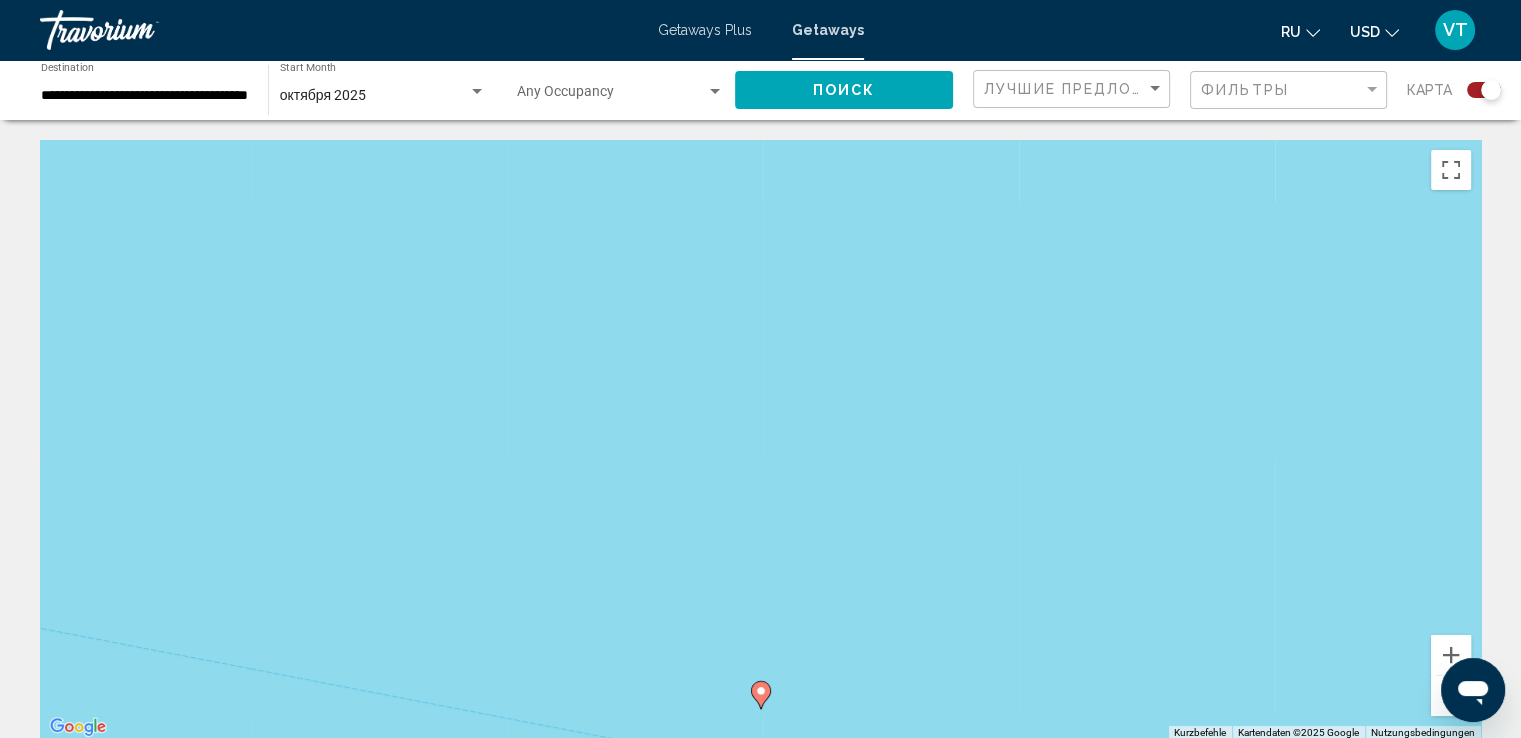 click at bounding box center [1451, 696] 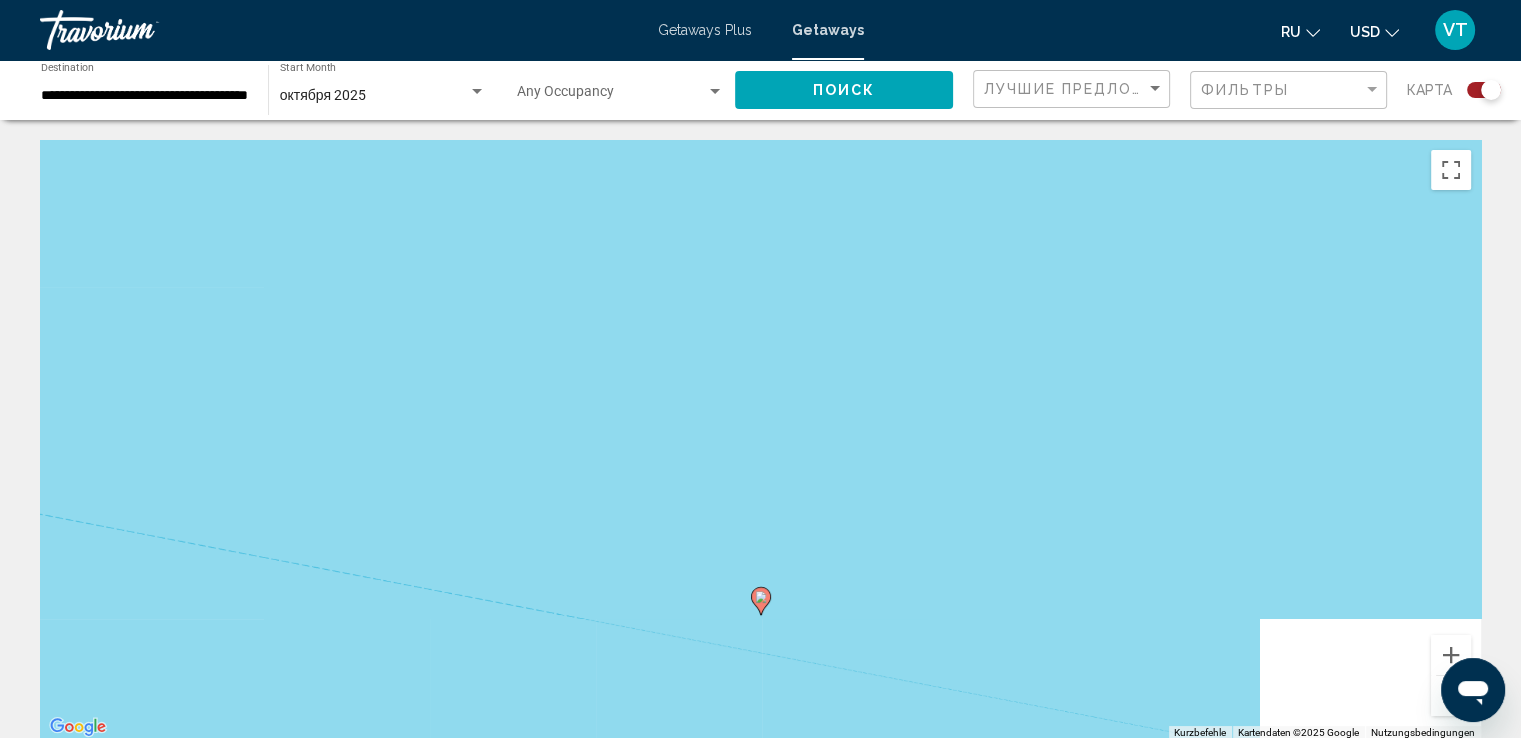 click at bounding box center [1451, 696] 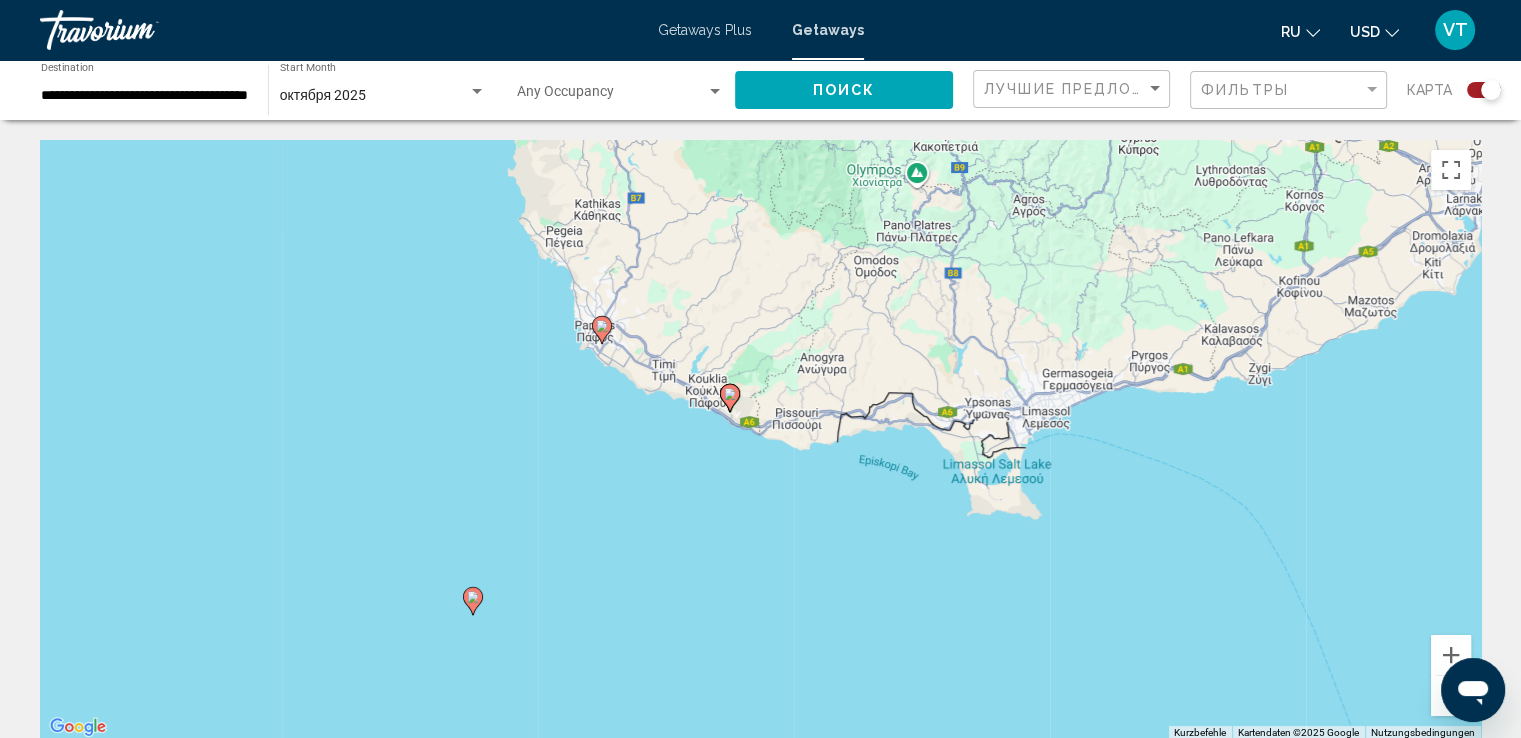 drag, startPoint x: 1176, startPoint y: 521, endPoint x: 887, endPoint y: 629, distance: 308.52066 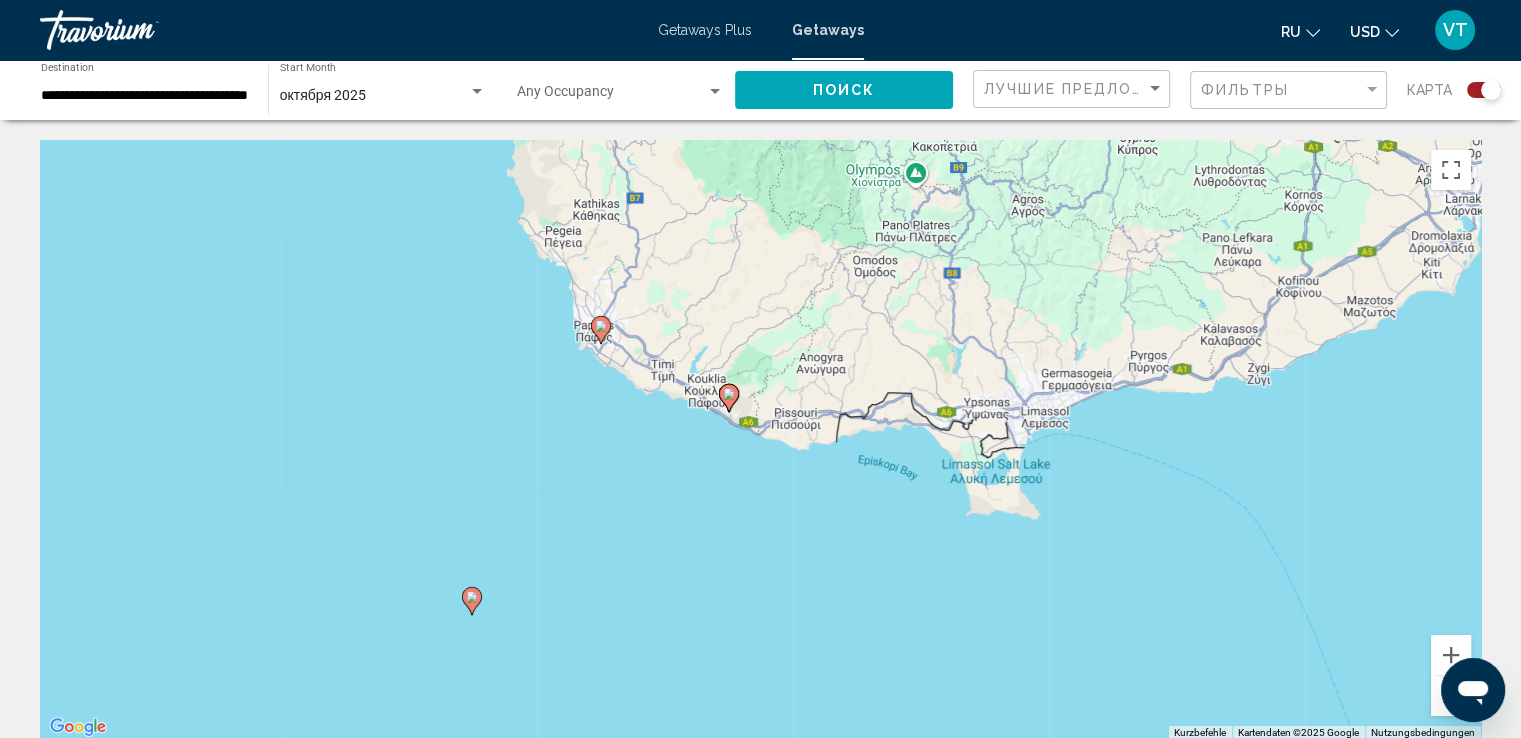 click 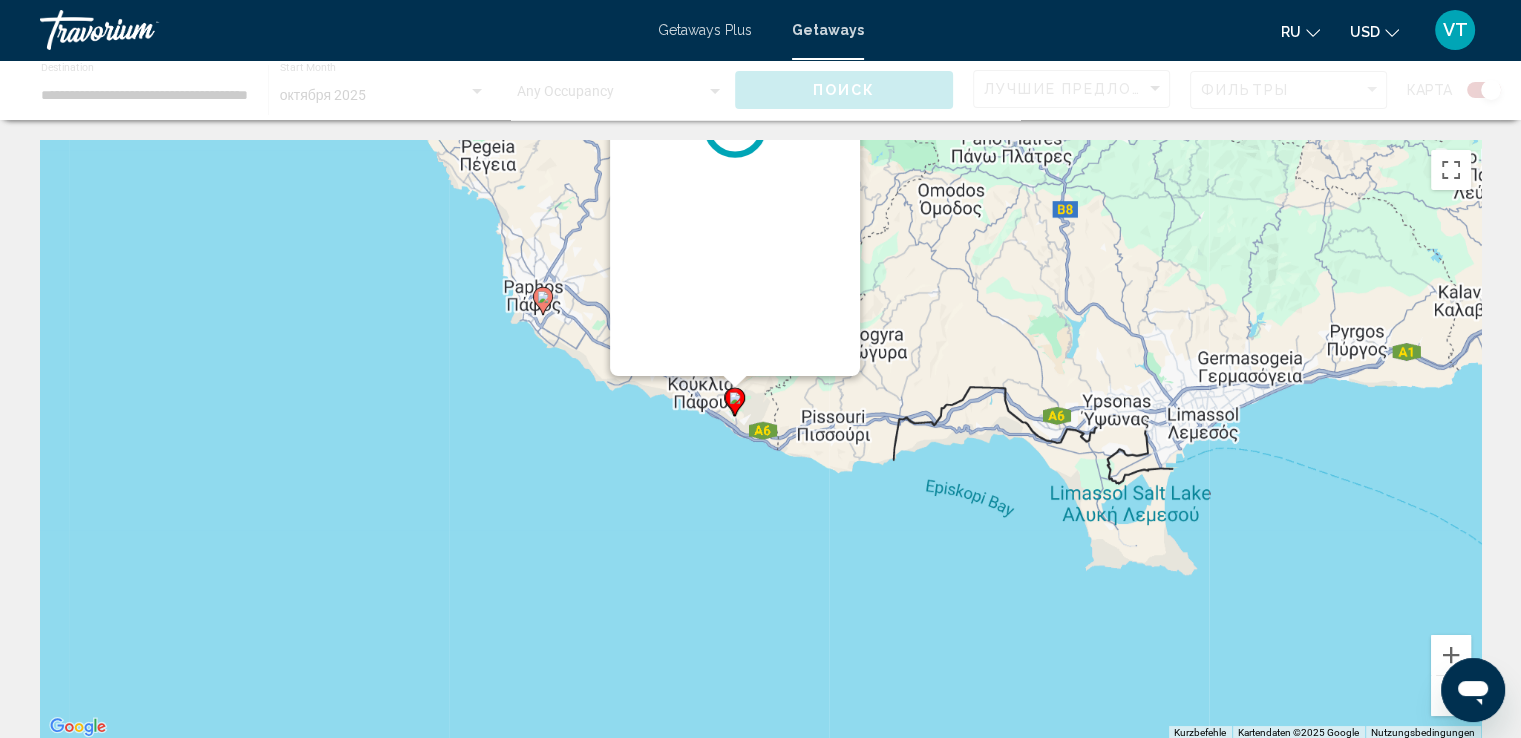 click on "Um den Modus zum Ziehen mit der Tastatur zu aktivieren, drückst du Alt + Eingabetaste. Wenn du den Modus aktiviert hast, kannst du die Markierung mit den Pfeiltasten verschieben. Nachdem du sie an die gewünschte Stelle gezogen bzw. verschoben hast, drückst du einfach die Eingabetaste. Durch Drücken der Esc-Taste kannst du den Vorgang abbrechen." at bounding box center (1481, 440) 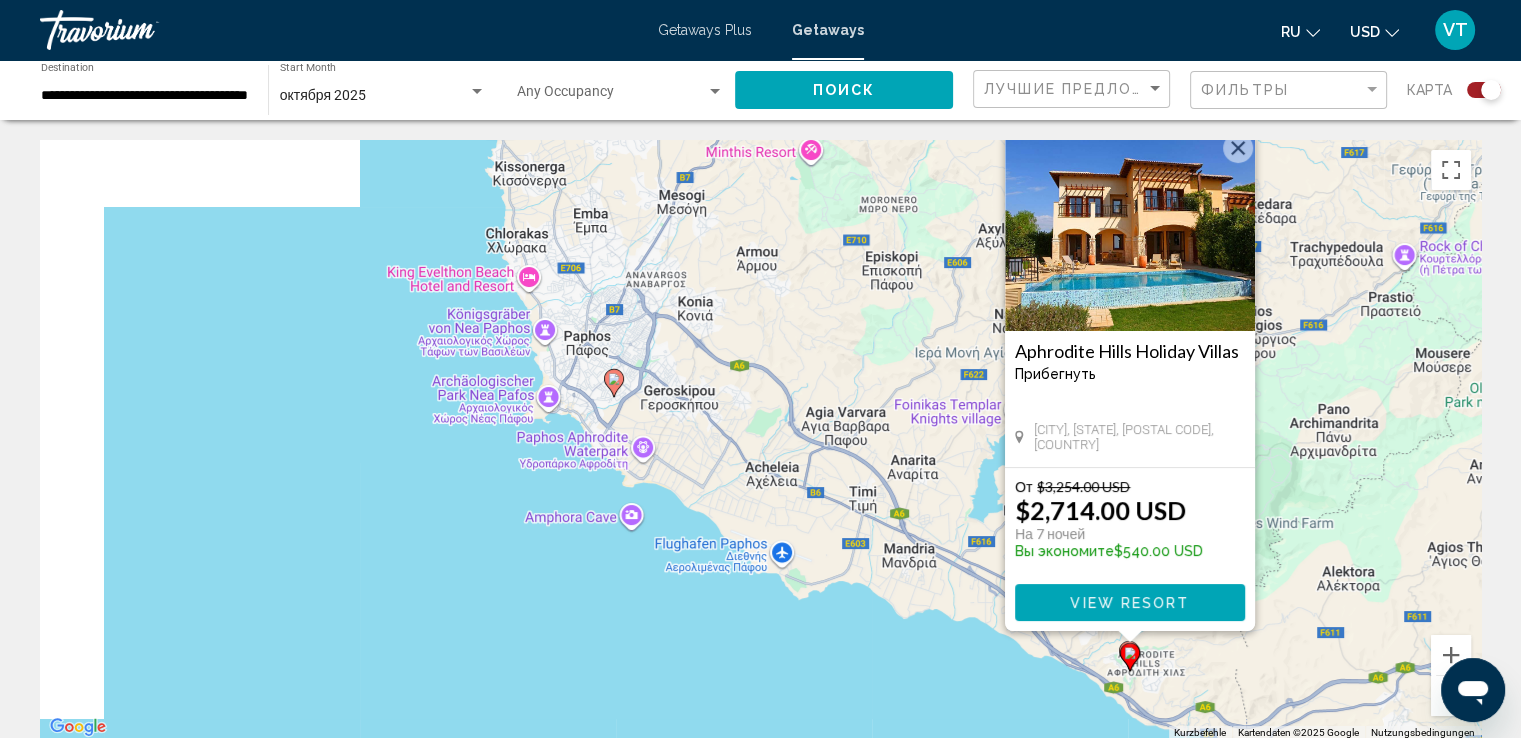 drag, startPoint x: 444, startPoint y: 483, endPoint x: 836, endPoint y: 678, distance: 437.82303 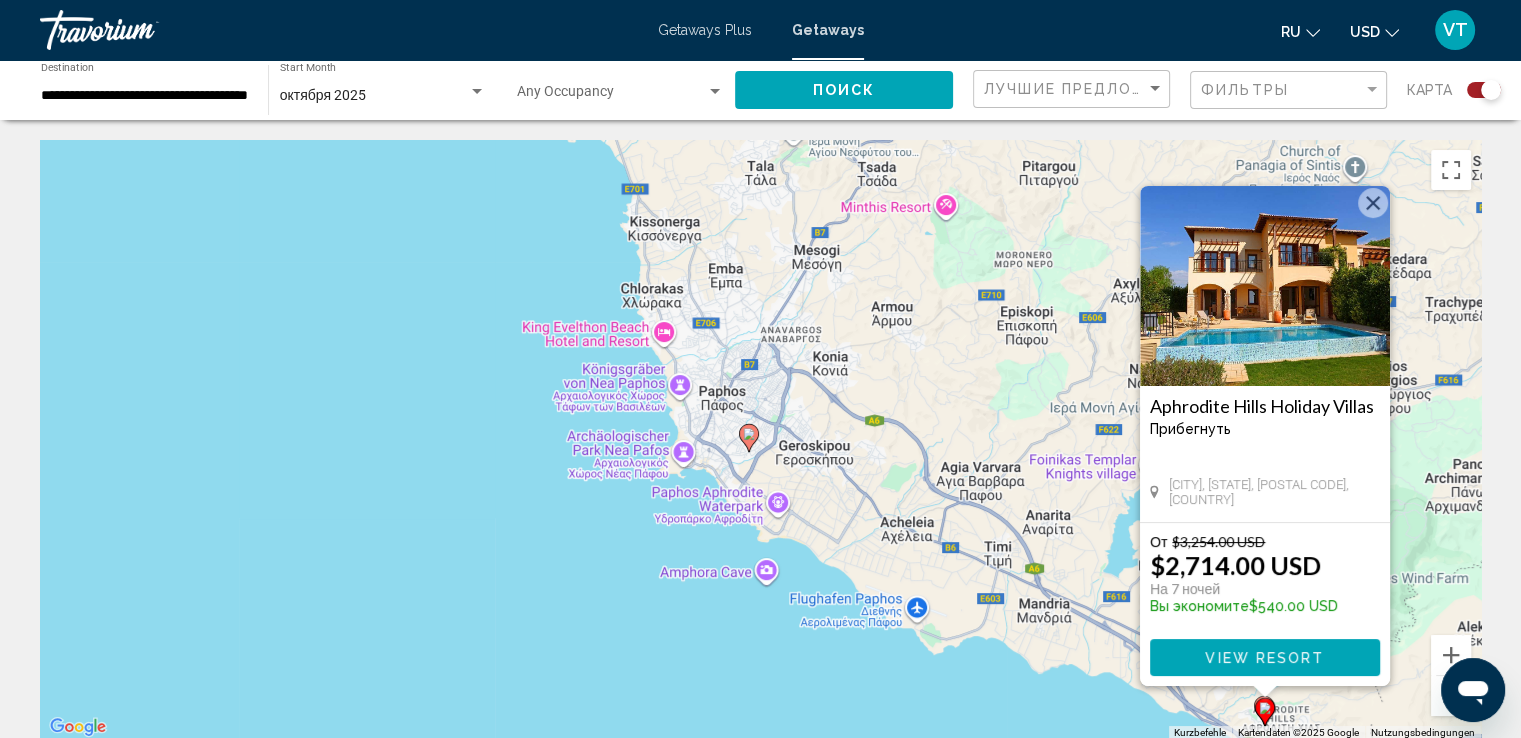 click 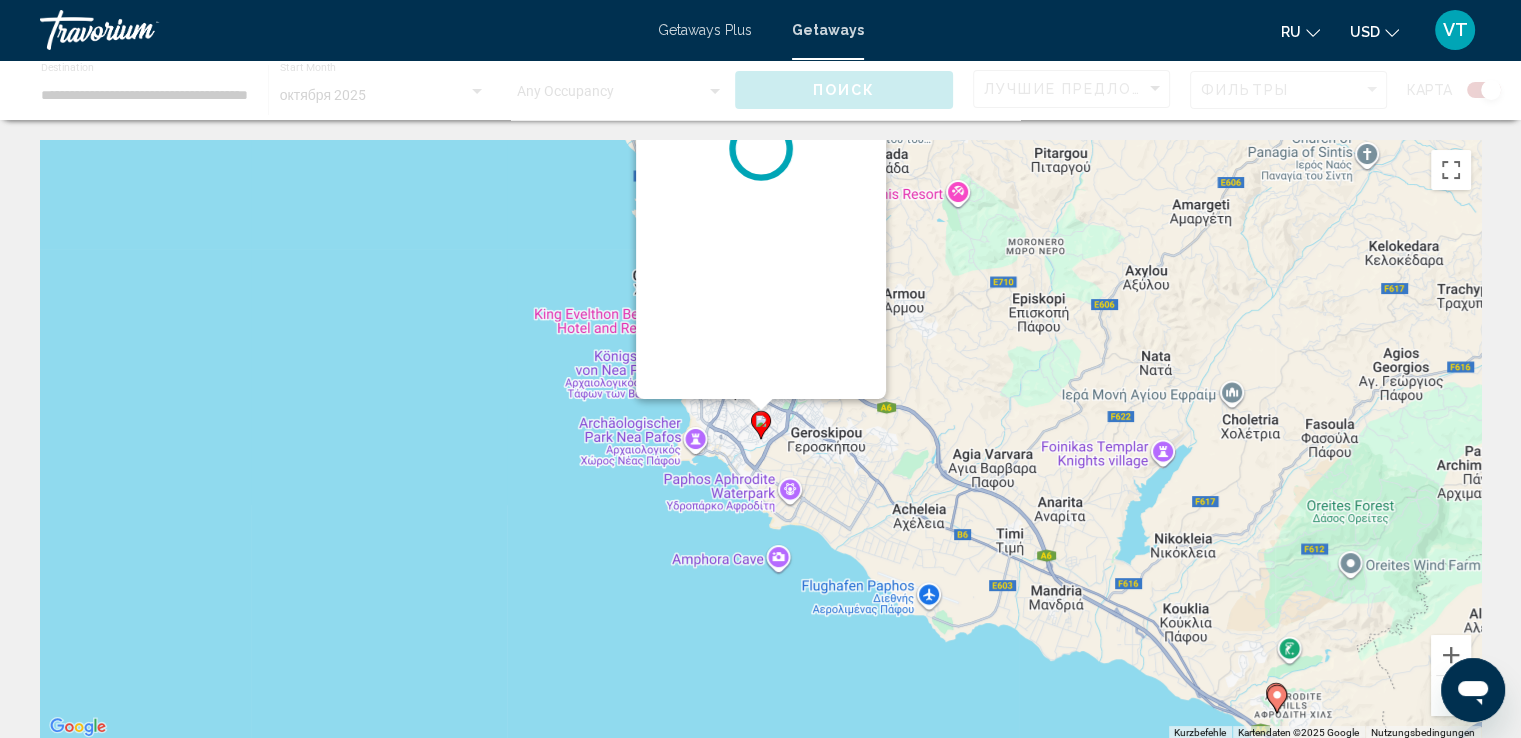 click on "Um den Modus zum Ziehen mit der Tastatur zu aktivieren, drückst du Alt + Eingabetaste. Wenn du den Modus aktiviert hast, kannst du die Markierung mit den Pfeiltasten verschieben. Nachdem du sie an die gewünschte Stelle gezogen bzw. verschoben hast, drückst du einfach die Eingabetaste. Durch Drücken der Esc-Taste kannst du den Vorgang abbrechen." at bounding box center [760, 440] 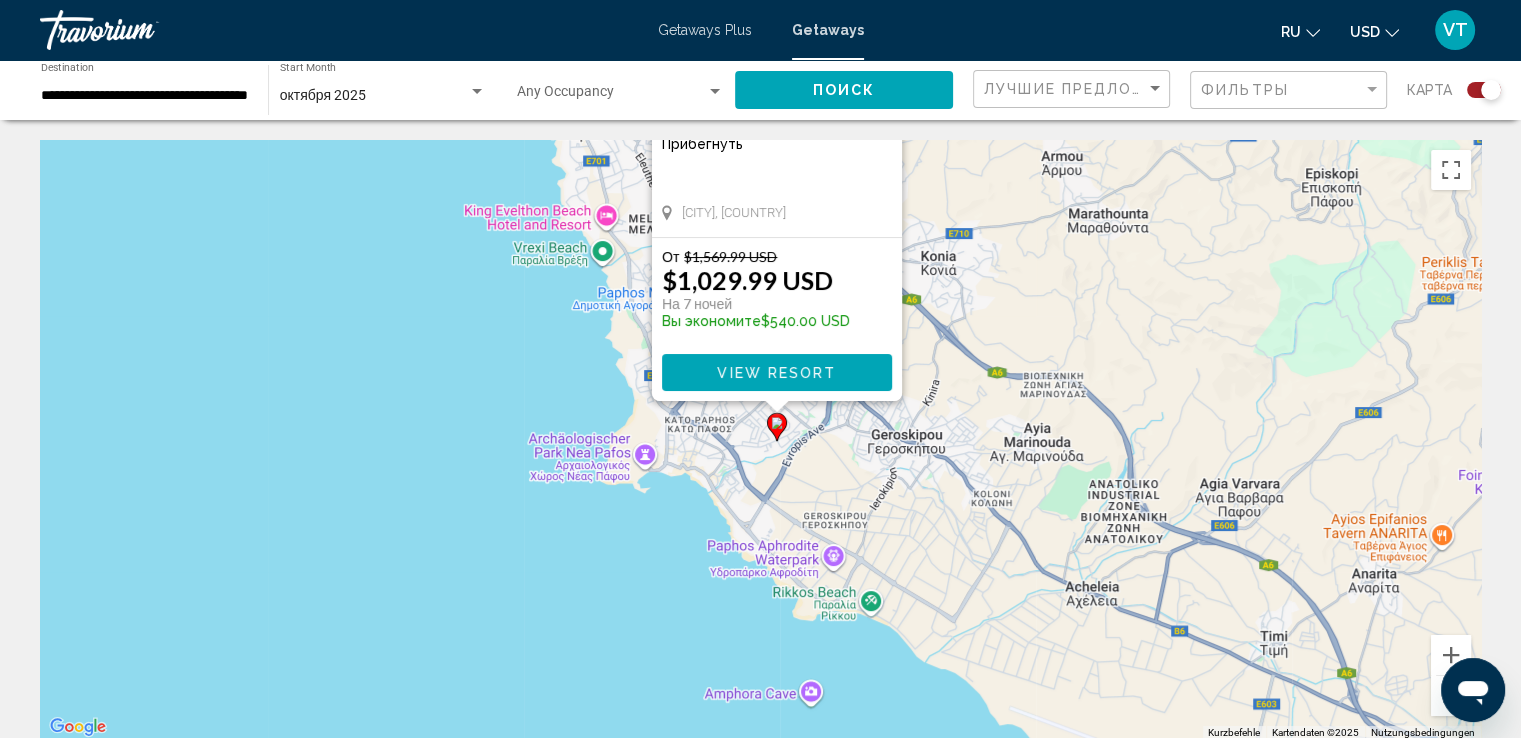 click at bounding box center (1451, 696) 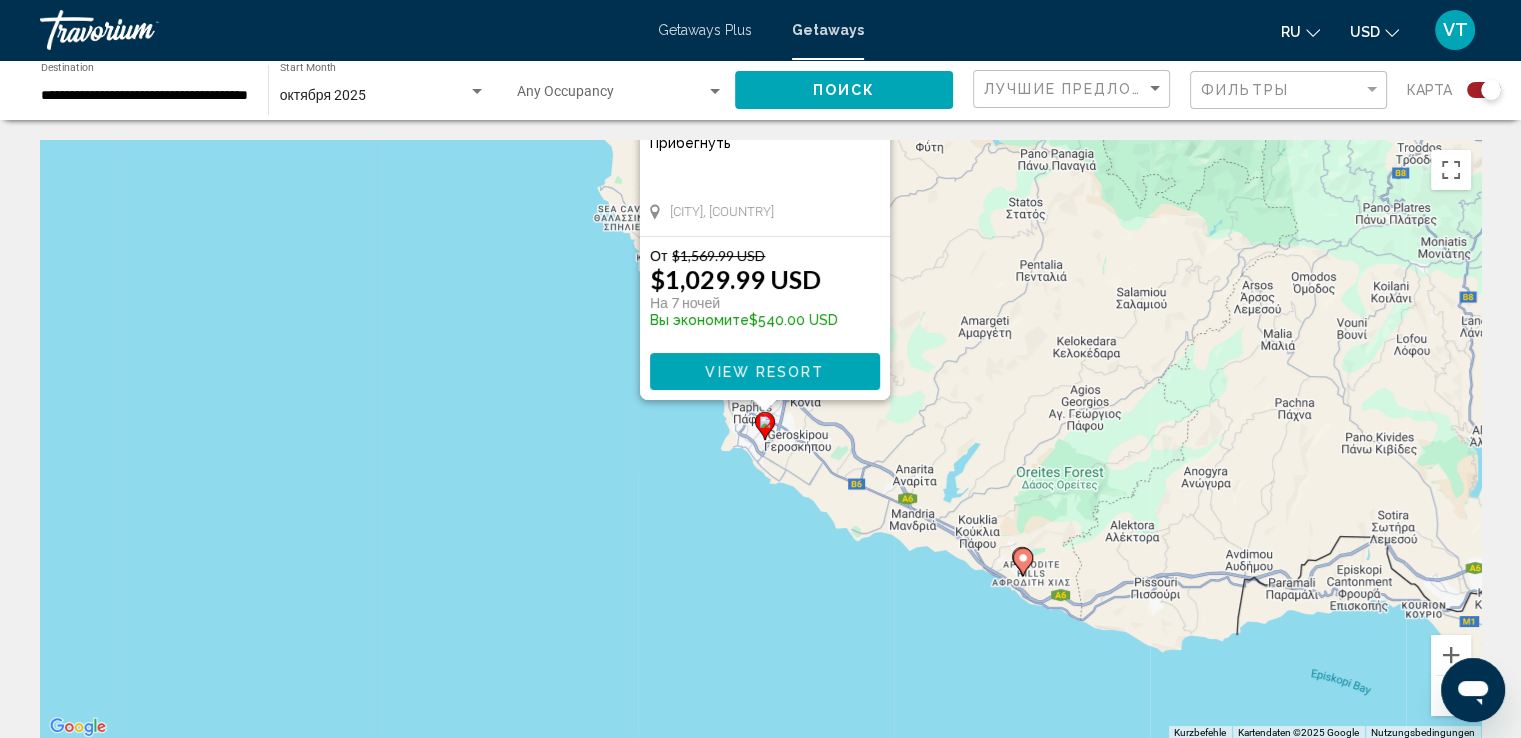 click on "Um den Modus zum Ziehen mit der Tastatur zu aktivieren, drückst du Alt + Eingabetaste. Wenn du den Modus aktiviert hast, kannst du die Markierung mit den Pfeiltasten verschieben. Nachdem du sie an die gewünschens Stelle gezogen bzw. verschoben hast, drückst du einfach die Eingabetaste. Durch Drücken der Esc-Taste kannst du den Vorgang abbrechen.  [HOTEL]  Прибегнуть  -  Это курорт только для взрослых
[CITY], [COUNTRY] От $1,569.99 USD $1,029.99 USD На 7 ночей Вы экономите  $540.00 USD  View Resort" at bounding box center [760, 440] 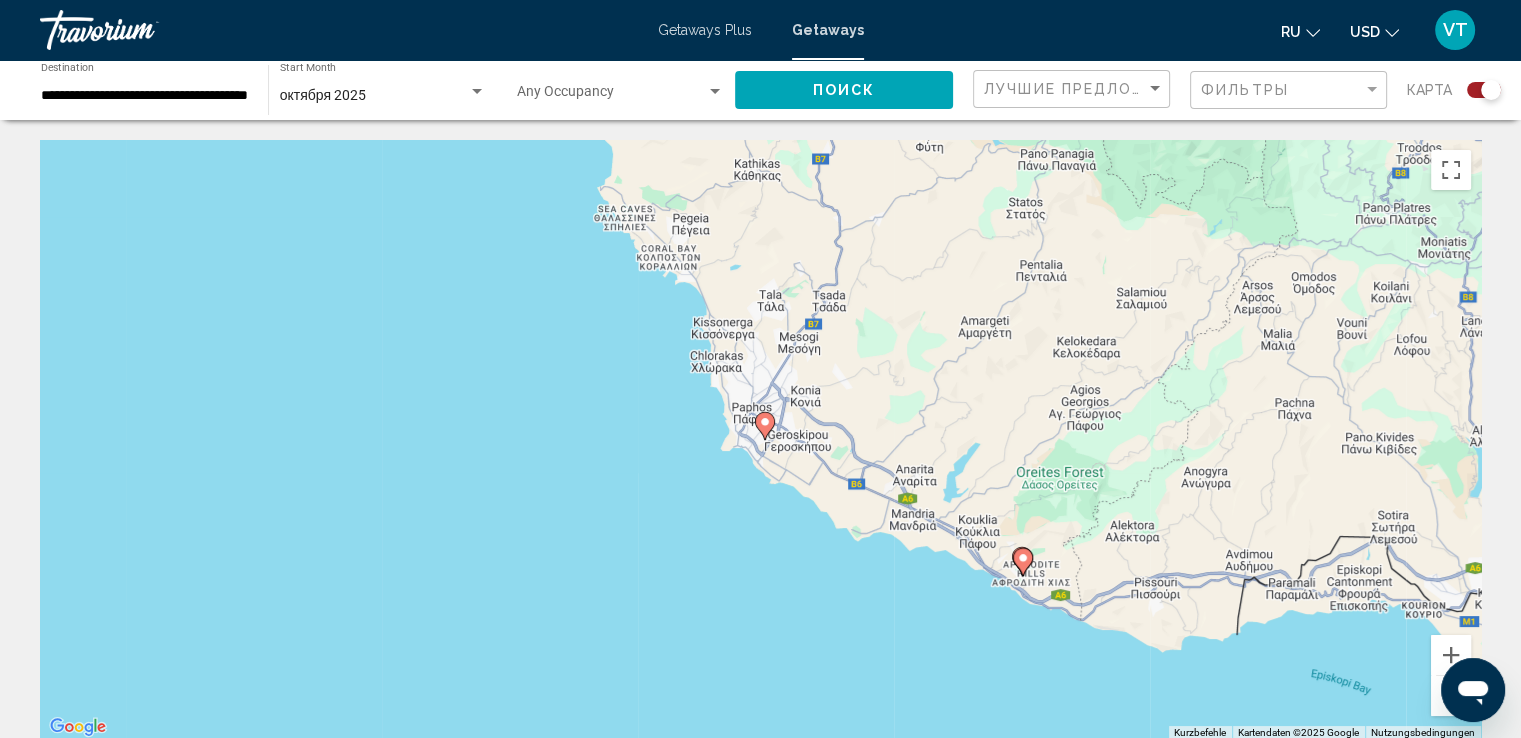 click on "Um den Modus zum Ziehen mit der Tastatur zu aktivieren, drückst du Alt + Eingabetaste. Wenn du den Modus aktiviert hast, kannst du die Markierung mit den Pfeiltasten verschieben. Nachdem du sie an die gewünschte Stelle gezogen bzw. verschoben hast, drückst du einfach die Eingabetaste. Durch Drücken der Esc-Taste kannst du den Vorgang abbrechen." at bounding box center (760, 440) 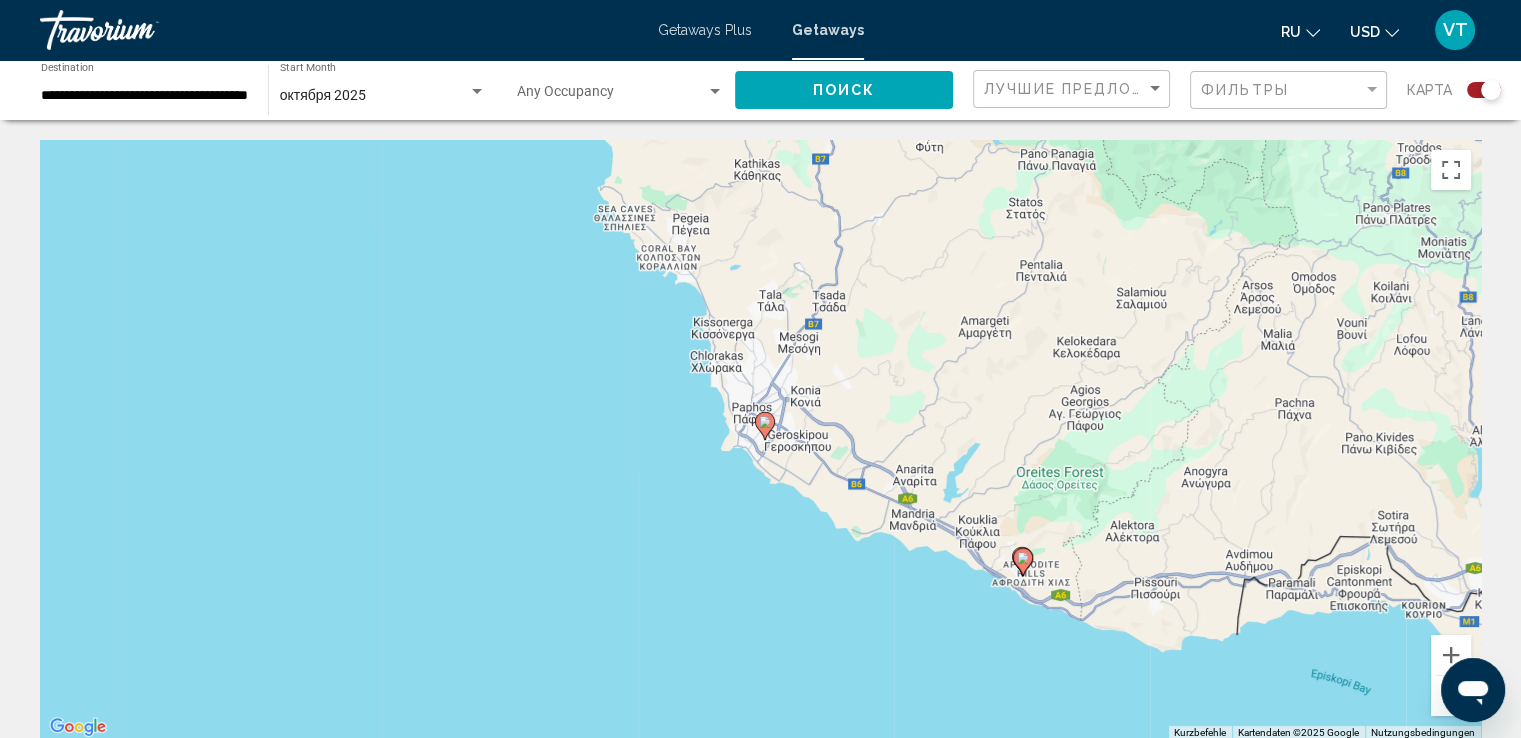 click on "Um den Modus zum Ziehen mit der Tastatur zu aktivieren, drückst du Alt + Eingabetaste. Wenn du den Modus aktiviert hast, kannst du die Markierung mit den Pfeiltasten verschieben. Nachdem du sie an die gewünschte Stelle gezogen bzw. verschoben hast, drückst du einfach die Eingabetaste. Durch Drücken der Esc-Taste kannst du den Vorgang abbrechen." at bounding box center [760, 440] 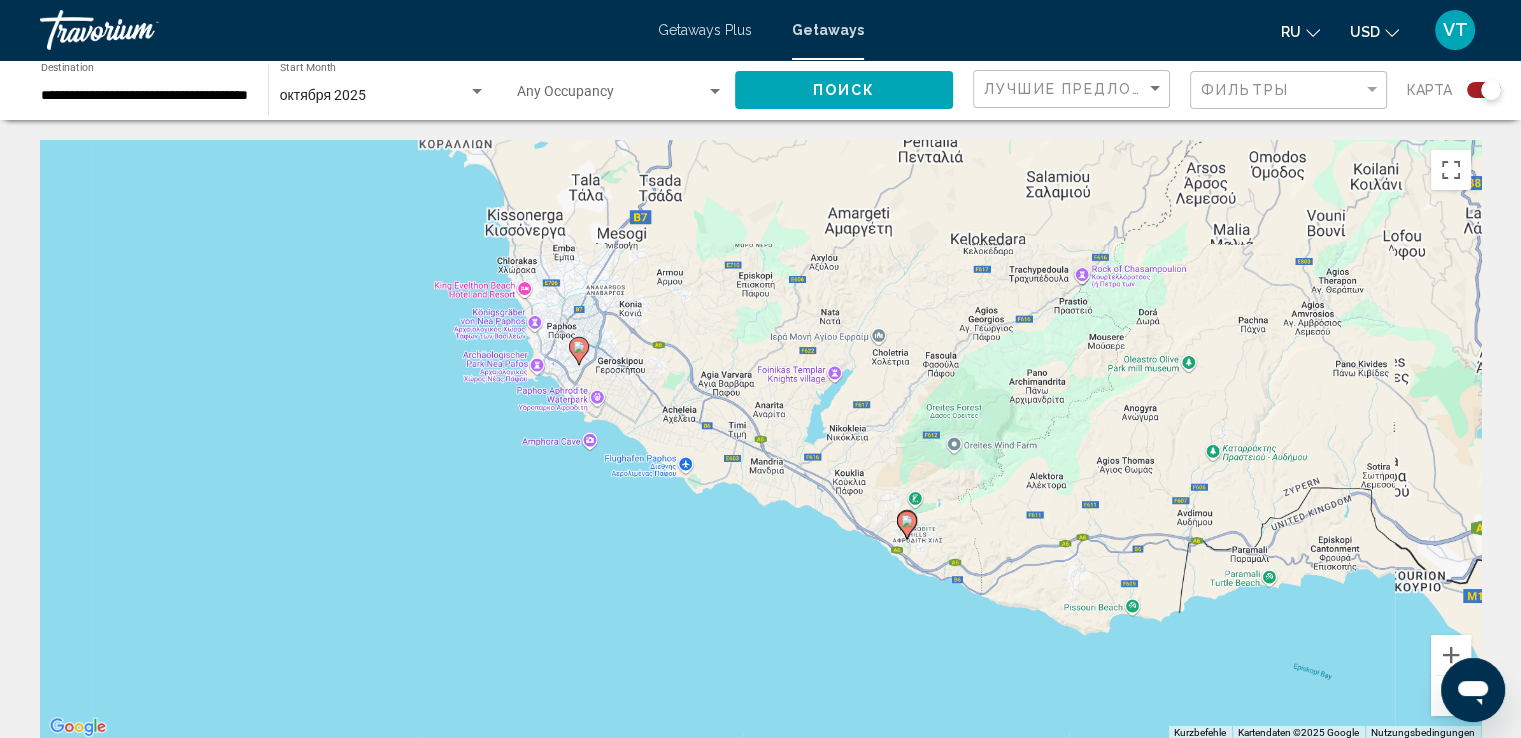 click on "Um den Modus zum Ziehen mit der Tastatur zu aktivieren, drückst du Alt + Eingabetaste. Wenn du den Modus aktiviert hast, kannst du die Markierung mit den Pfeiltasten verschieben. Nachdem du sie an die gewünschte Stelle gezogen bzw. verschoben hast, drückst du einfach die Eingabetaste. Durch Drücken der Esc-Taste kannst du den Vorgang abbrechen." at bounding box center (760, 440) 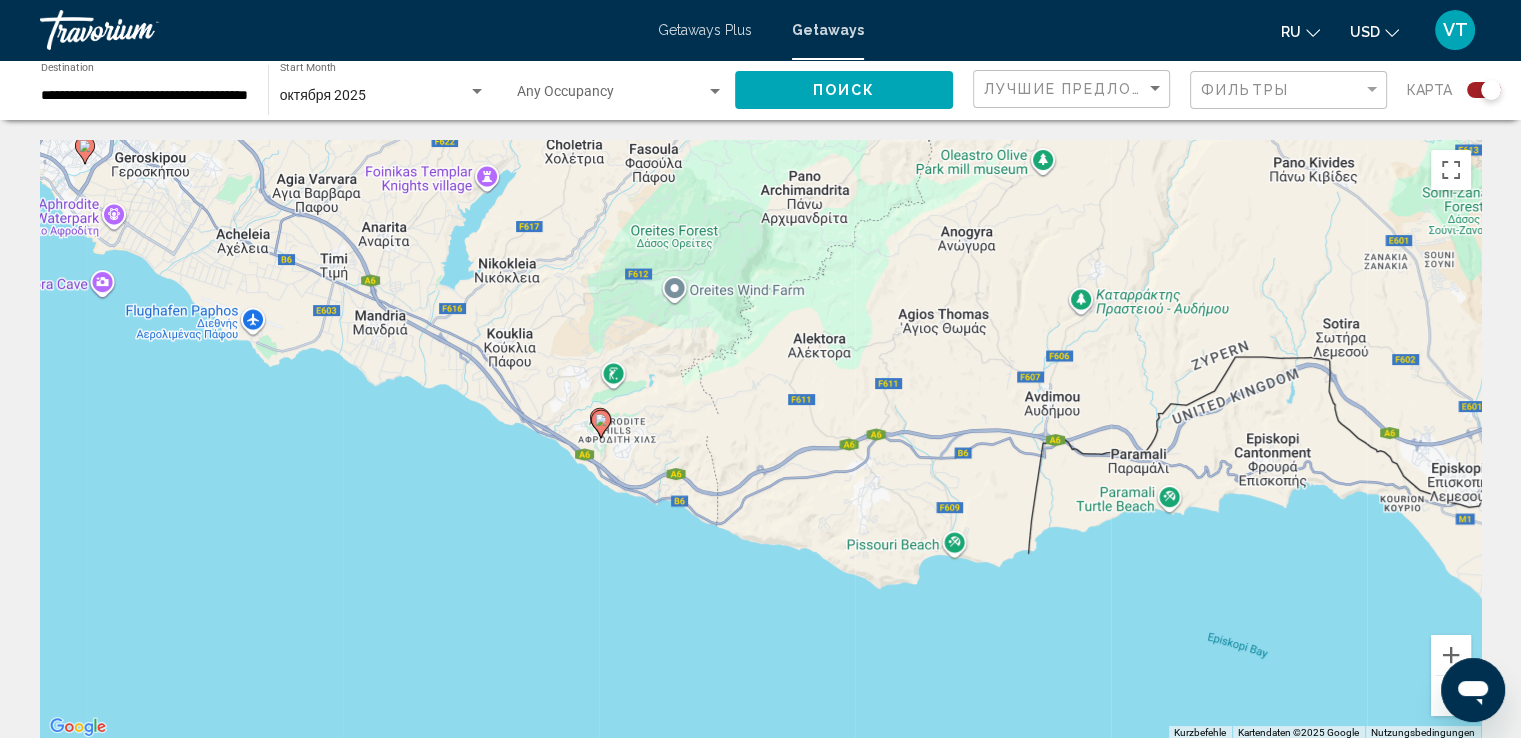 click at bounding box center (1451, 696) 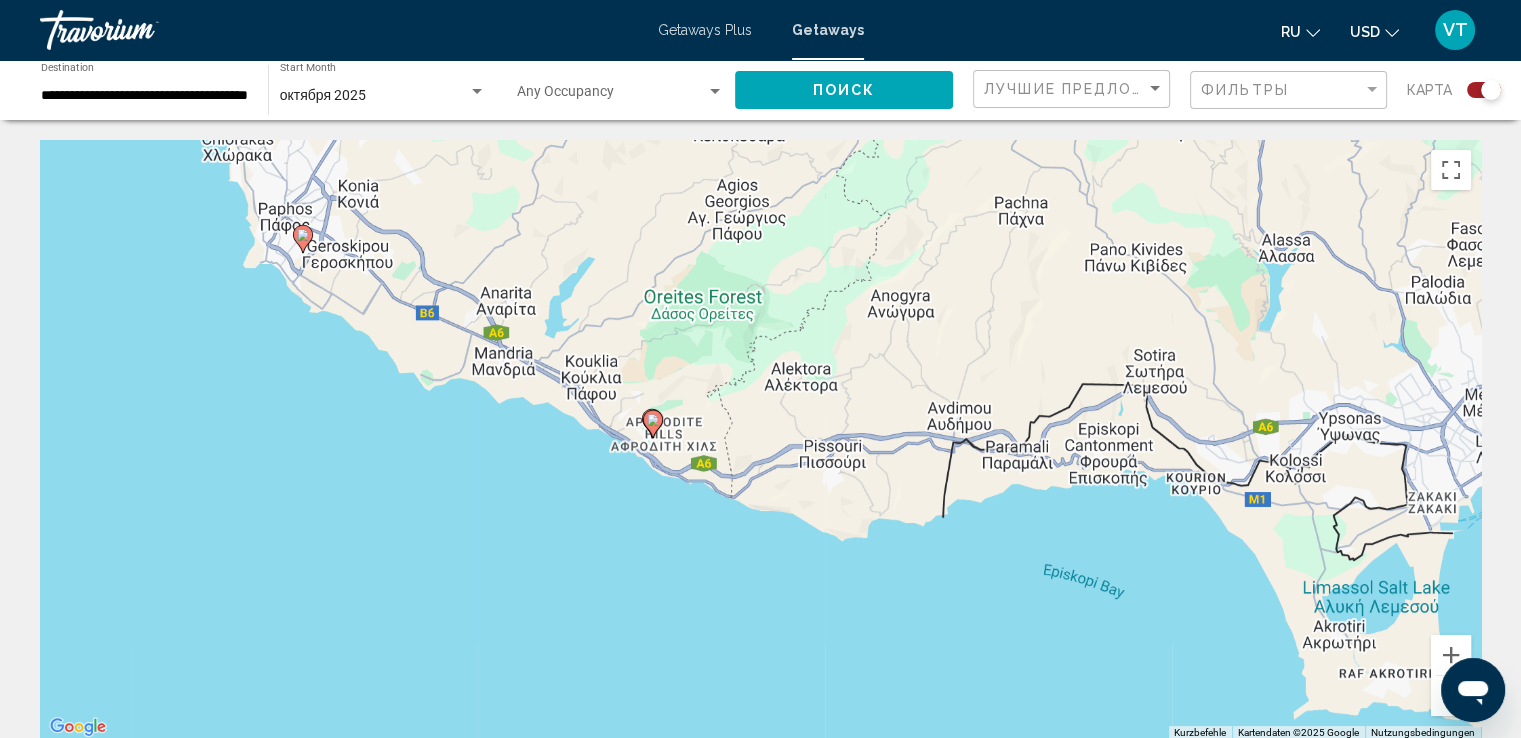 click at bounding box center (1451, 696) 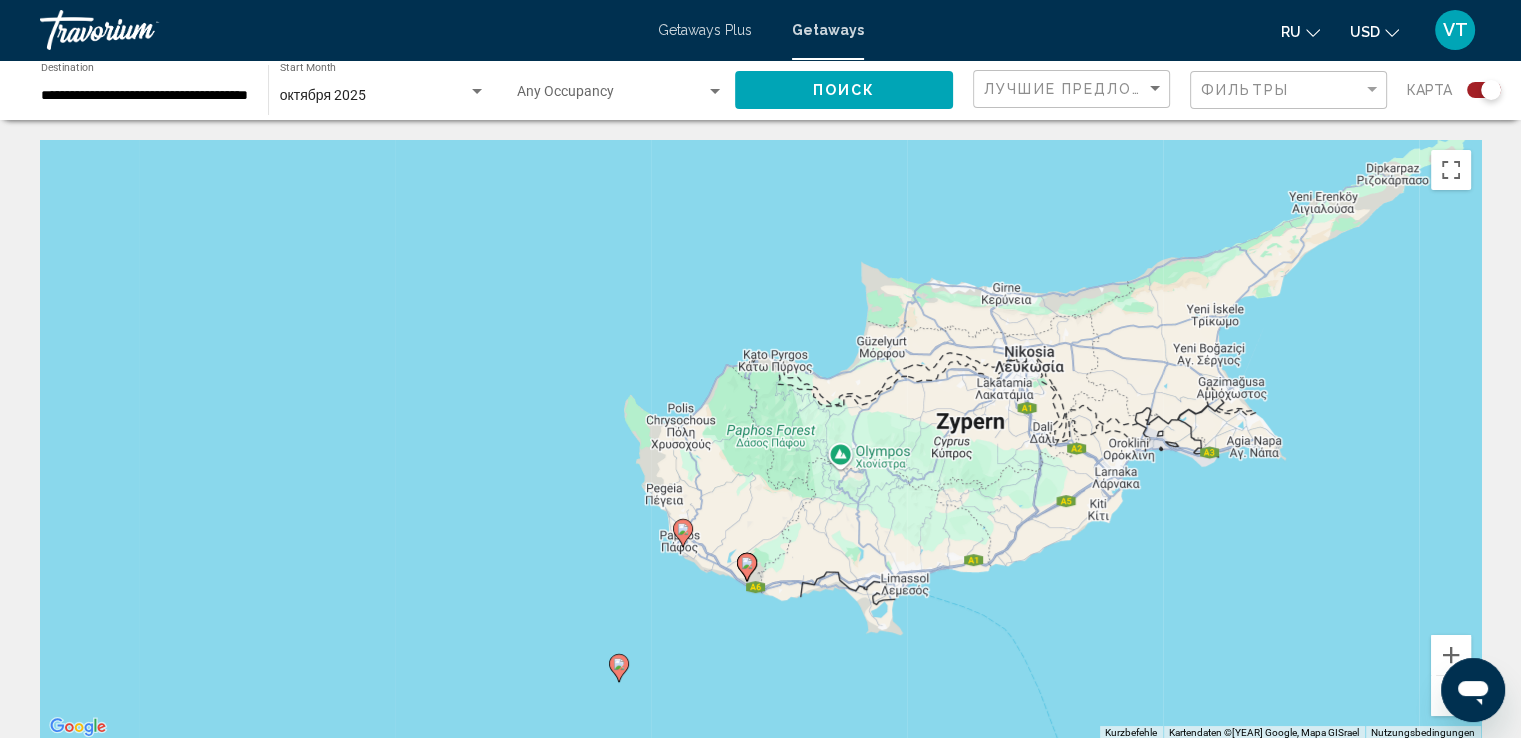 drag, startPoint x: 954, startPoint y: 459, endPoint x: 996, endPoint y: 662, distance: 207.2993 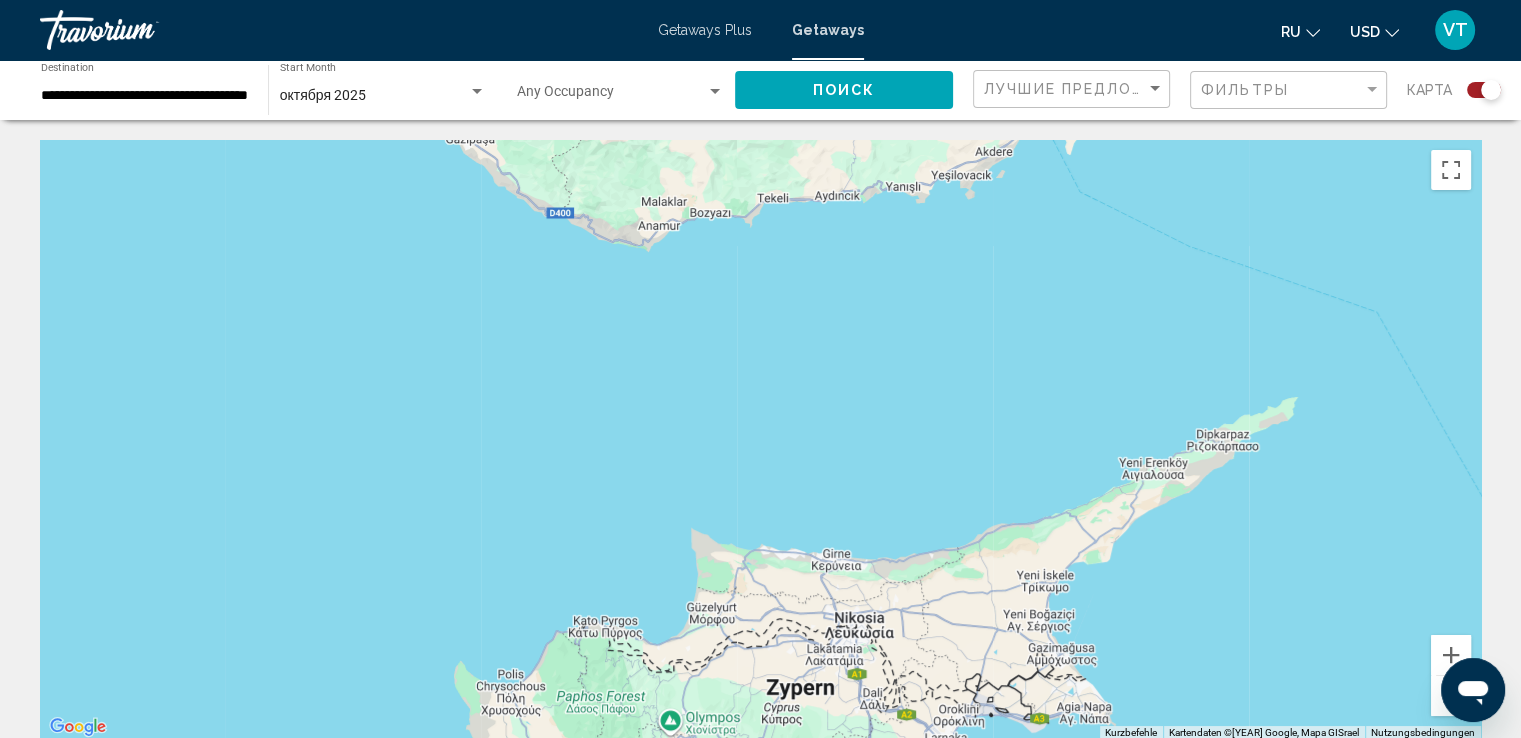 drag, startPoint x: 960, startPoint y: 490, endPoint x: 750, endPoint y: 702, distance: 298.4024 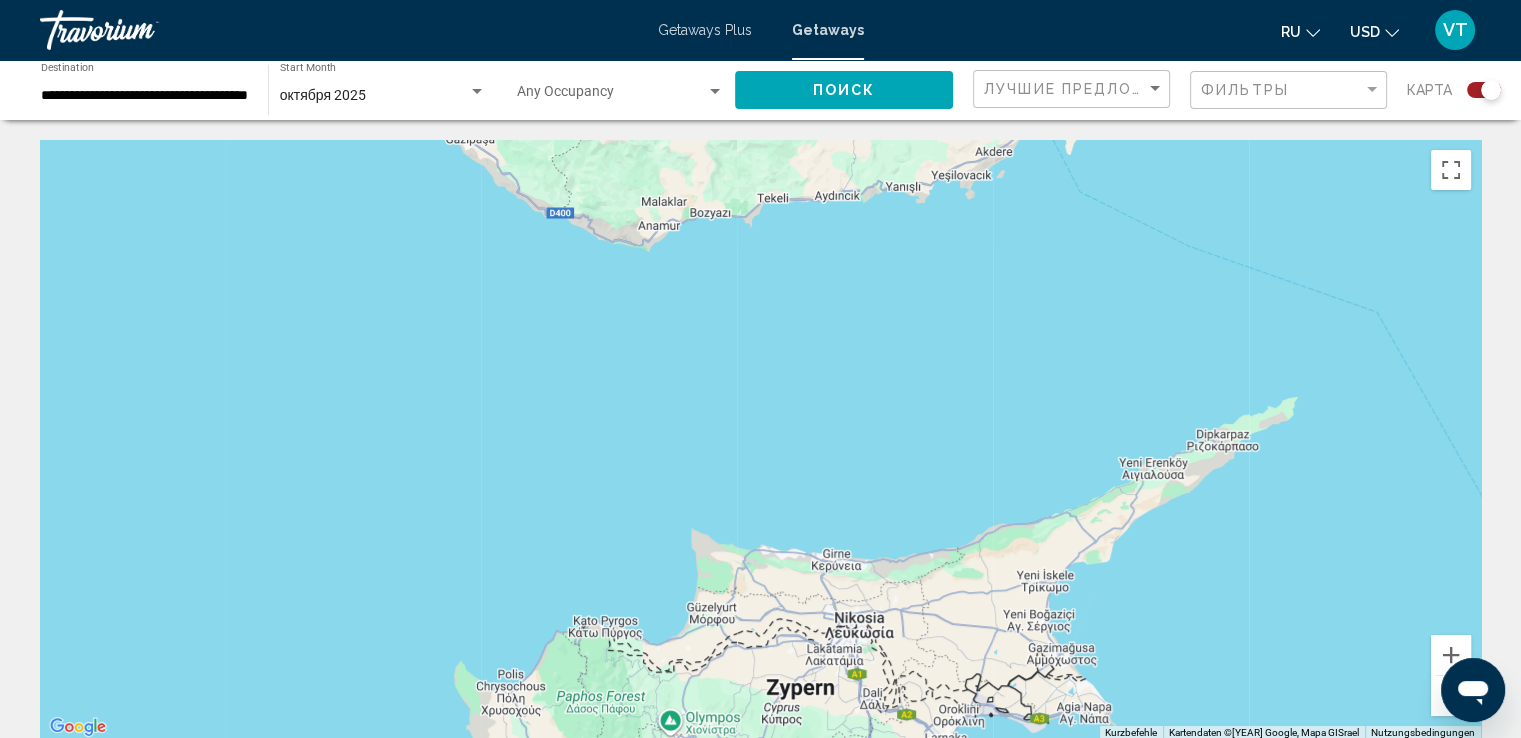 click at bounding box center (1451, 696) 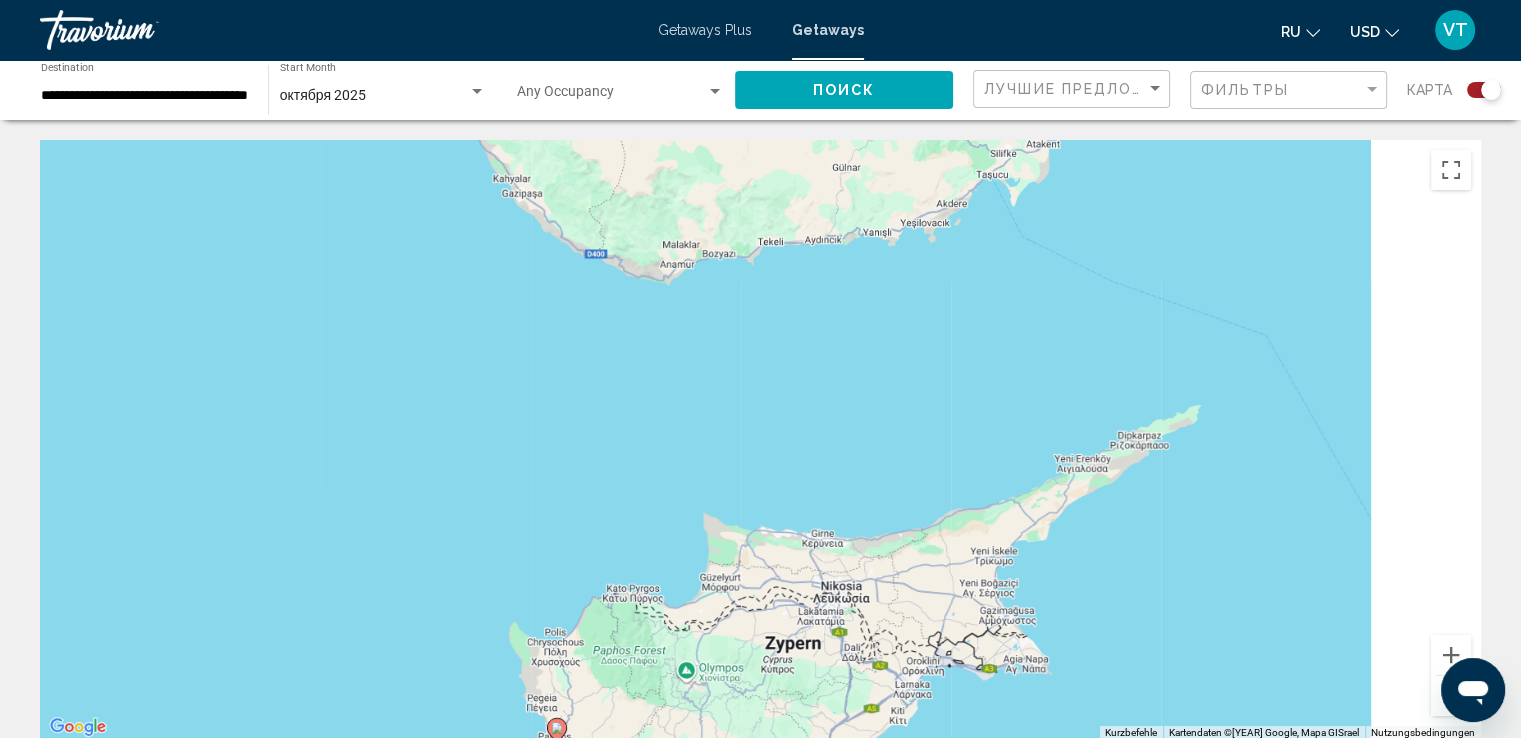 click at bounding box center (1451, 696) 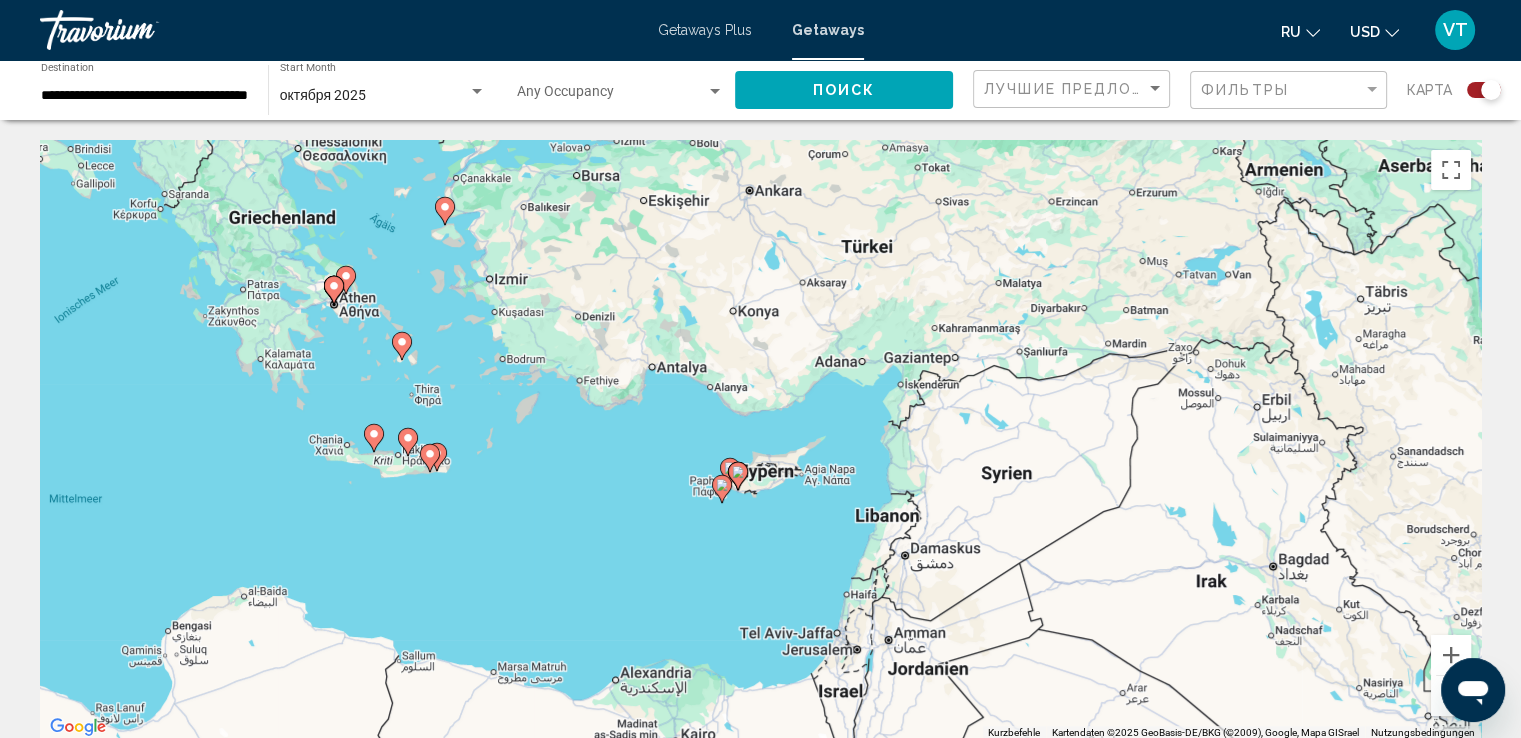 click 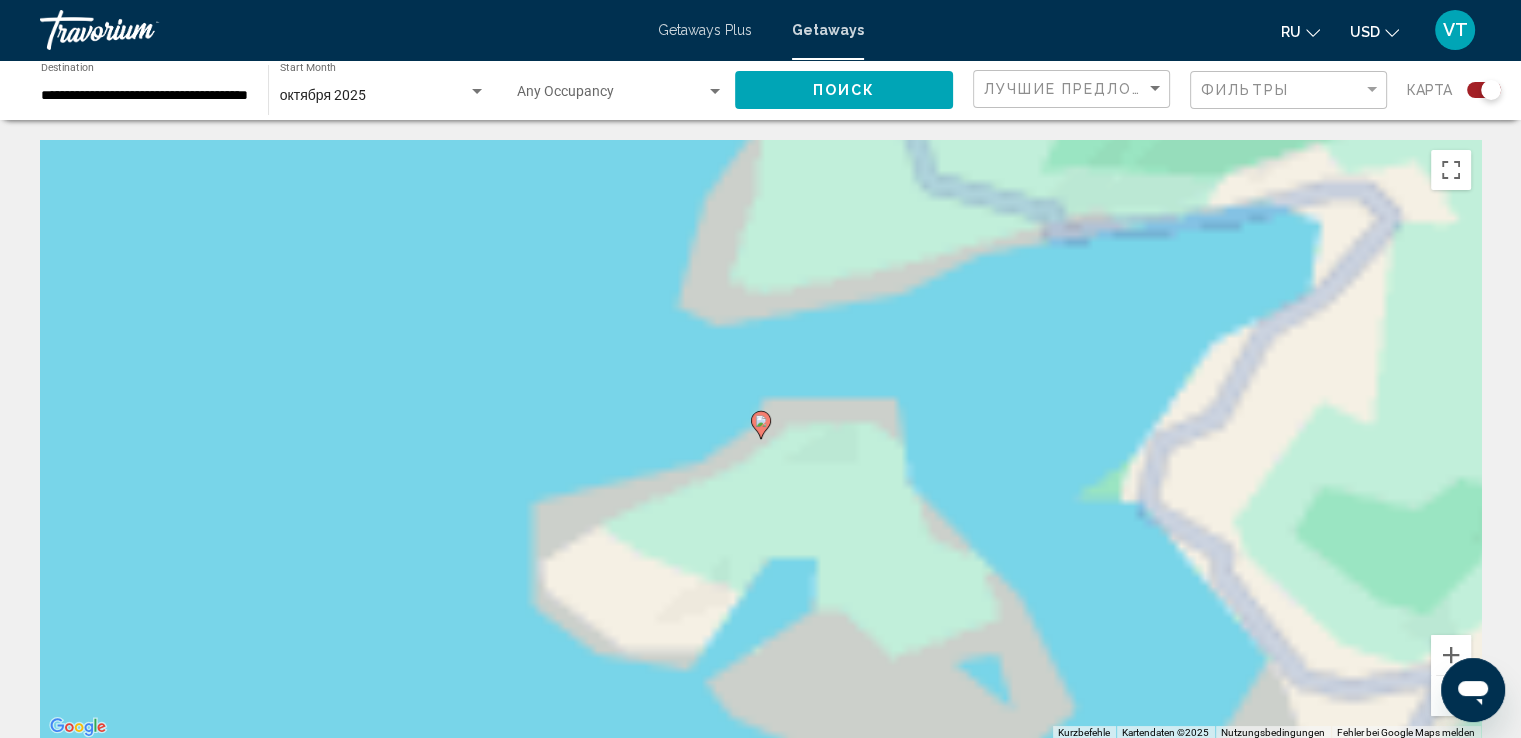 click on "Um den Modus zum Ziehen mit der Tastatur zu aktivieren, drückst du Alt + Eingabetaste. Wenn du den Modus aktiviert hast, kannst du die Markierung mit den Pfeiltasten verschieben. Nachdem du sie an die gewünschte Stelle gezogen bzw. verschoben hast, drückst du einfach die Eingabetaste. Durch Drücken der Esc-Taste kannst du den Vorgang abbrechen." at bounding box center (760, 440) 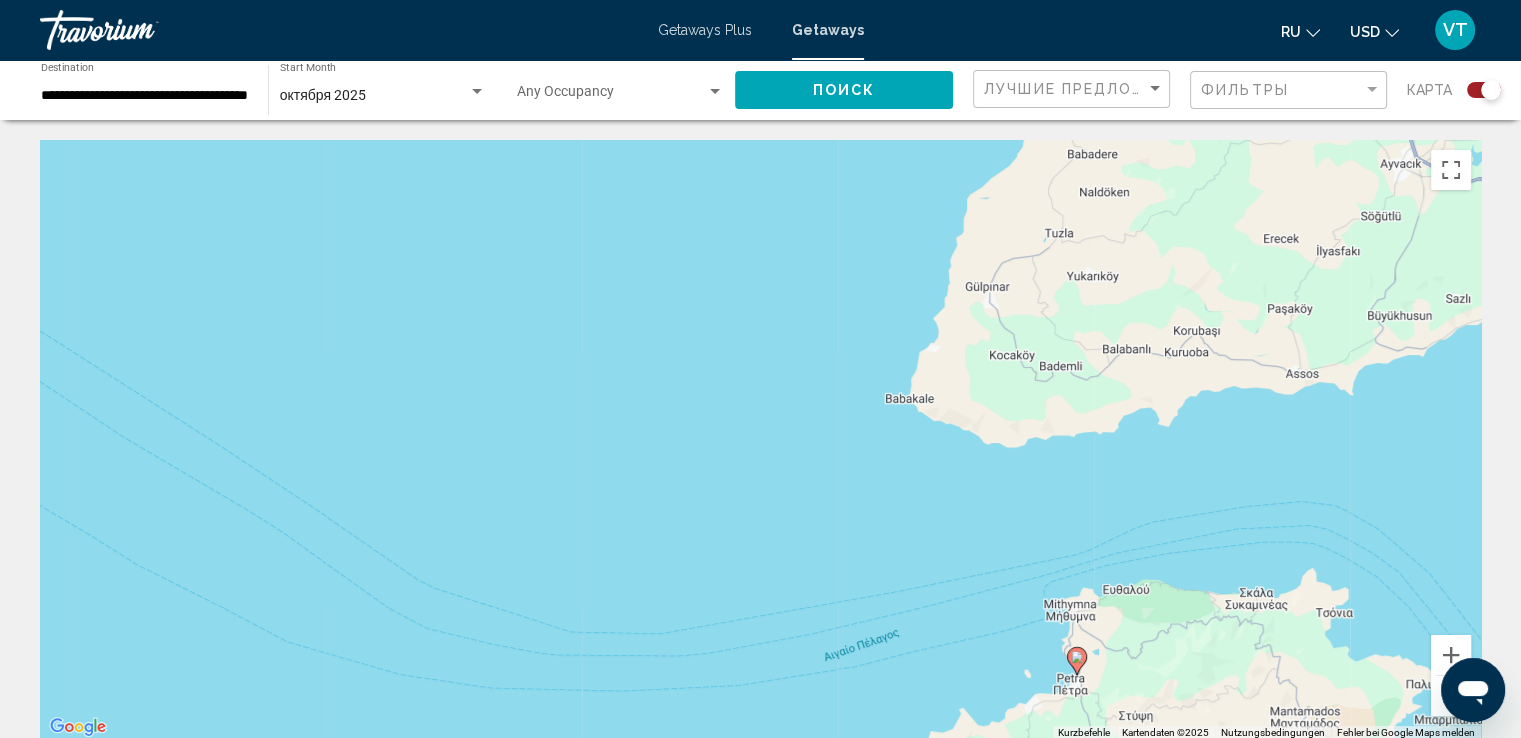 click 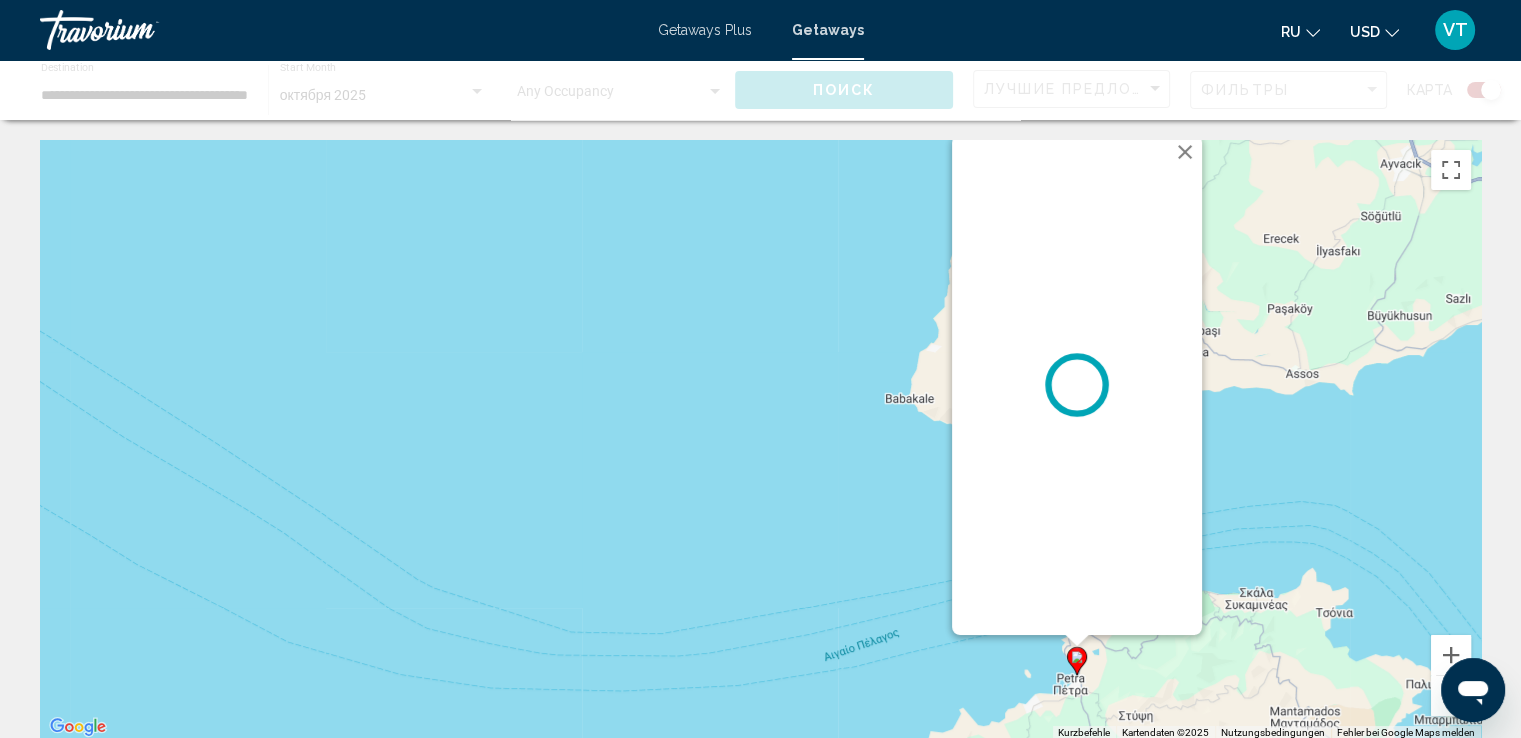 click on "Um von einem Element zum anderen zu gelangen, drückst du die Pfeiltasten entsprechend. Um den Modus zum Ziehen mit der Tastatur zu aktivieren, drückst du Alt + Eingabetaste. Wenn du den Modus aktiviert hast, kannst du die Markierung mit den Pfeiltasten verschieben. Nachdem du sie an die gewünschte Stelle gezogen bzw. verschoben hast, drückst du einfach die Eingabetaste. Durch Drücken der Esc-Taste kannst du den Vorgang abbrechen." at bounding box center [760, 440] 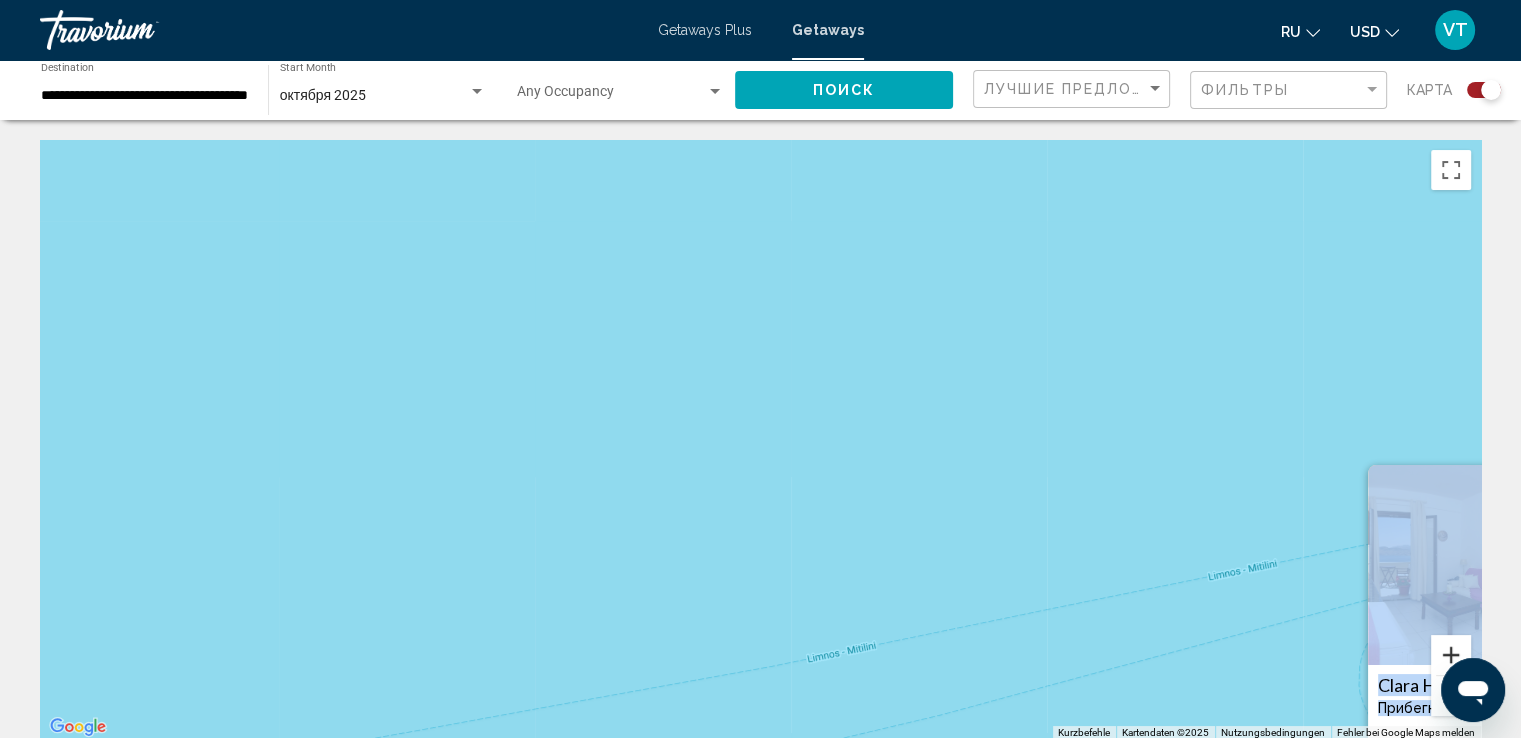 drag, startPoint x: 1436, startPoint y: 635, endPoint x: 1313, endPoint y: 551, distance: 148.9463 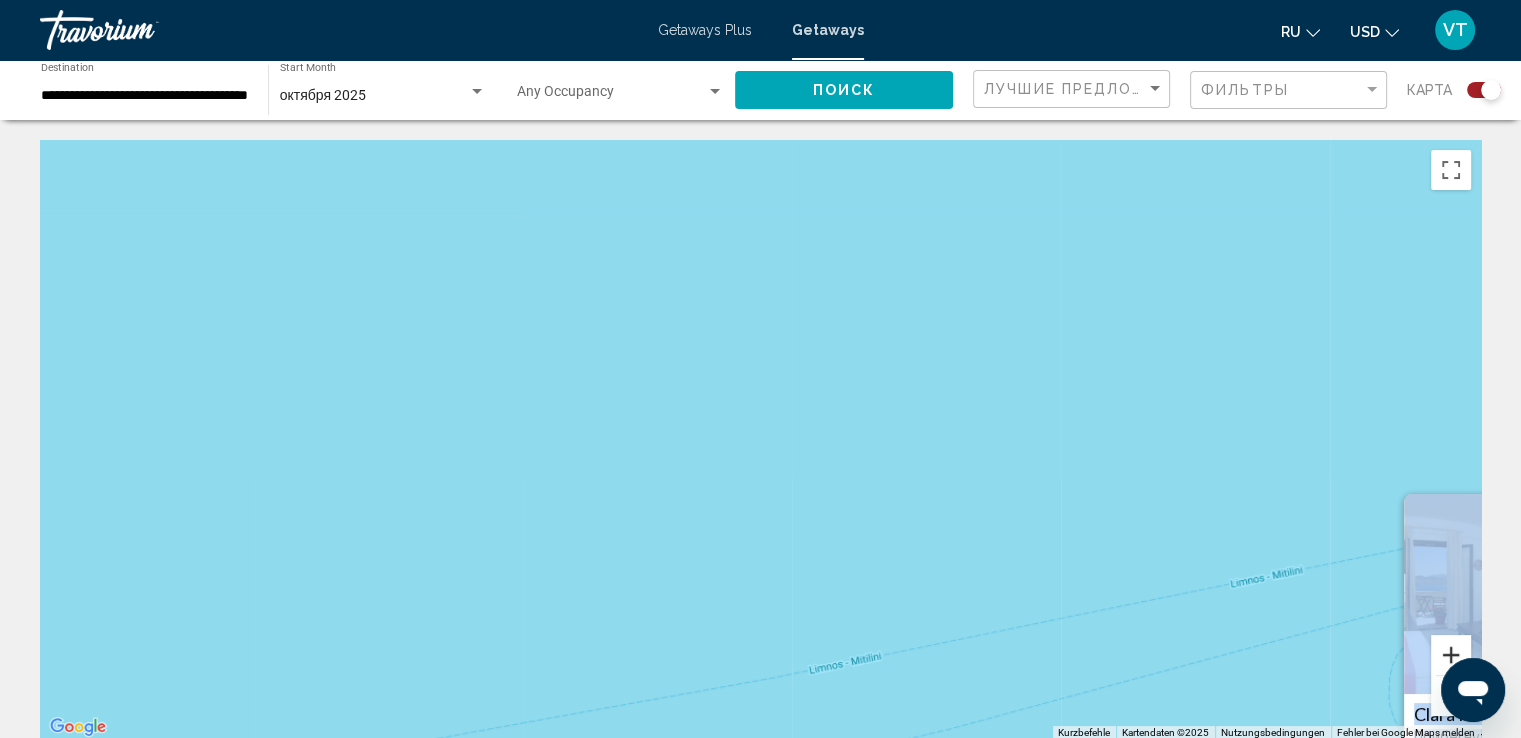 click at bounding box center [1451, 655] 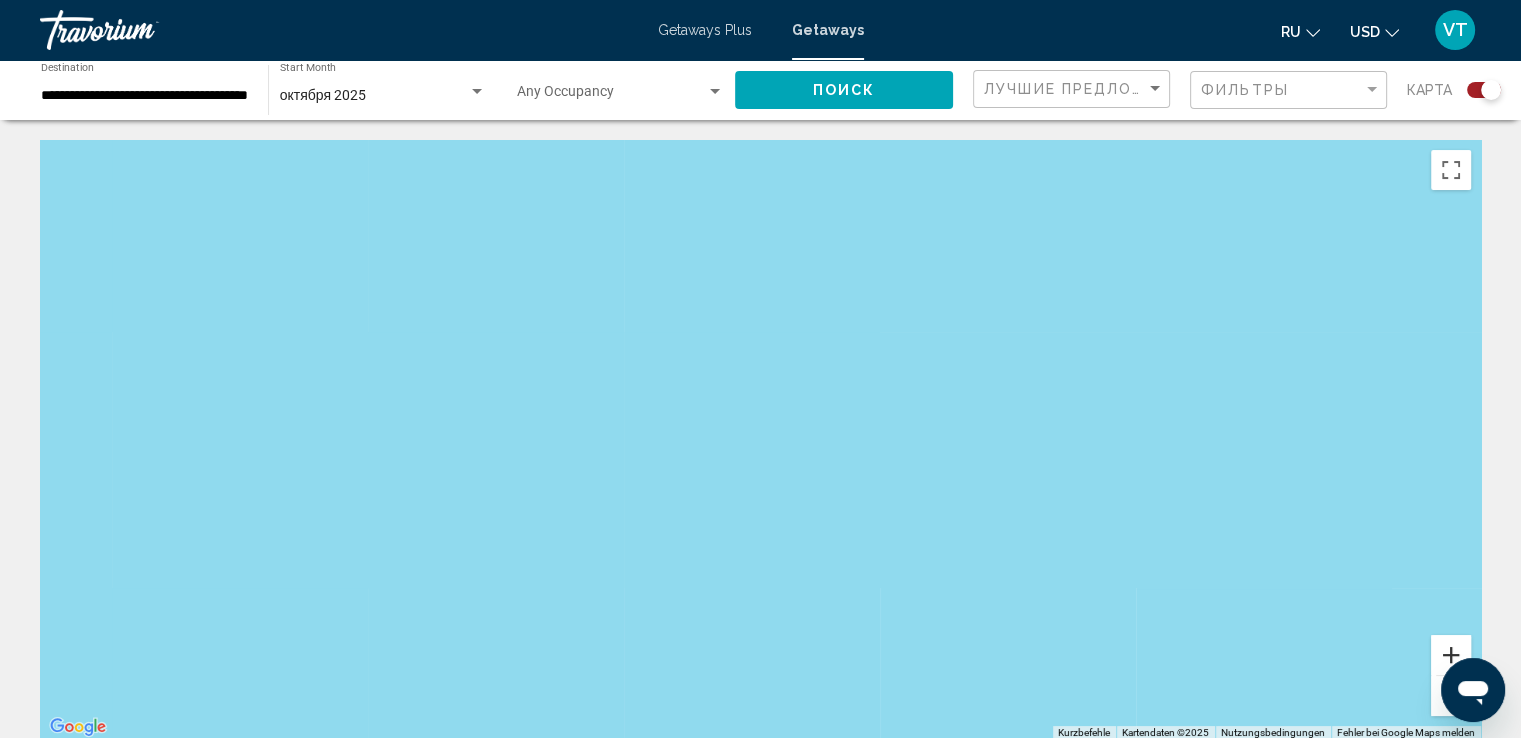 click at bounding box center (1451, 655) 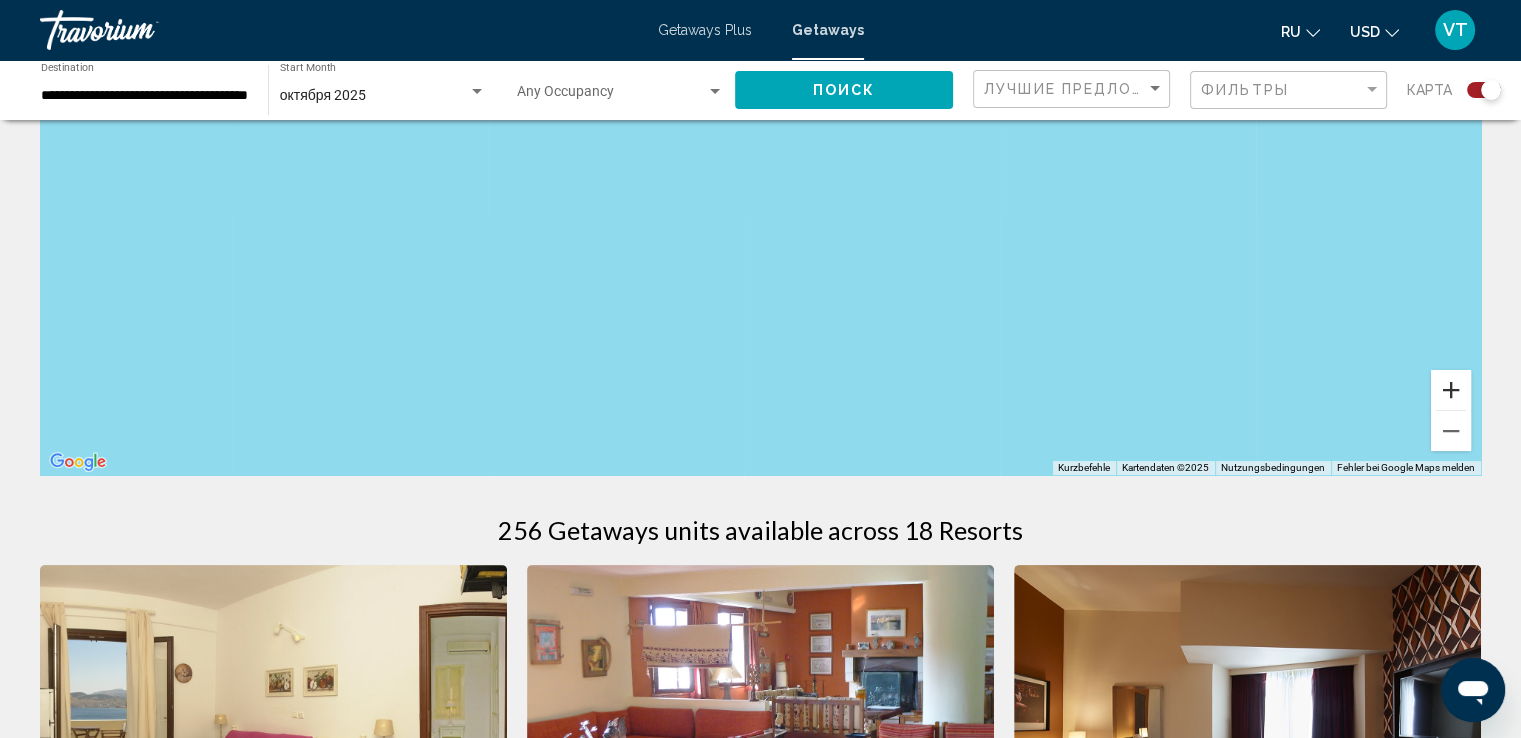 scroll, scrollTop: 300, scrollLeft: 0, axis: vertical 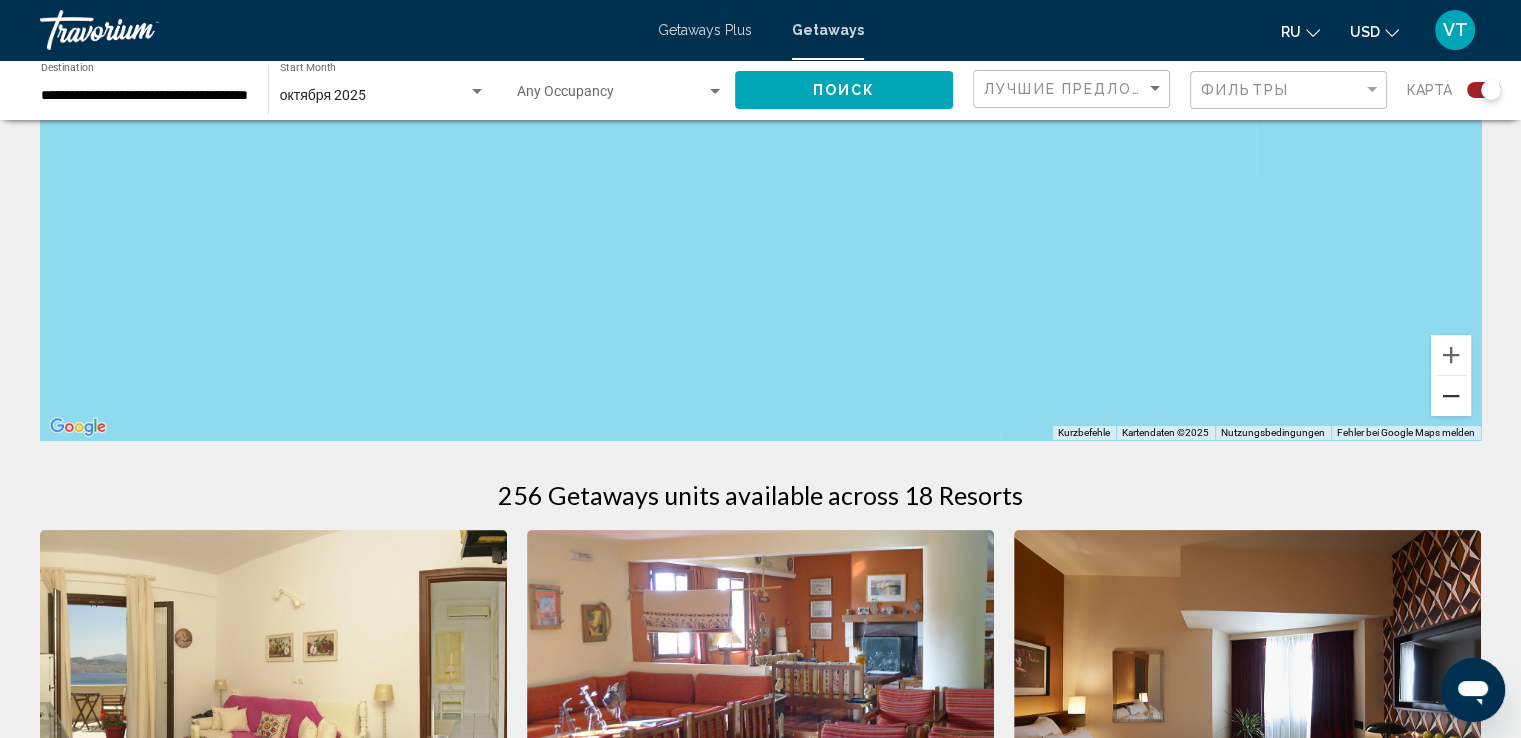 click at bounding box center [1451, 396] 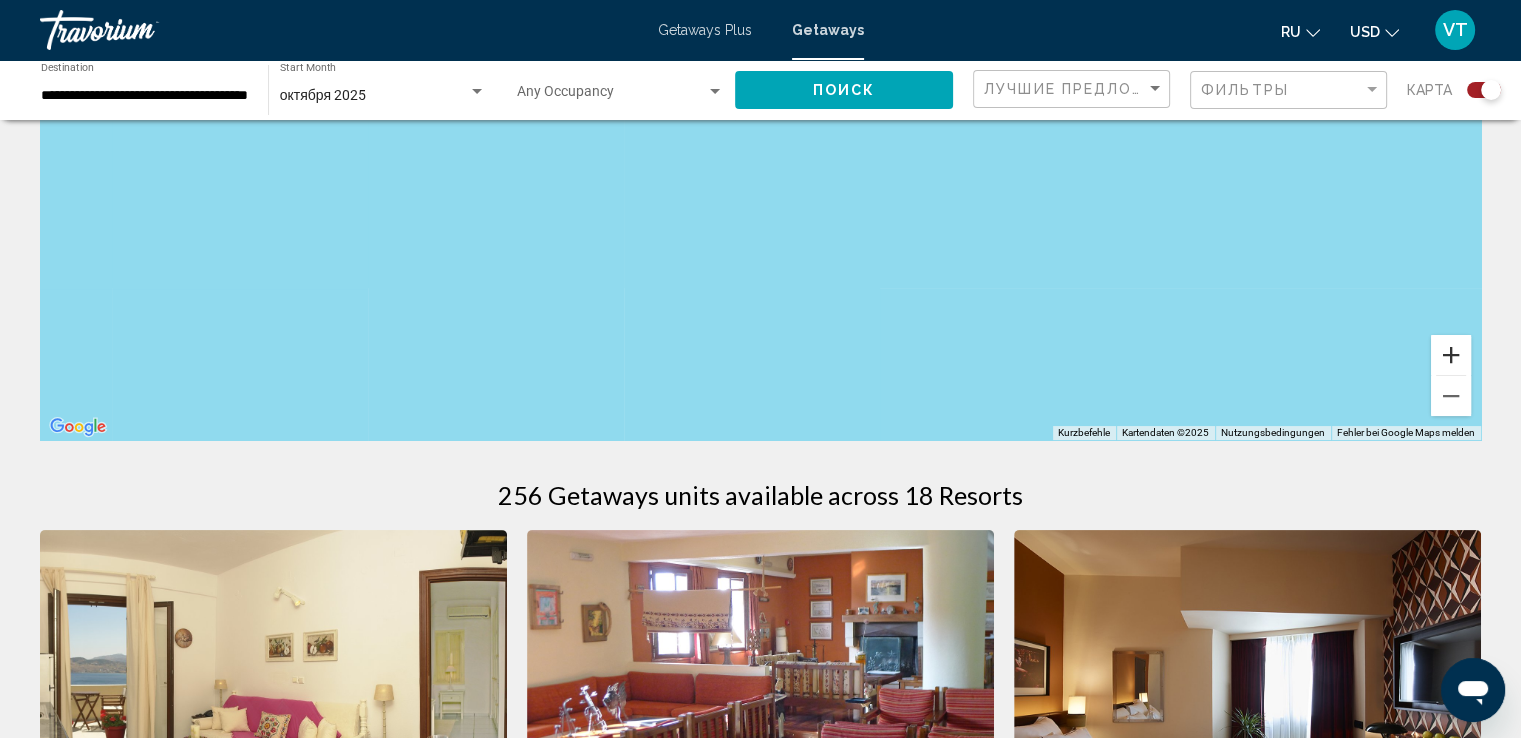 click at bounding box center [1451, 355] 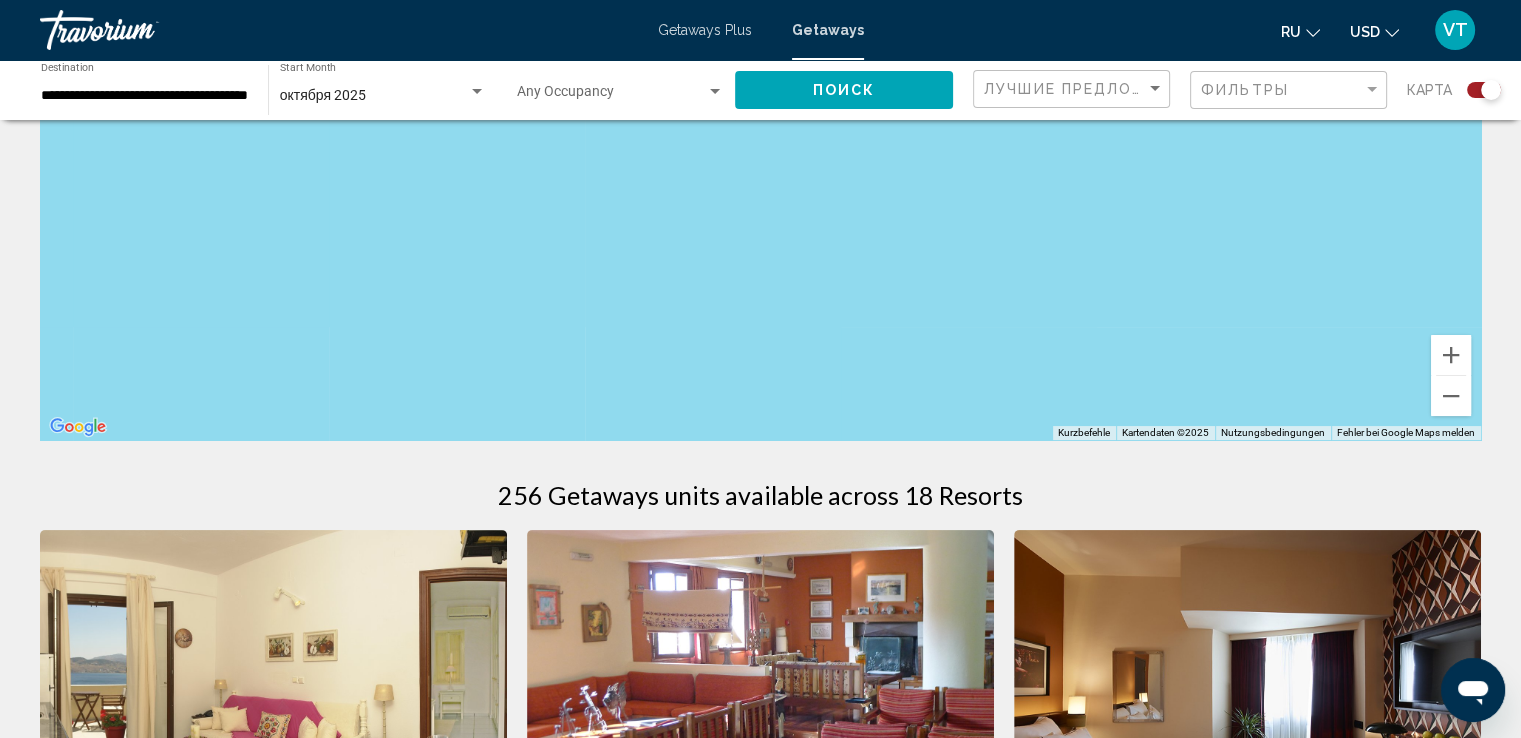 drag, startPoint x: 776, startPoint y: 321, endPoint x: 563, endPoint y: 158, distance: 268.21262 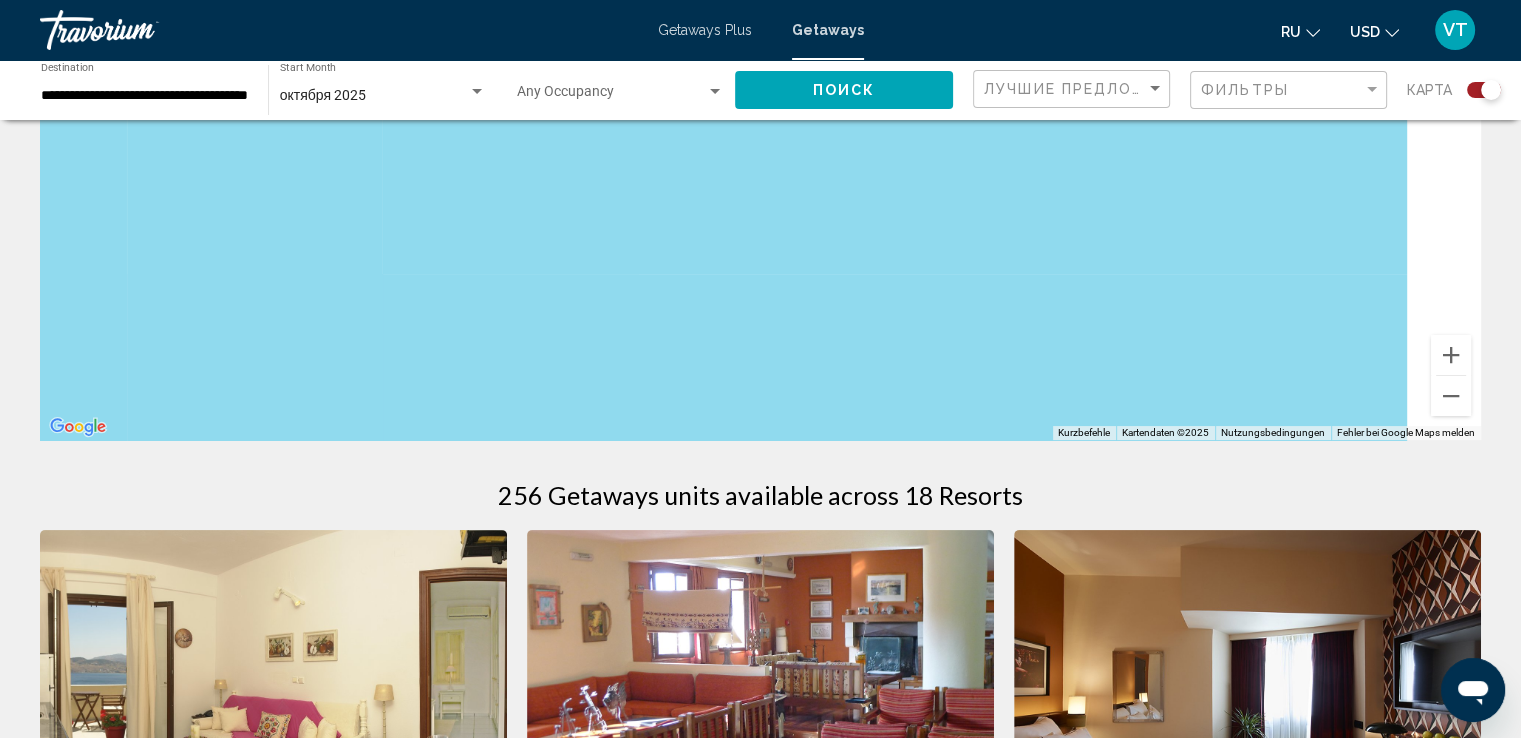 drag, startPoint x: 848, startPoint y: 345, endPoint x: 438, endPoint y: 75, distance: 490.9175 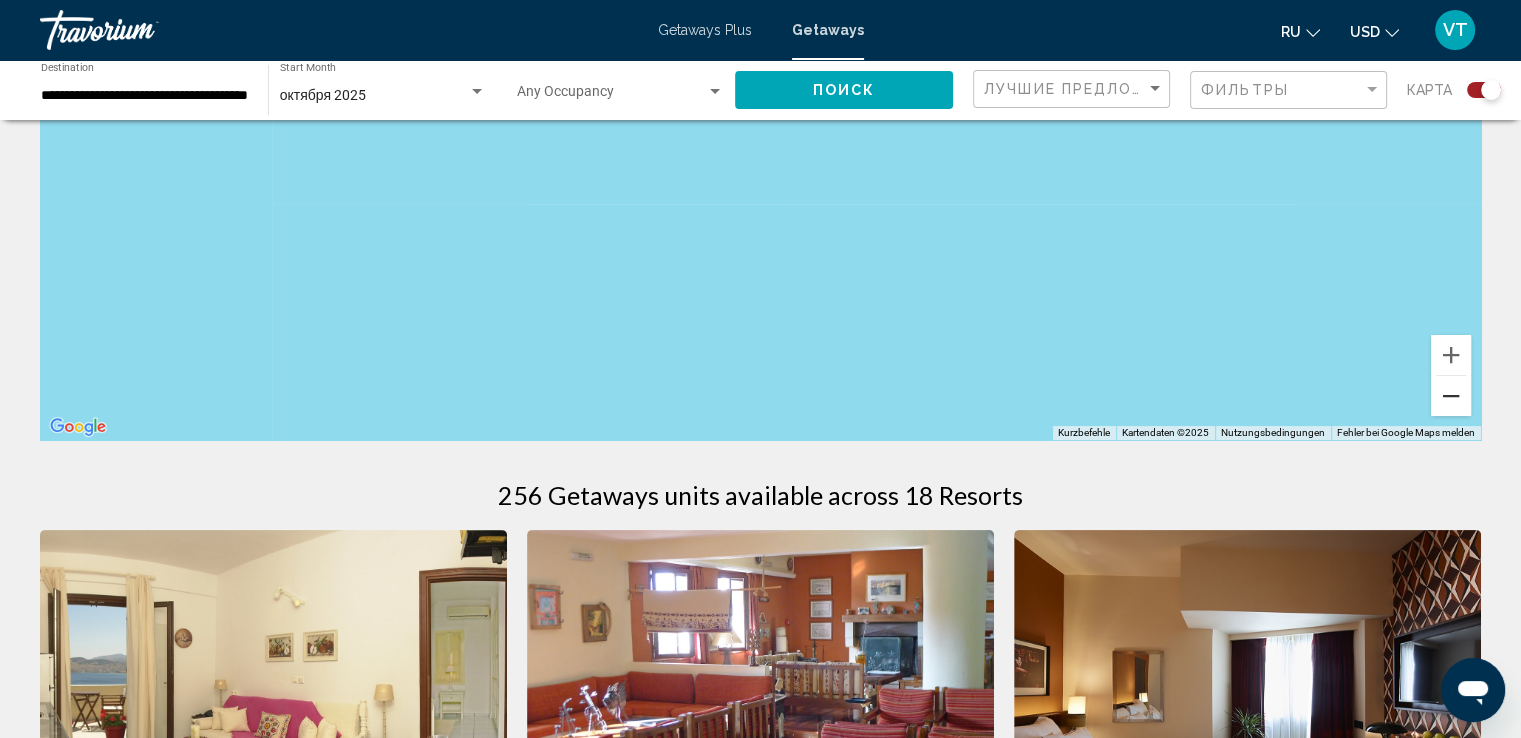 click at bounding box center (1451, 396) 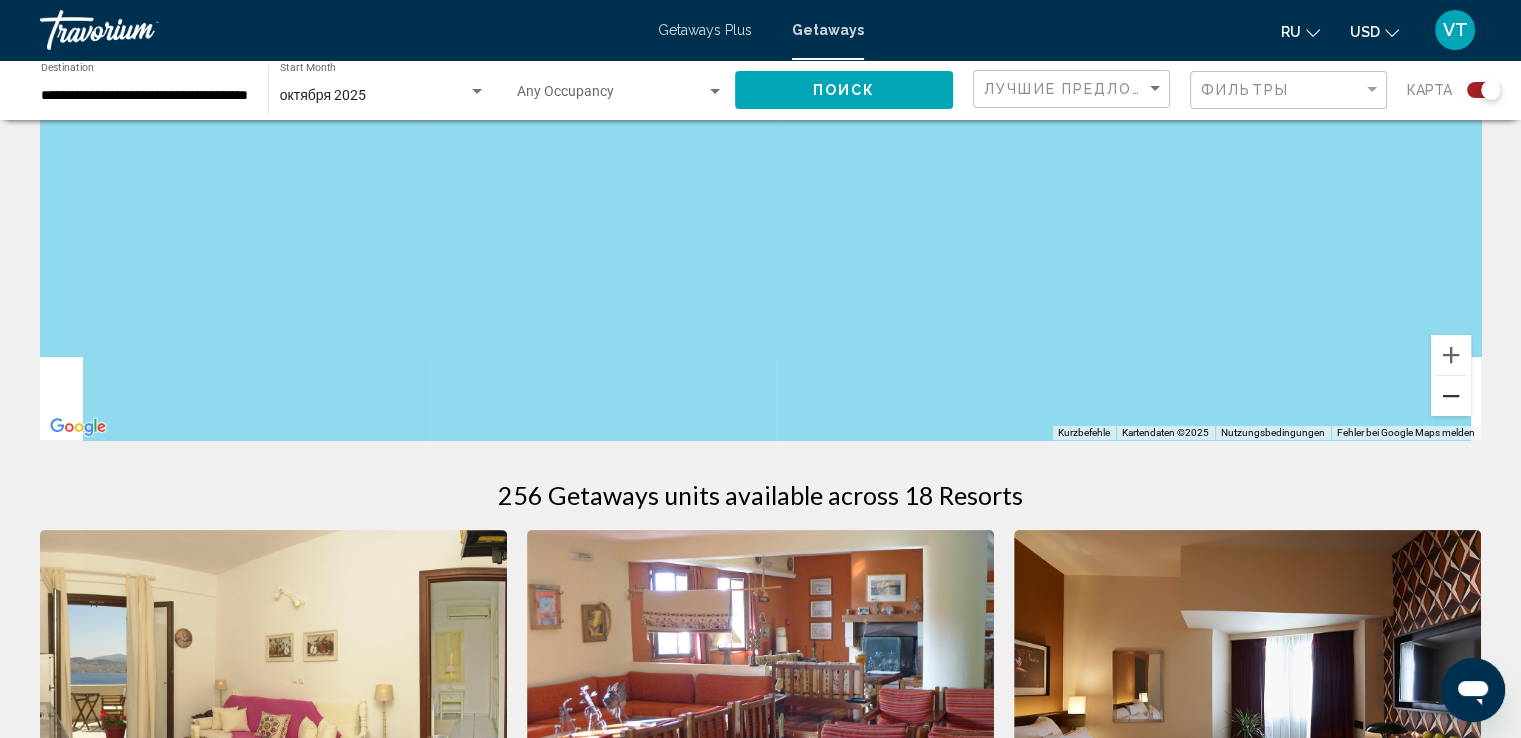 click at bounding box center (1451, 396) 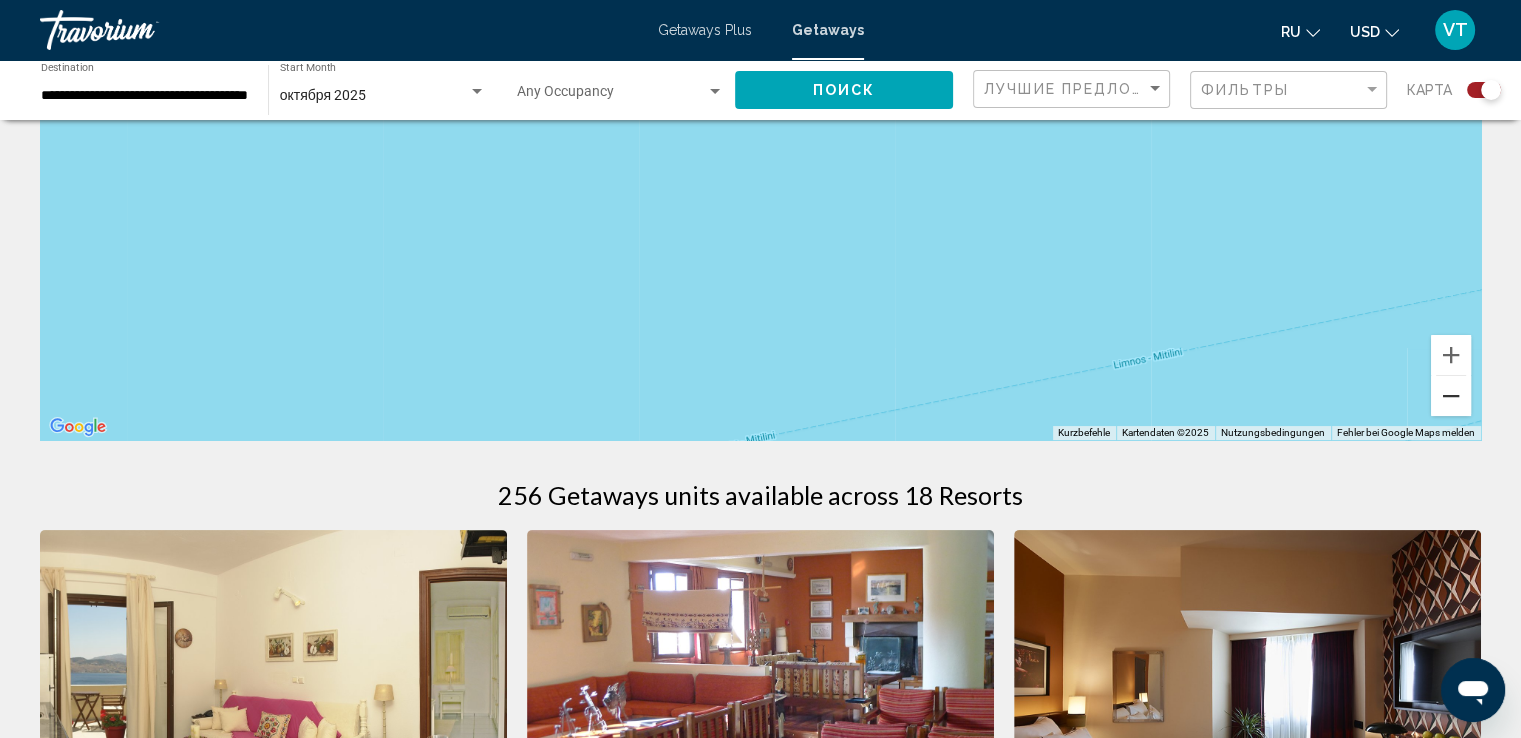 click at bounding box center [1451, 396] 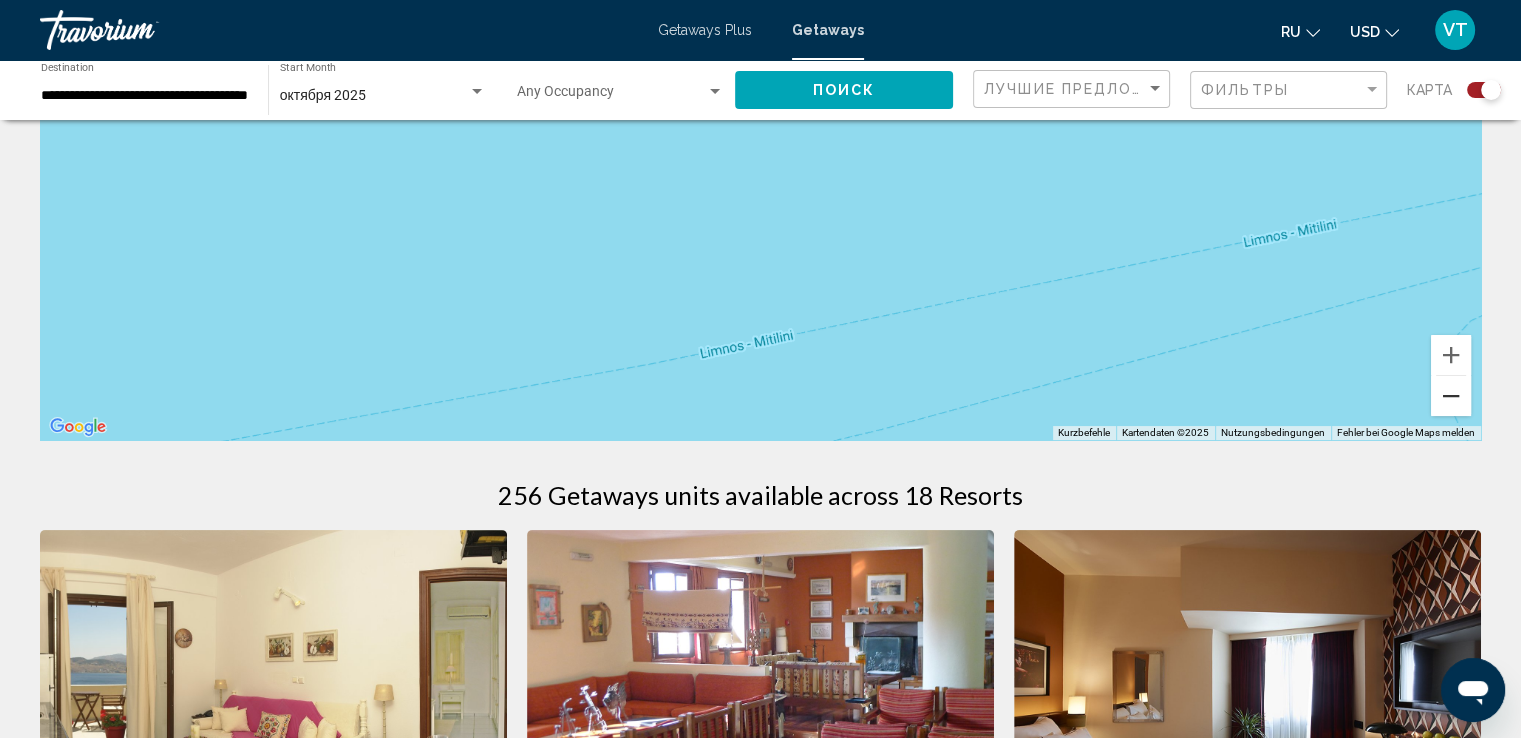 click at bounding box center (1451, 396) 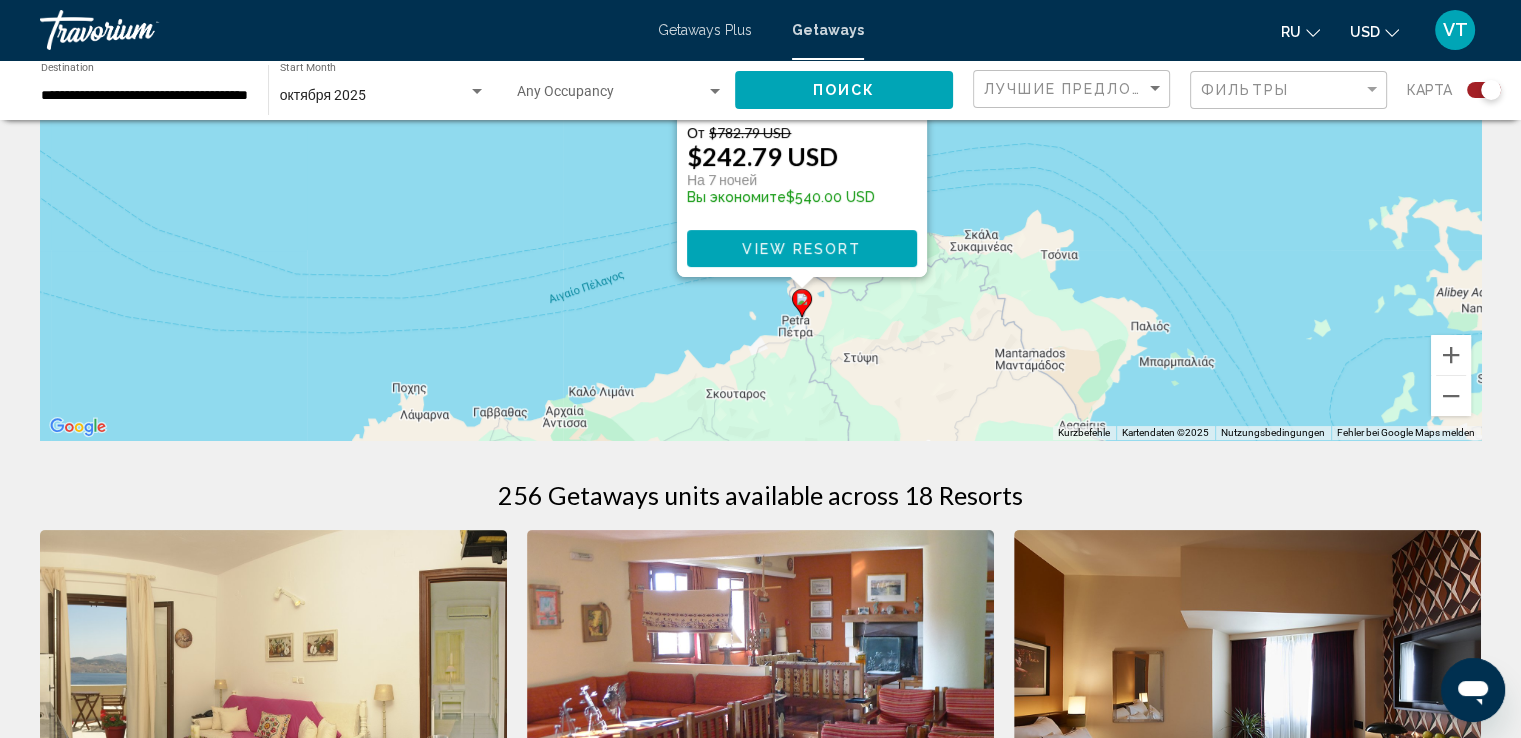 drag, startPoint x: 1120, startPoint y: 368, endPoint x: 1000, endPoint y: 413, distance: 128.16005 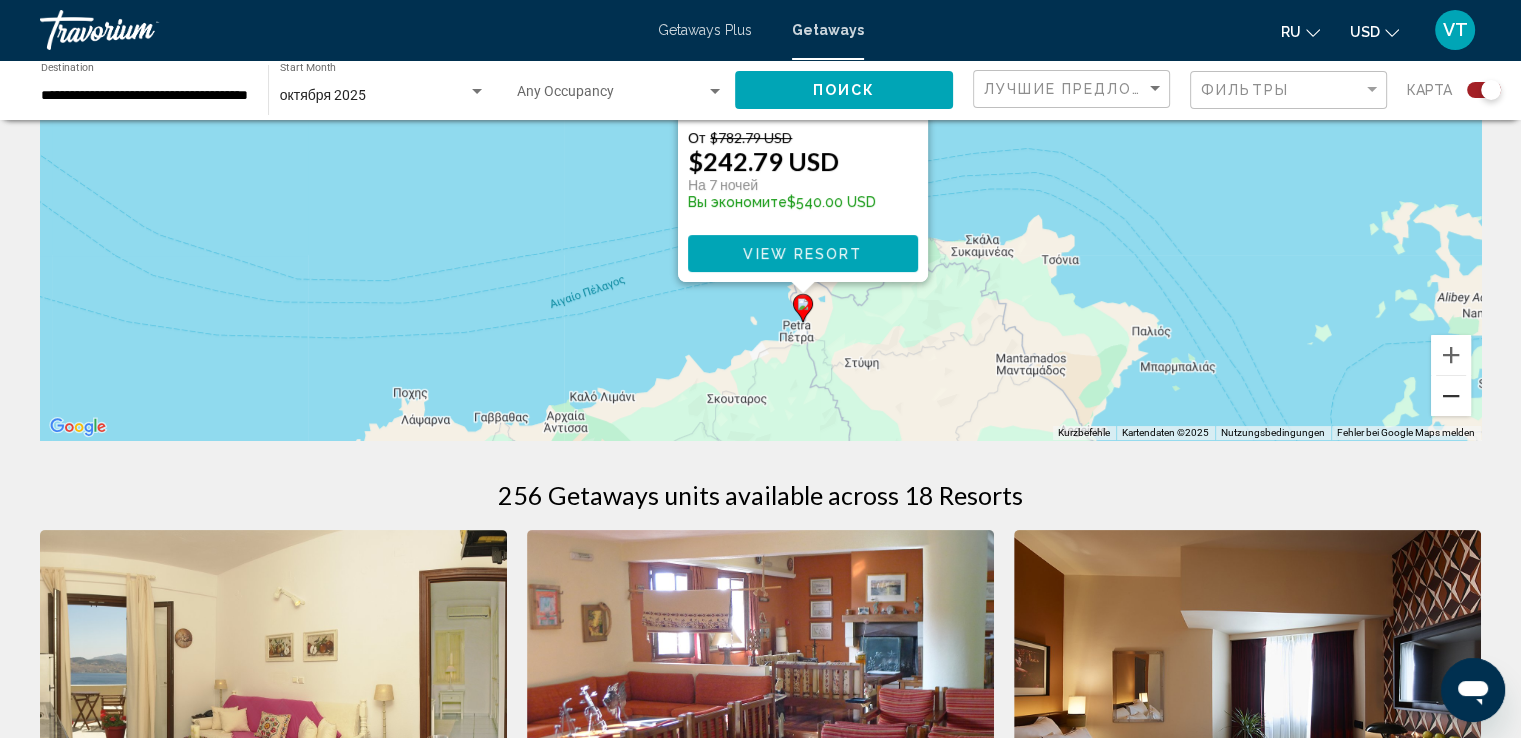 click at bounding box center [1451, 396] 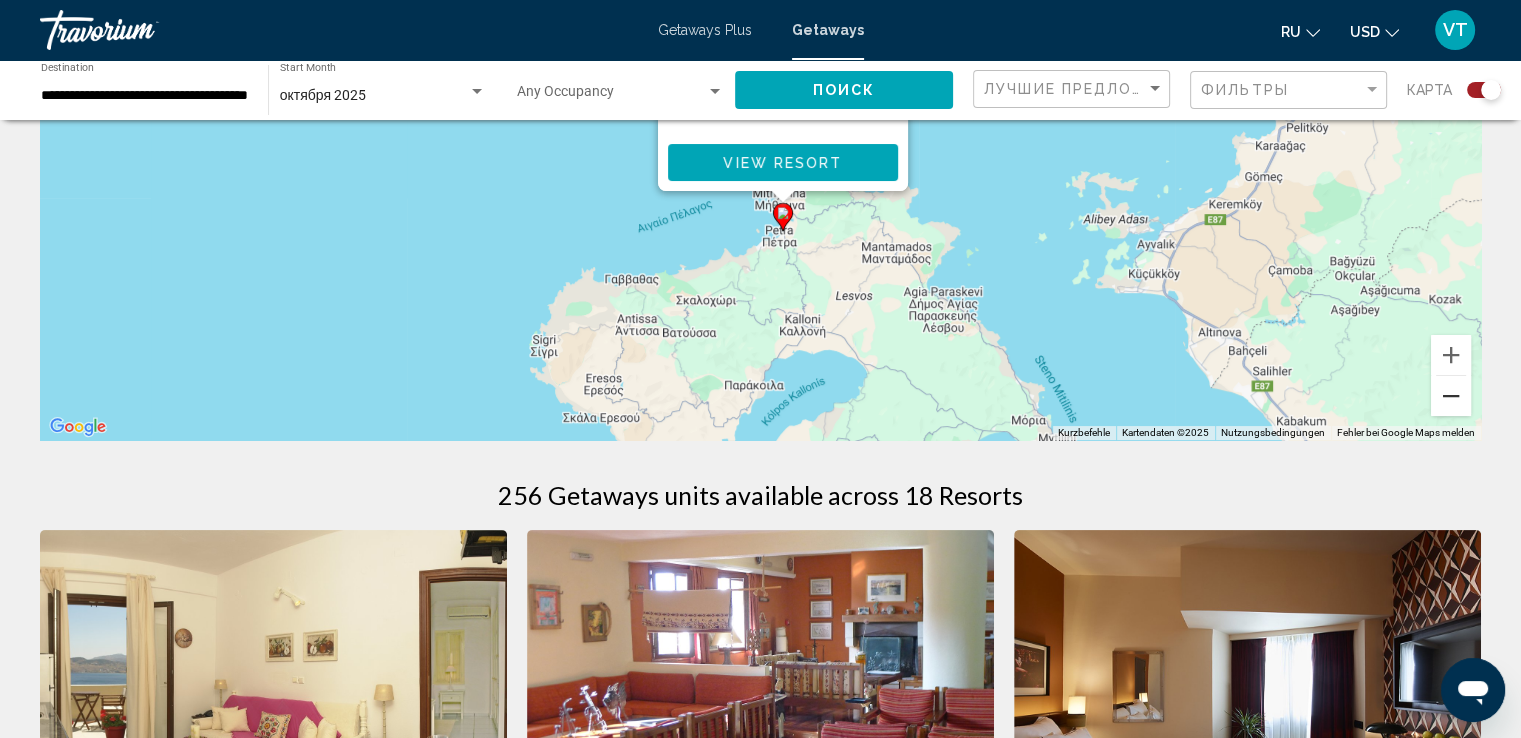click at bounding box center [1451, 396] 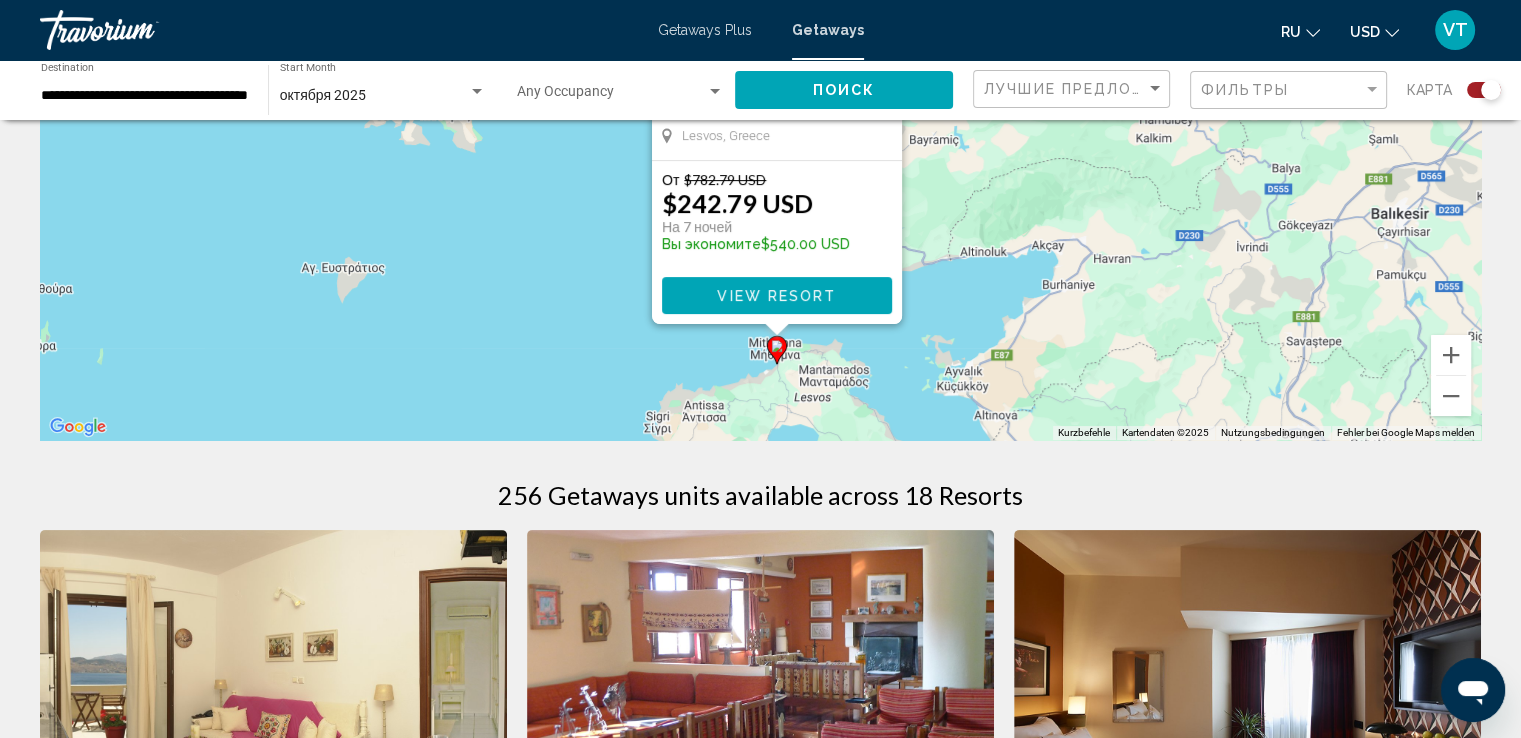 drag, startPoint x: 1090, startPoint y: 255, endPoint x: 1064, endPoint y: 436, distance: 182.85786 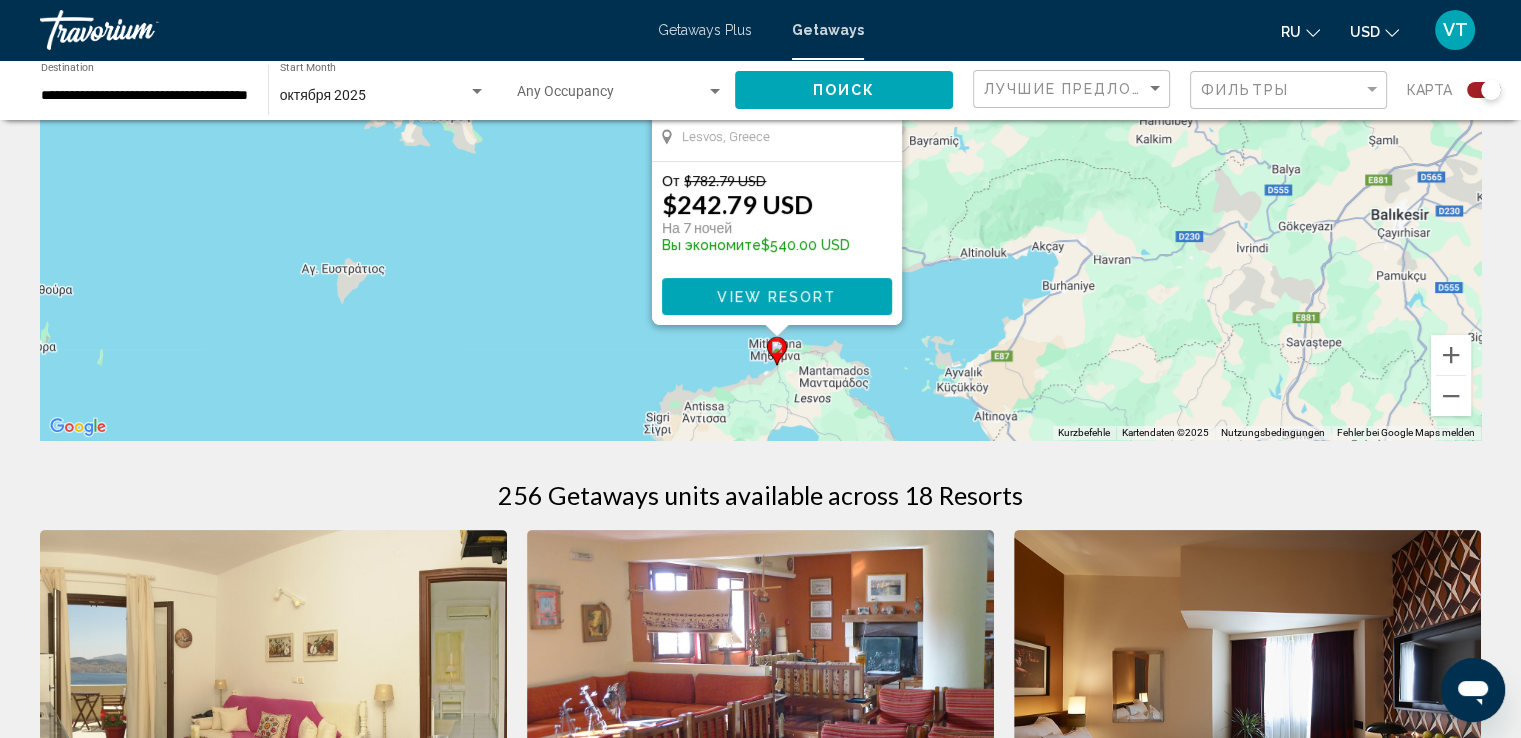 click on "View Resort" at bounding box center (776, 297) 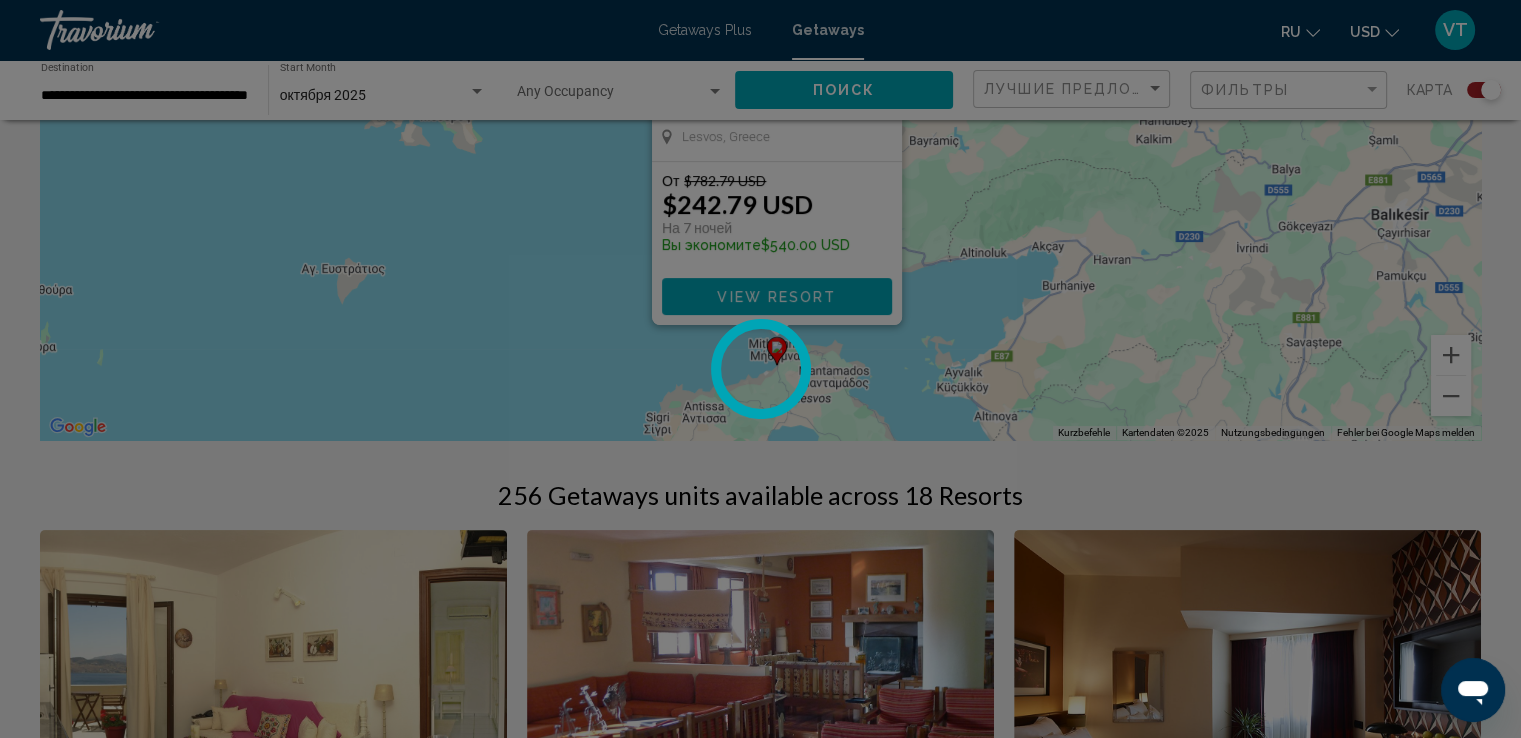 click at bounding box center (760, 369) 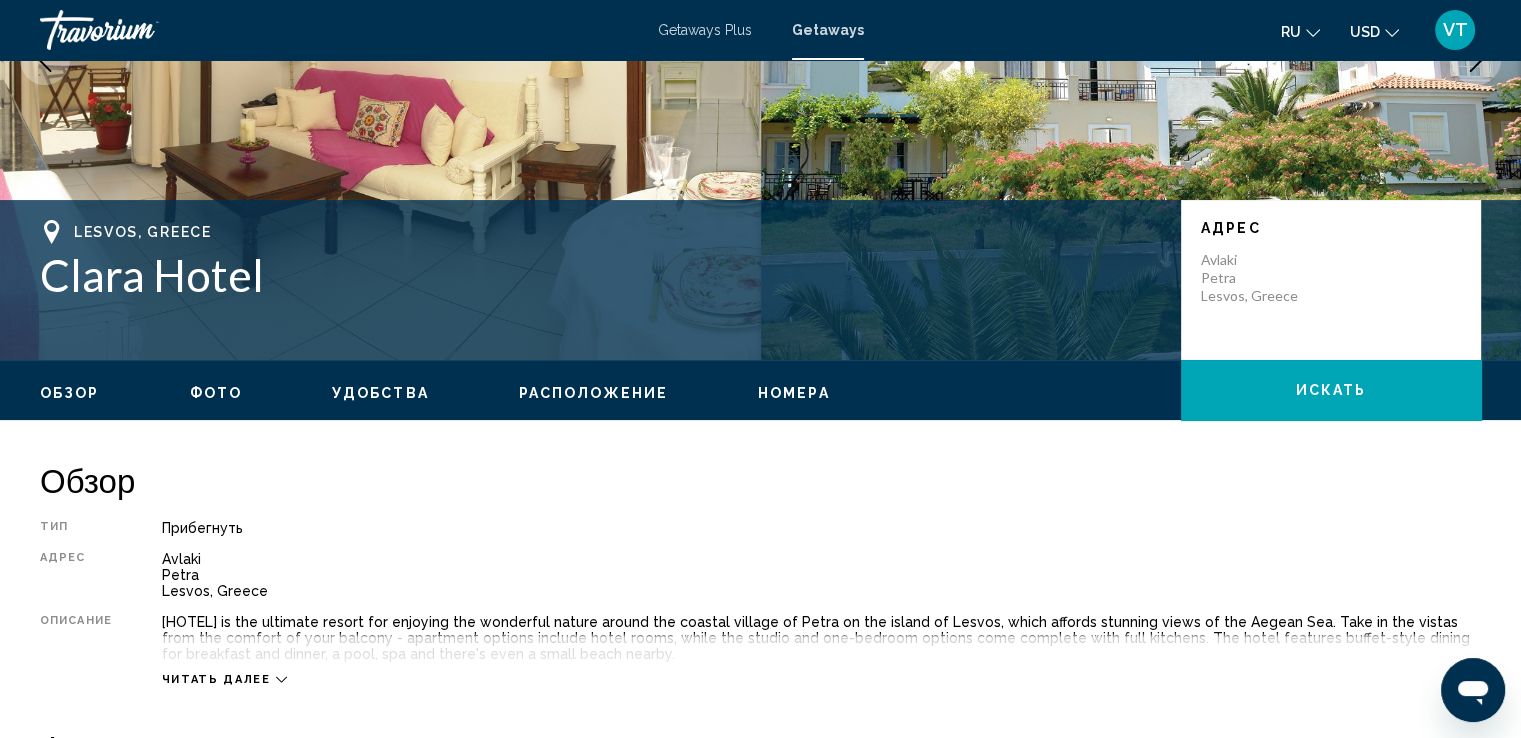 scroll, scrollTop: 0, scrollLeft: 0, axis: both 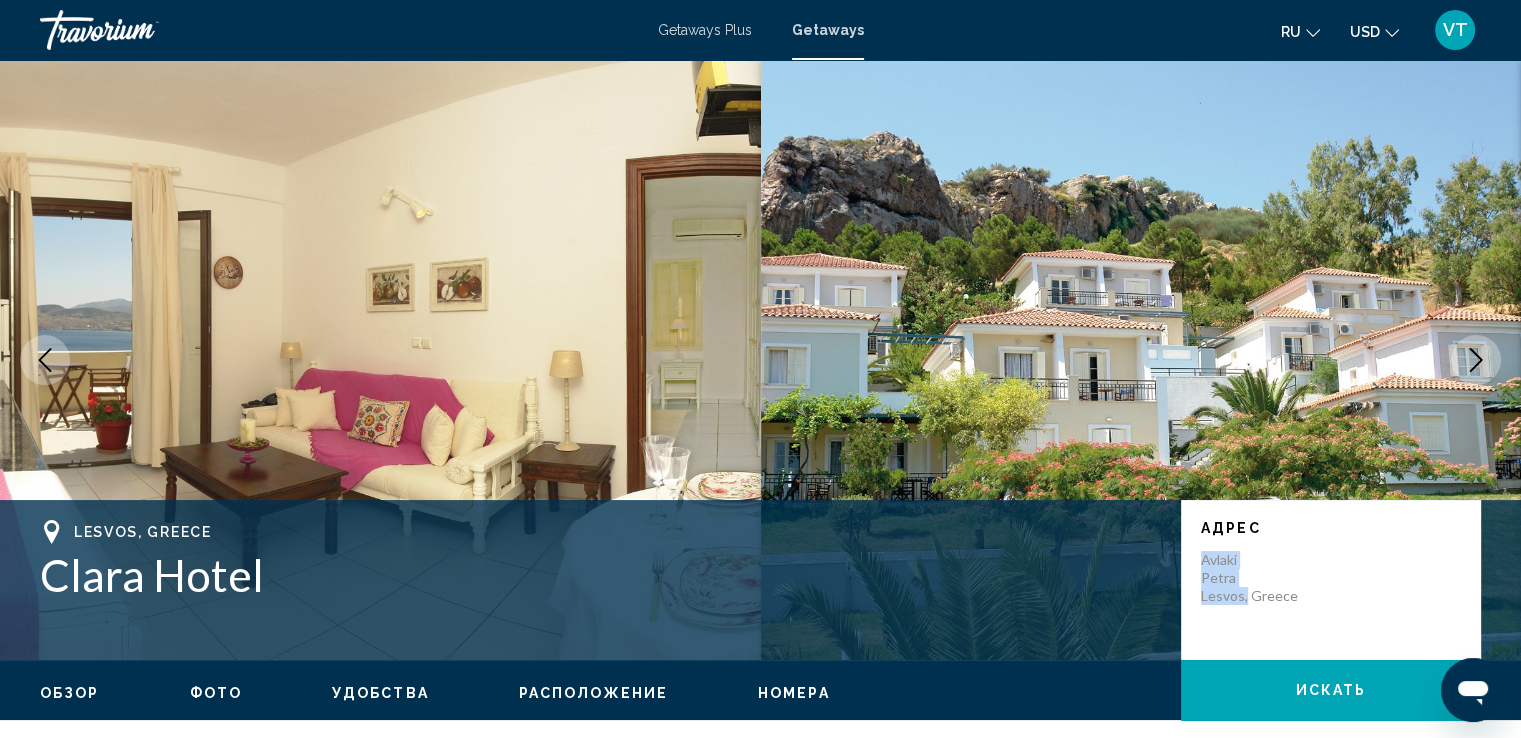 drag, startPoint x: 1245, startPoint y: 597, endPoint x: 1266, endPoint y: 557, distance: 45.17743 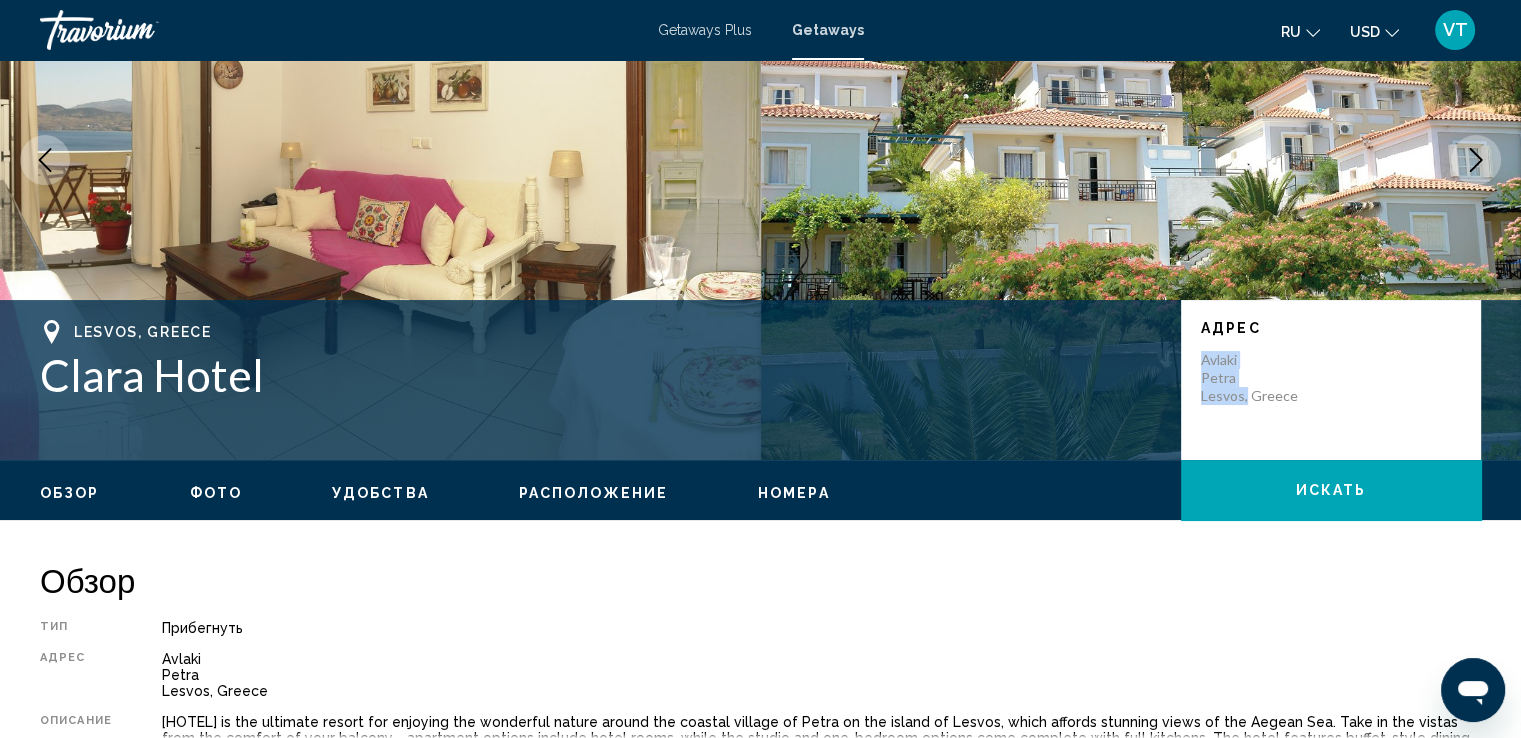 scroll, scrollTop: 0, scrollLeft: 0, axis: both 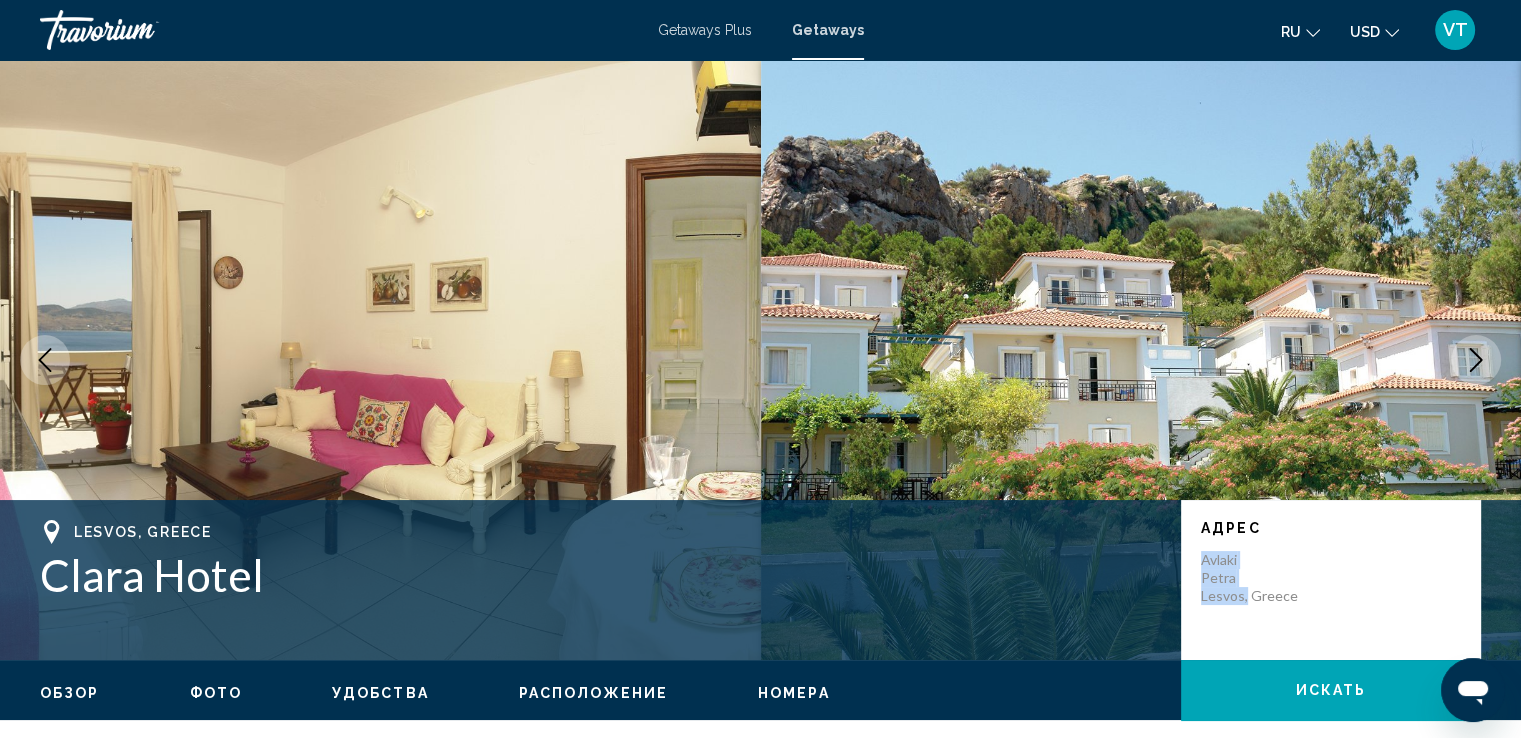 click 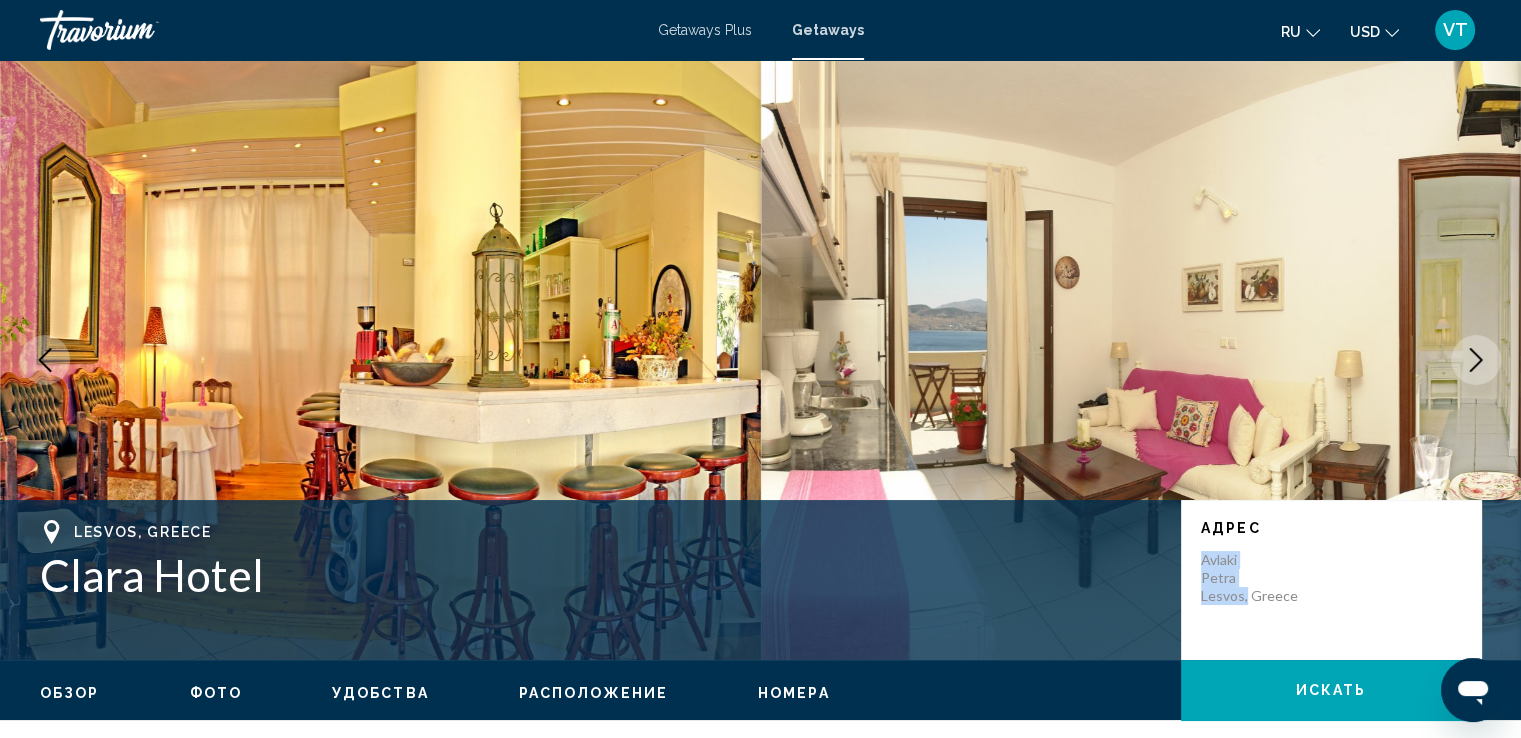 click 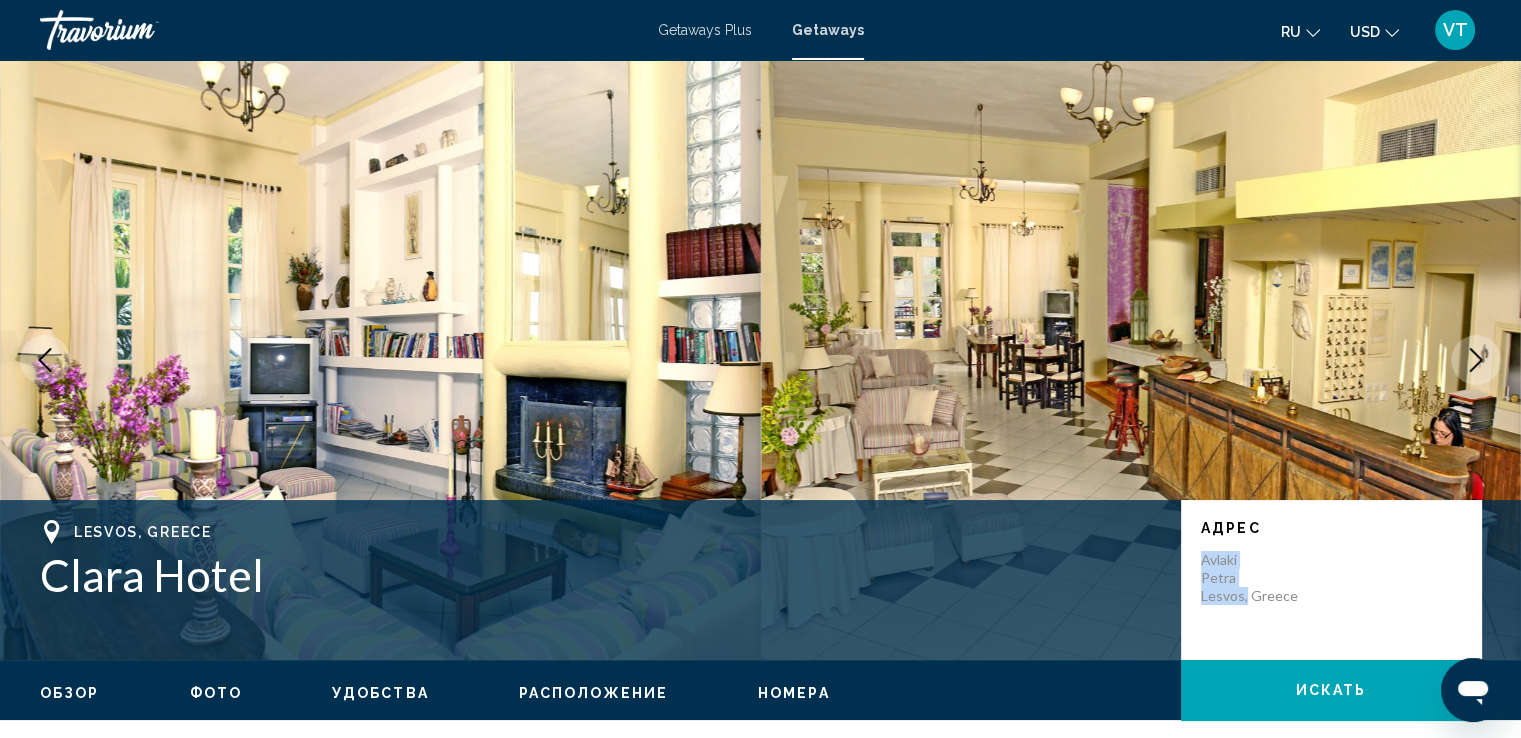 click 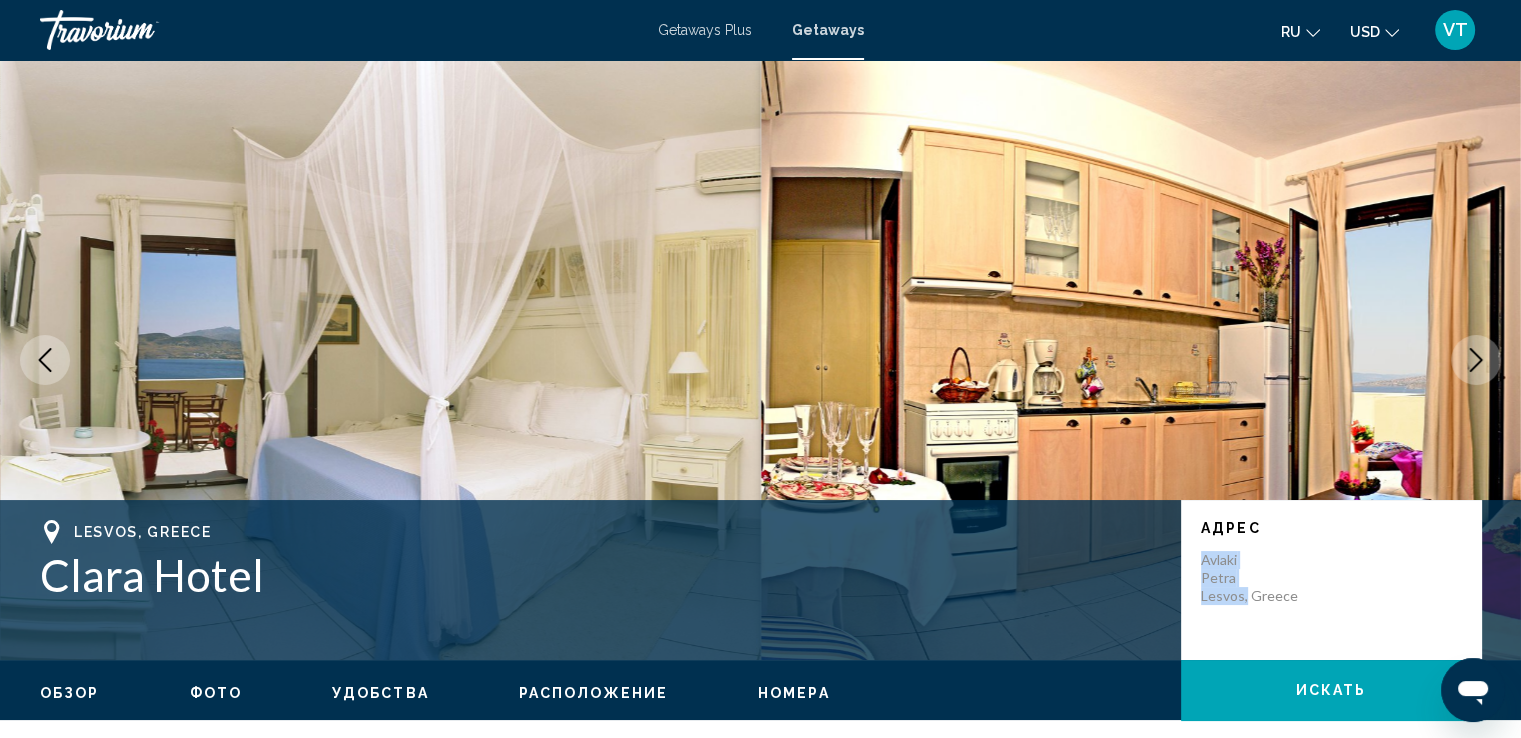 click 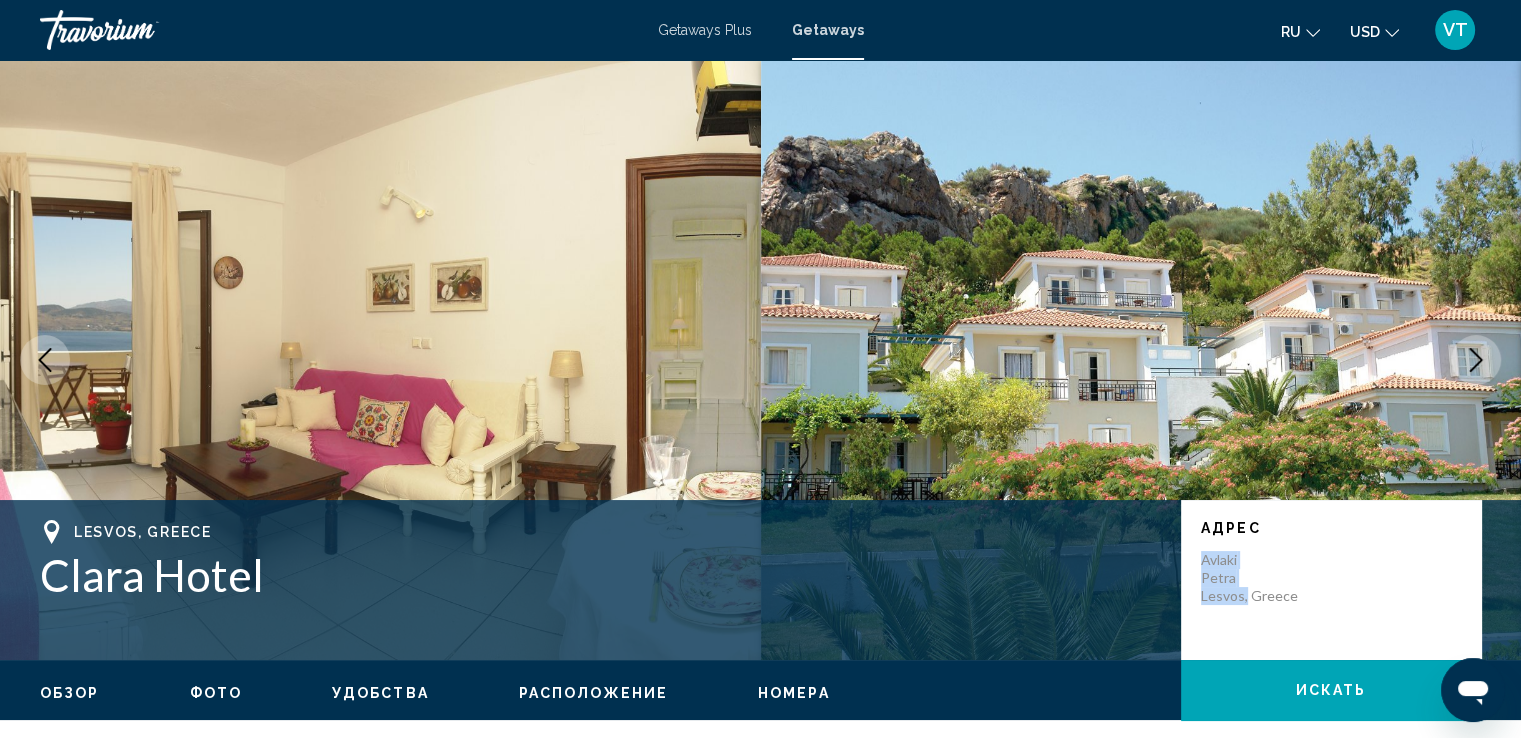 click 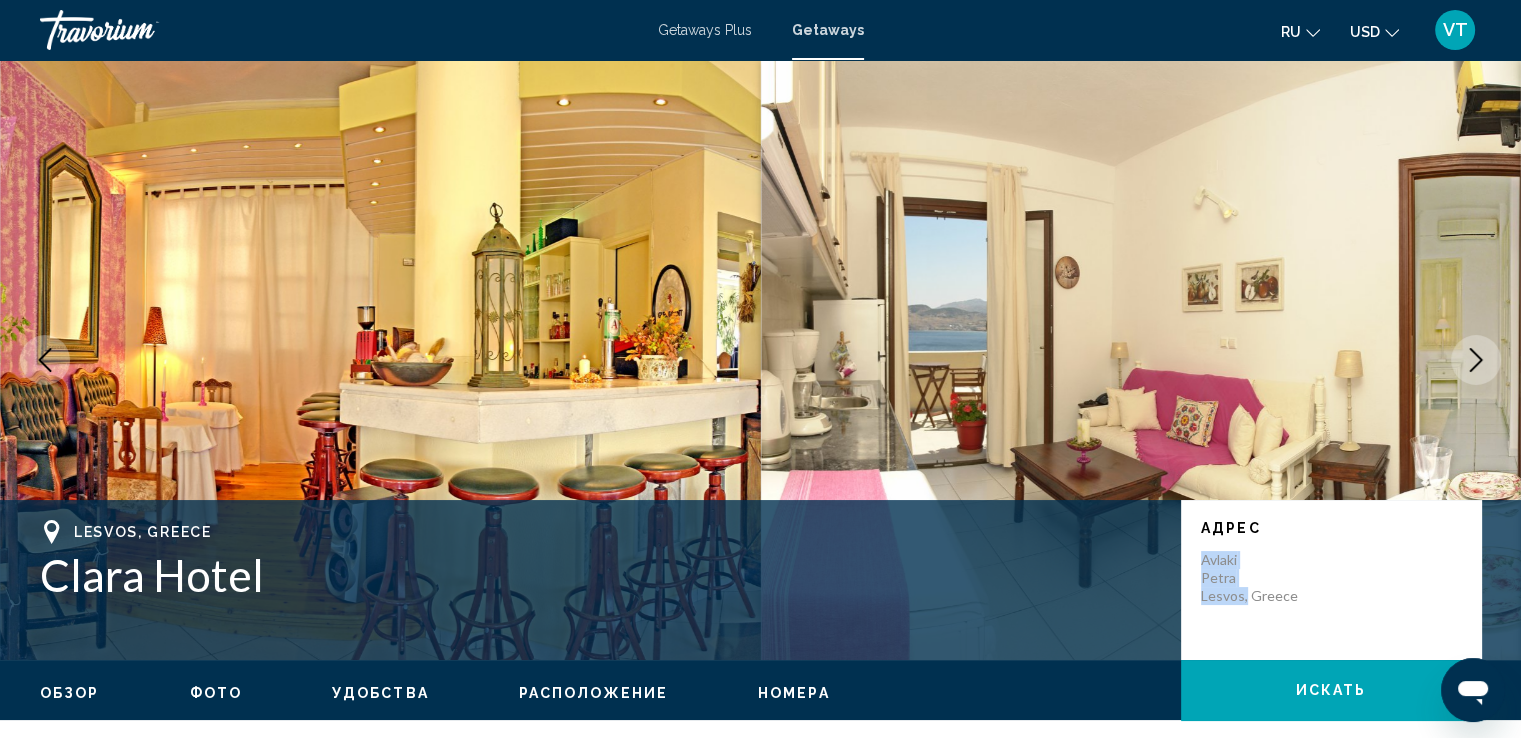 click 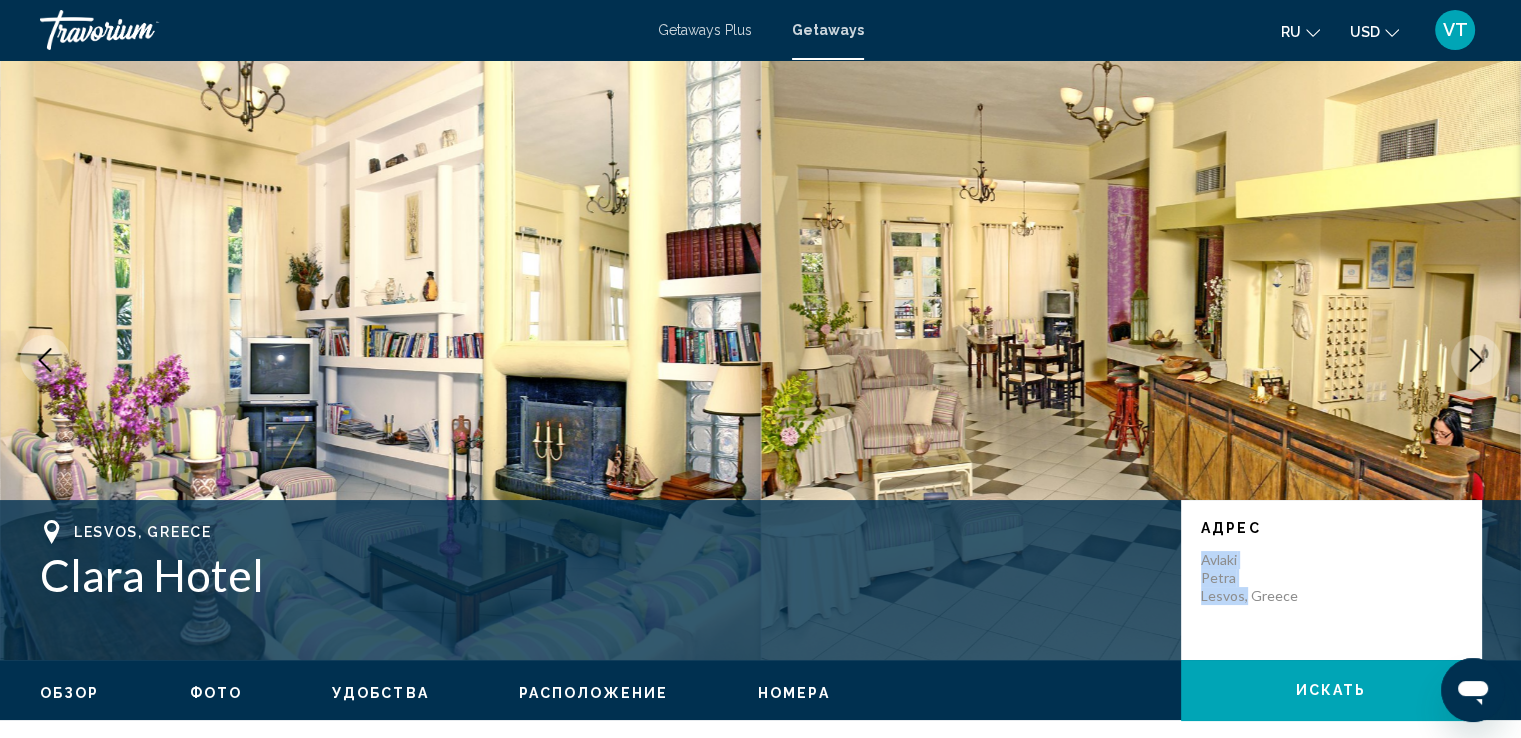 click 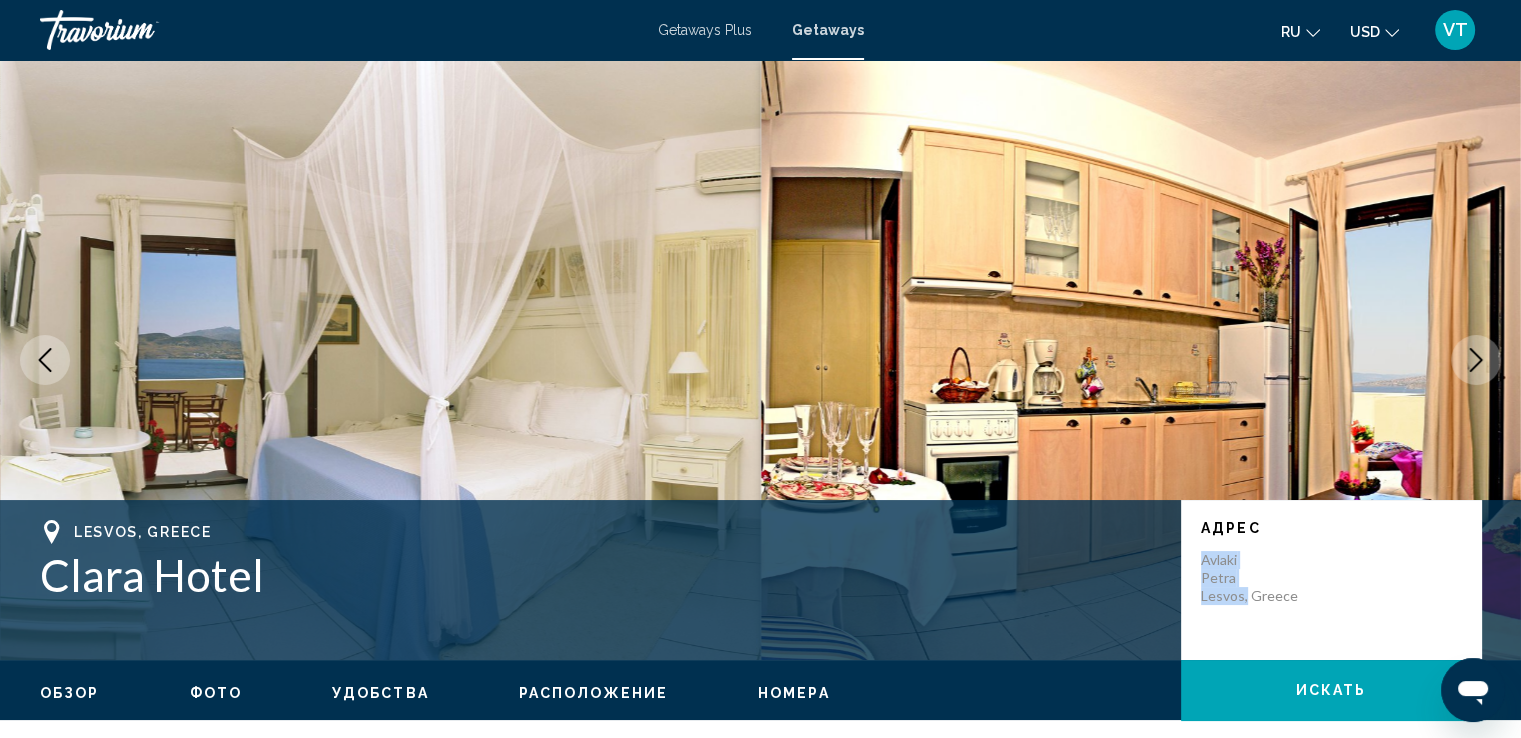 click 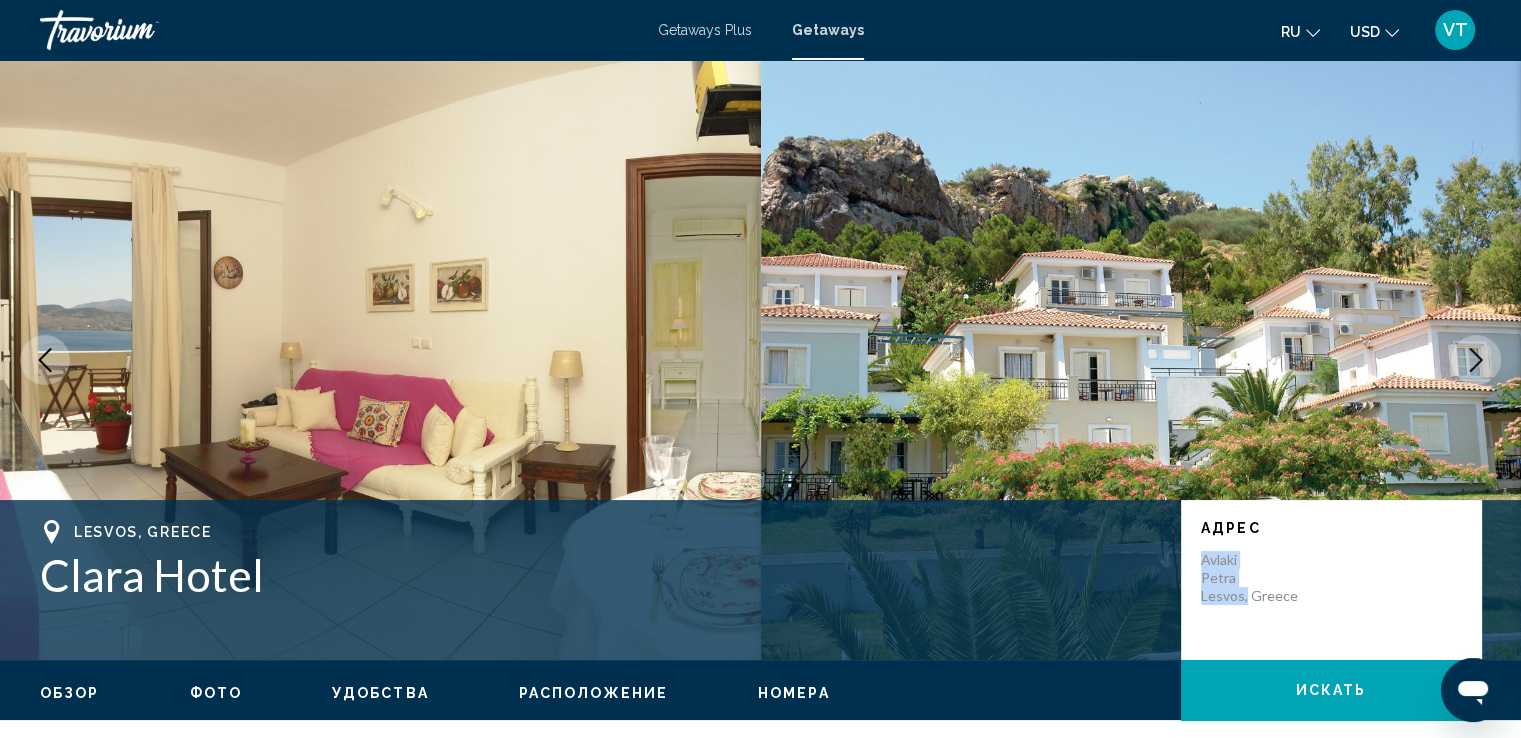 click 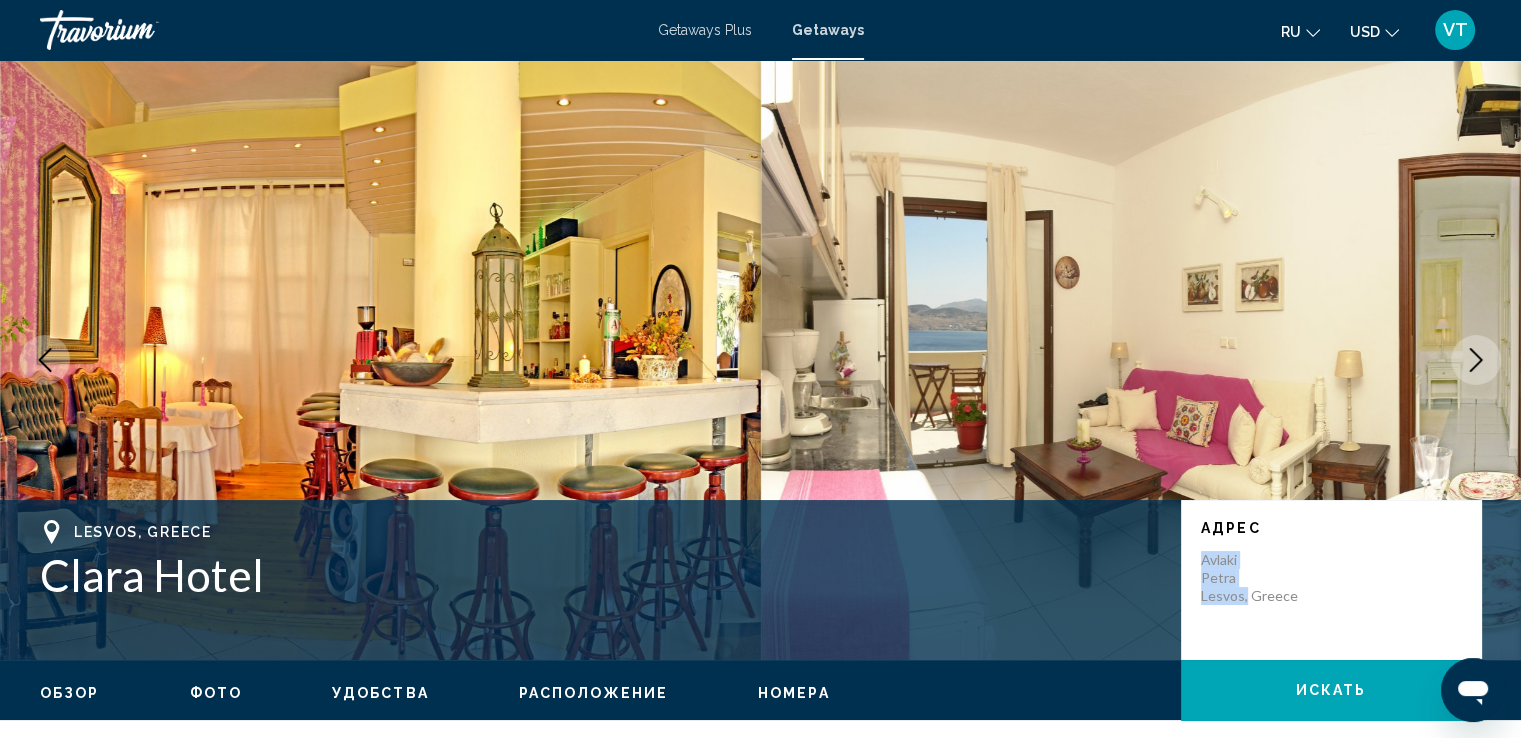 click 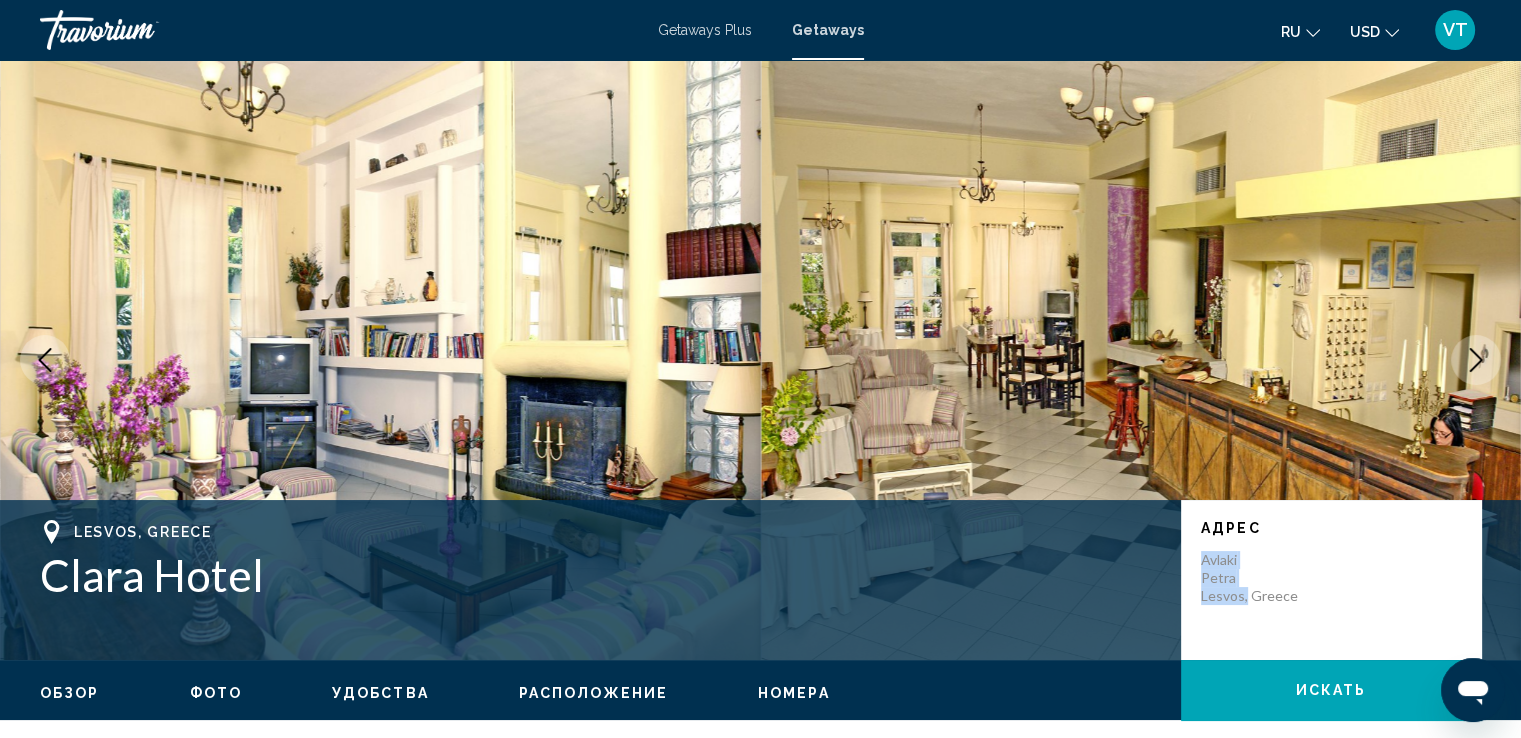 click 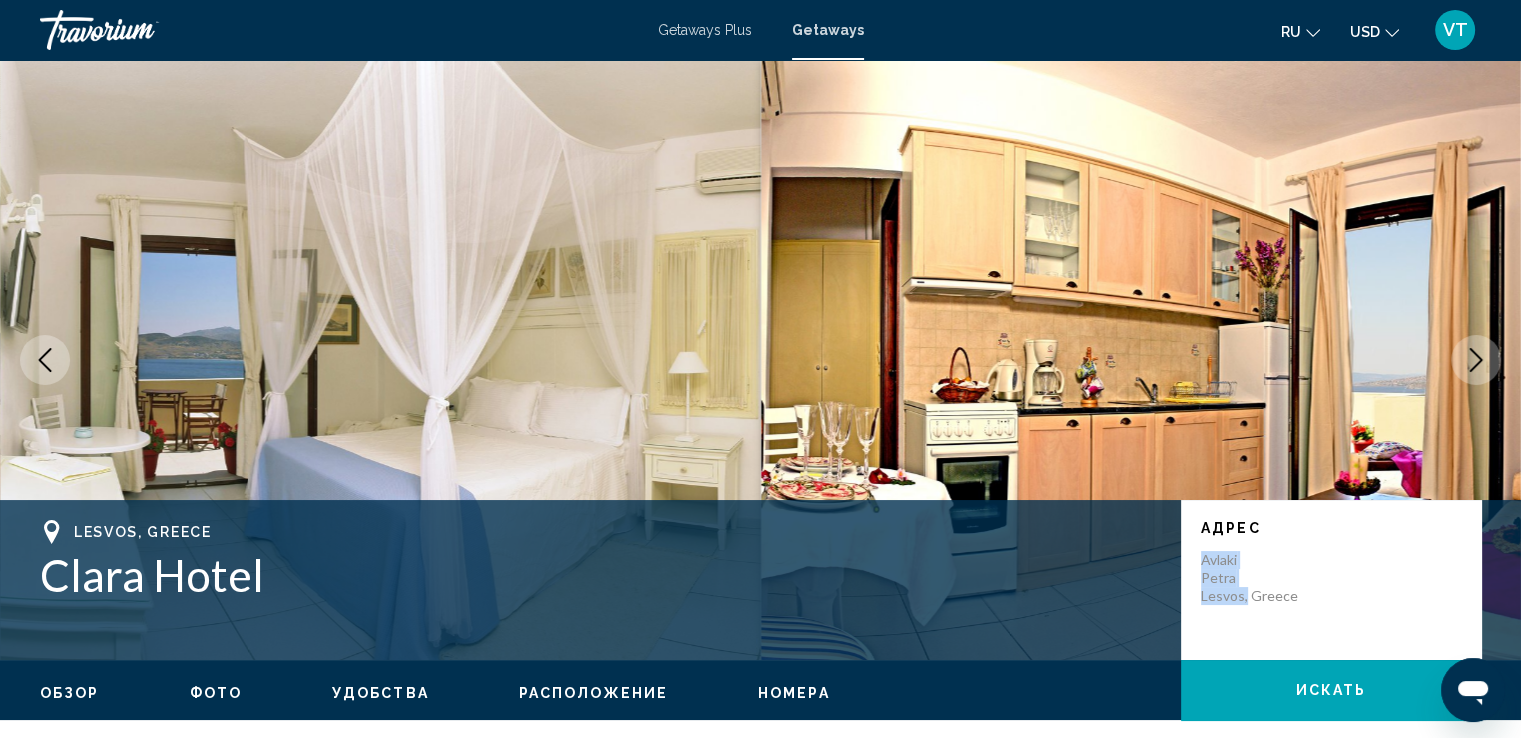 click 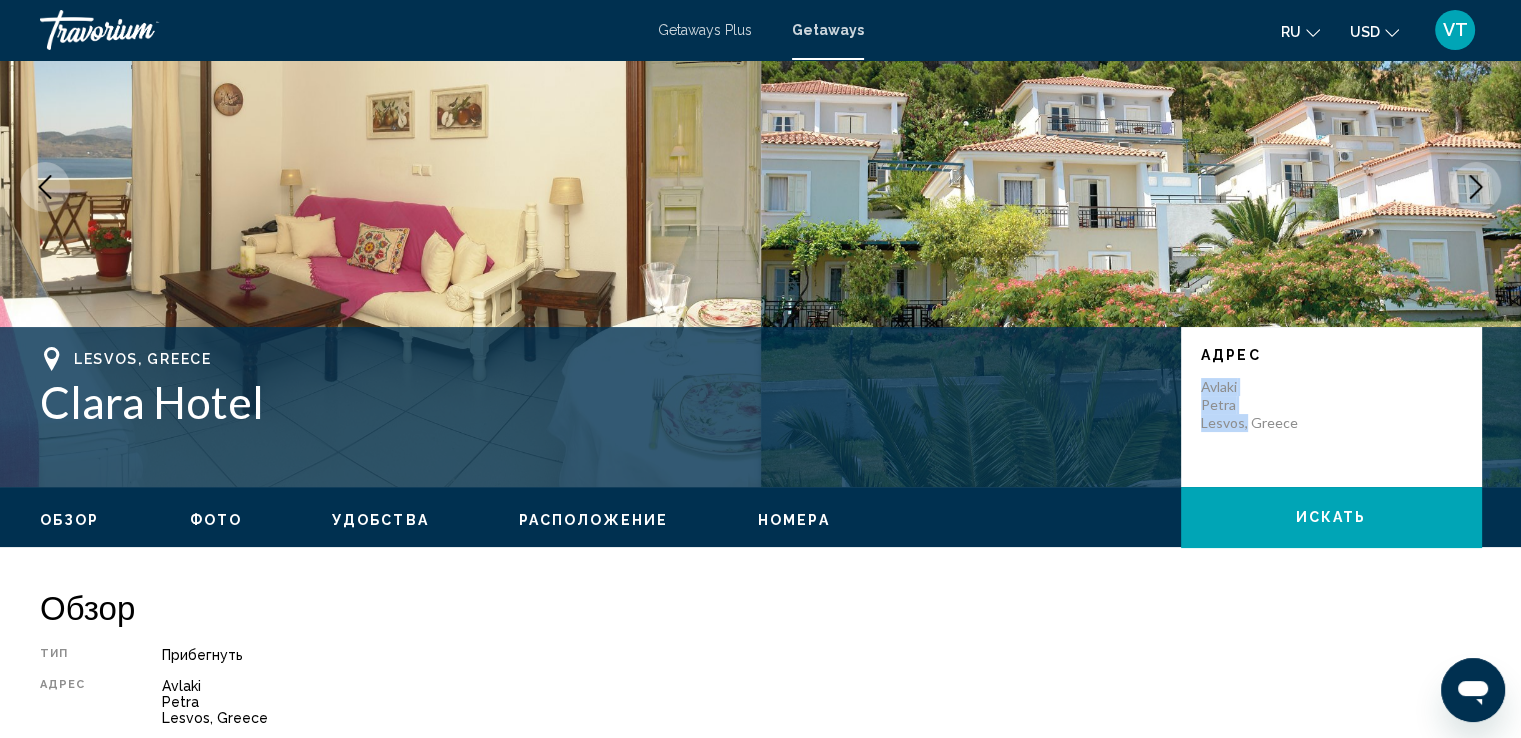 scroll, scrollTop: 300, scrollLeft: 0, axis: vertical 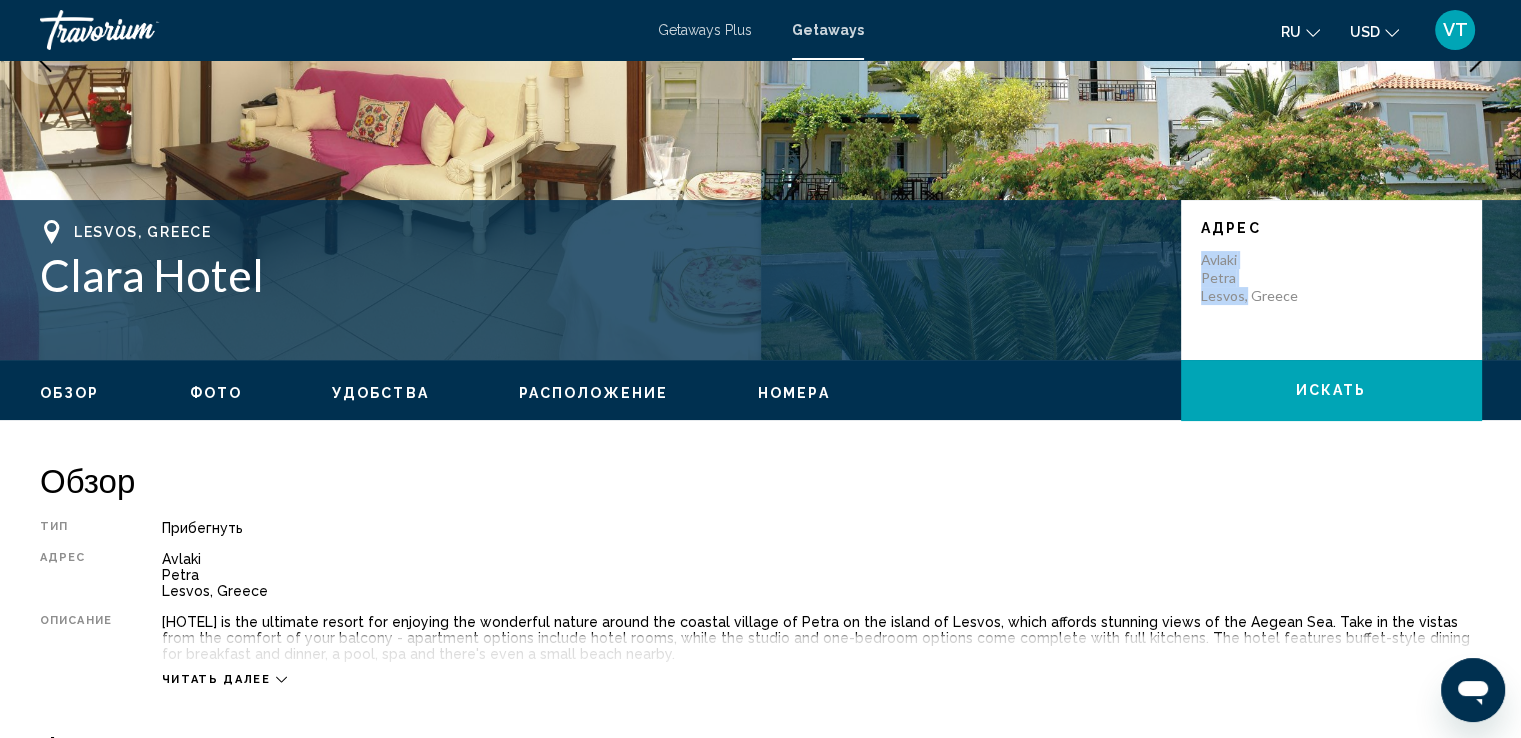 click on "Расположение" at bounding box center (593, 393) 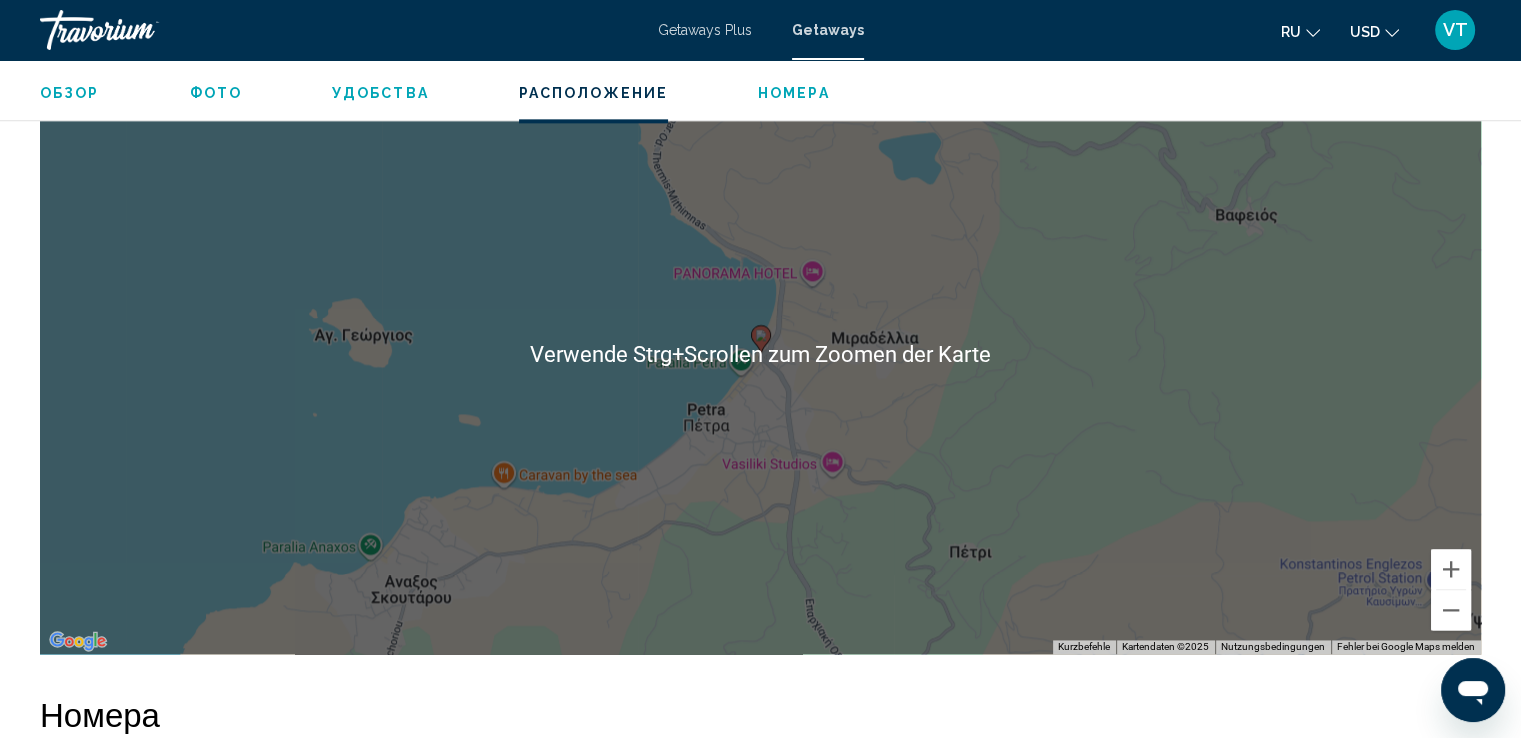 scroll, scrollTop: 2670, scrollLeft: 0, axis: vertical 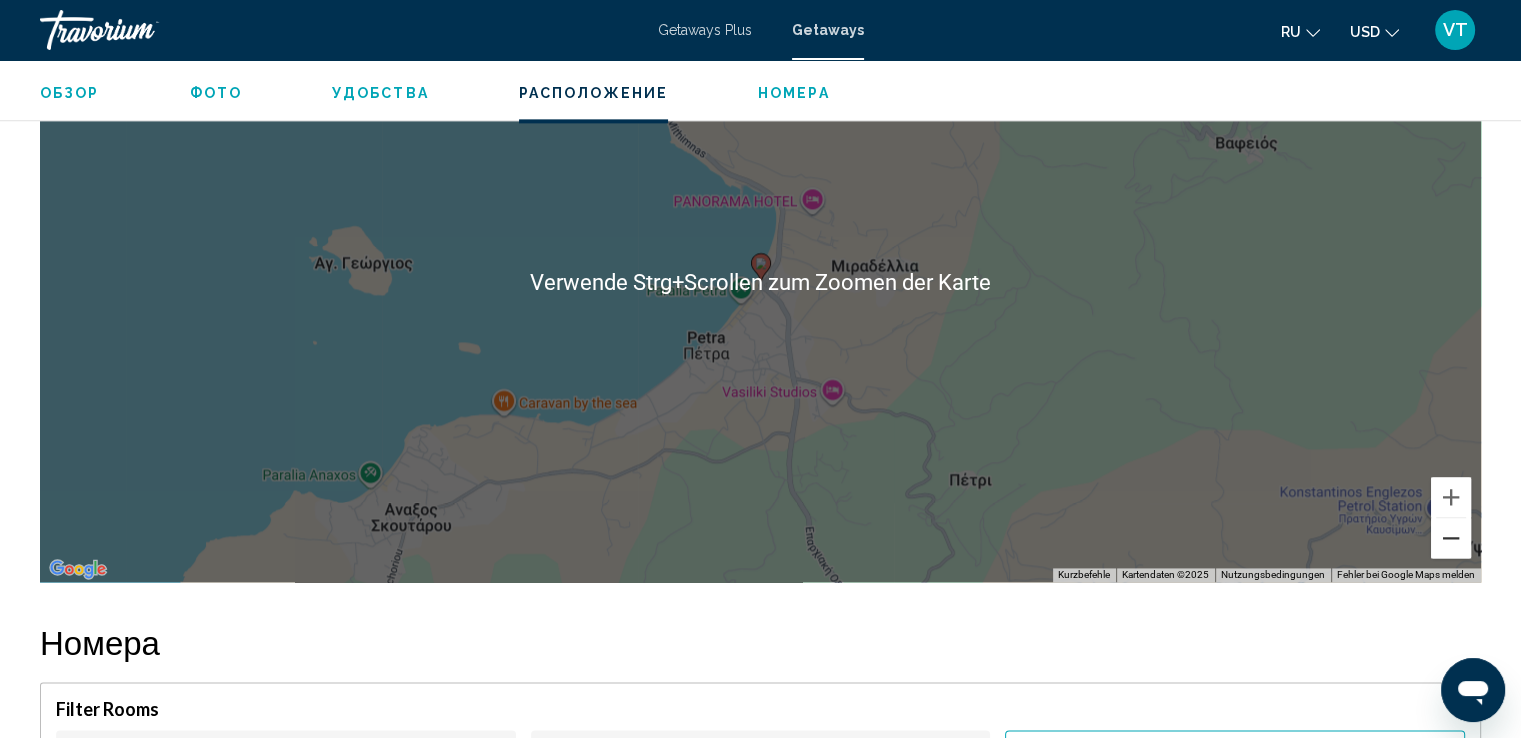 click at bounding box center (1451, 538) 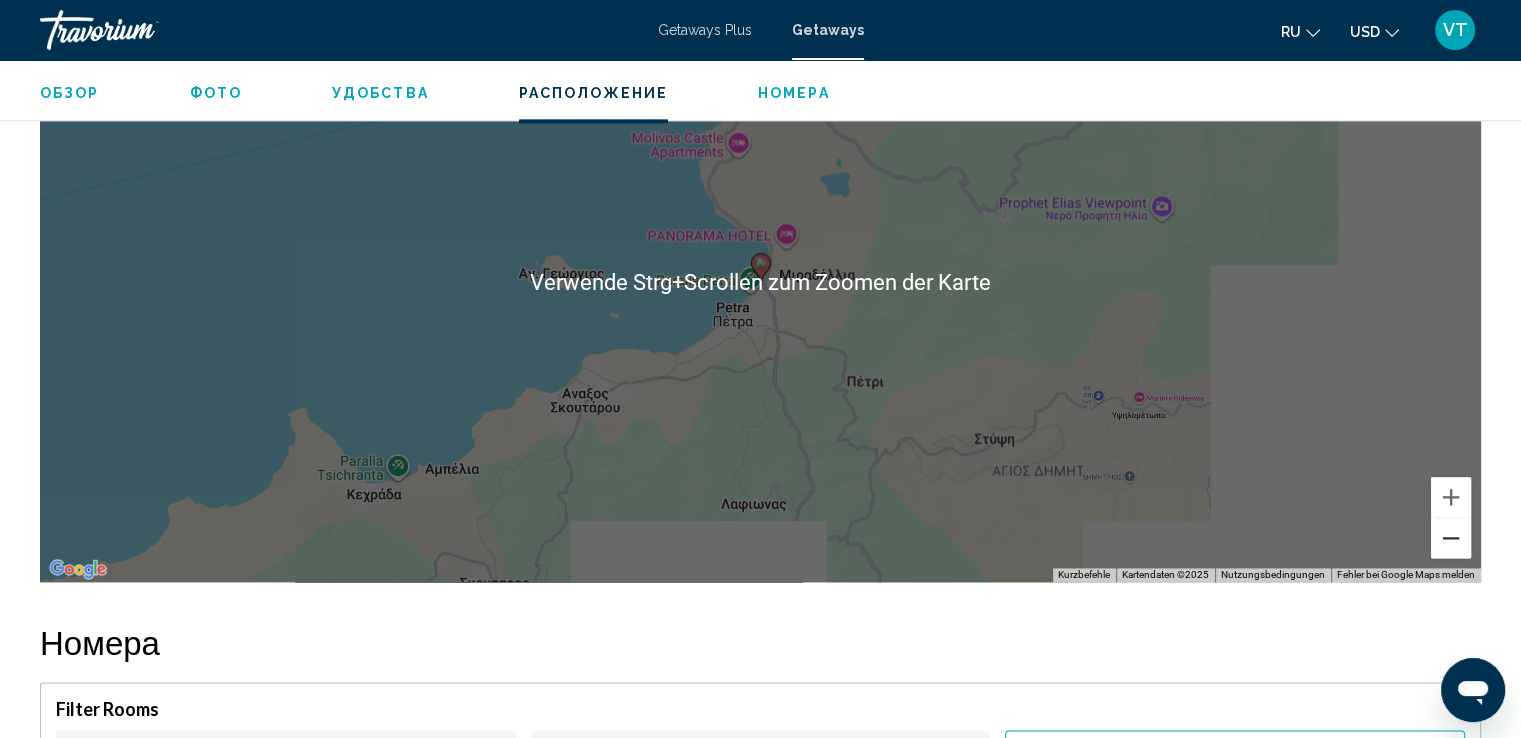 click at bounding box center [1451, 538] 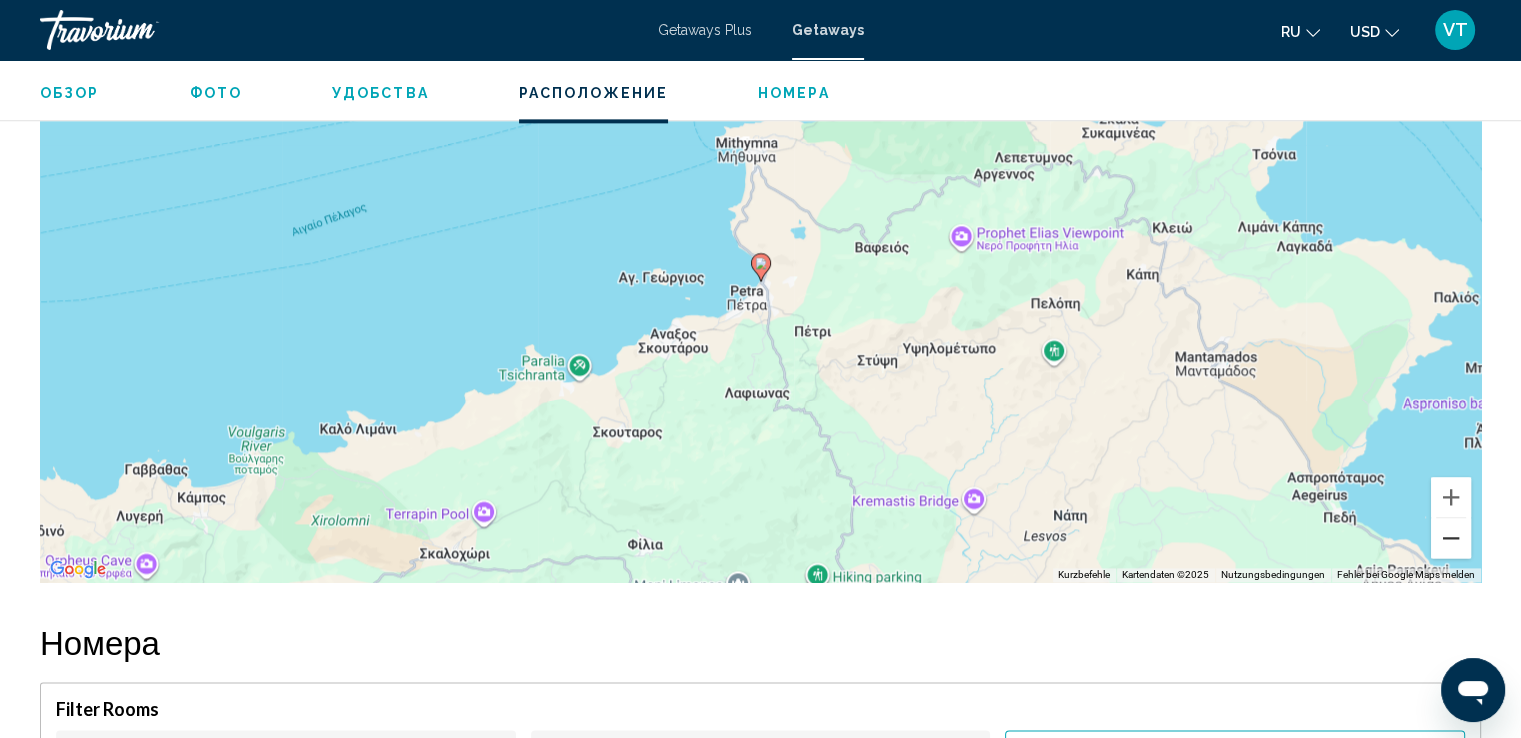 click at bounding box center (1451, 538) 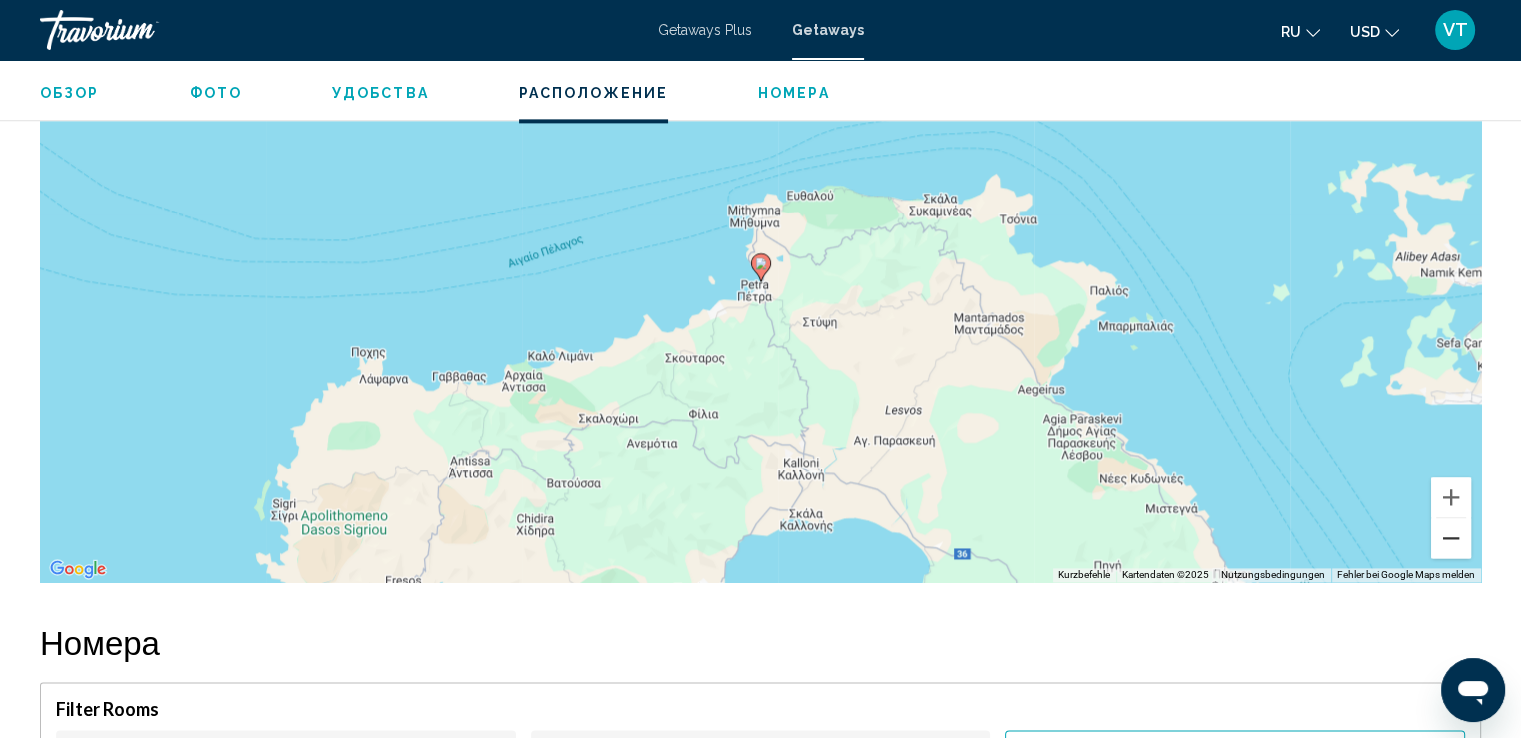click at bounding box center [1451, 538] 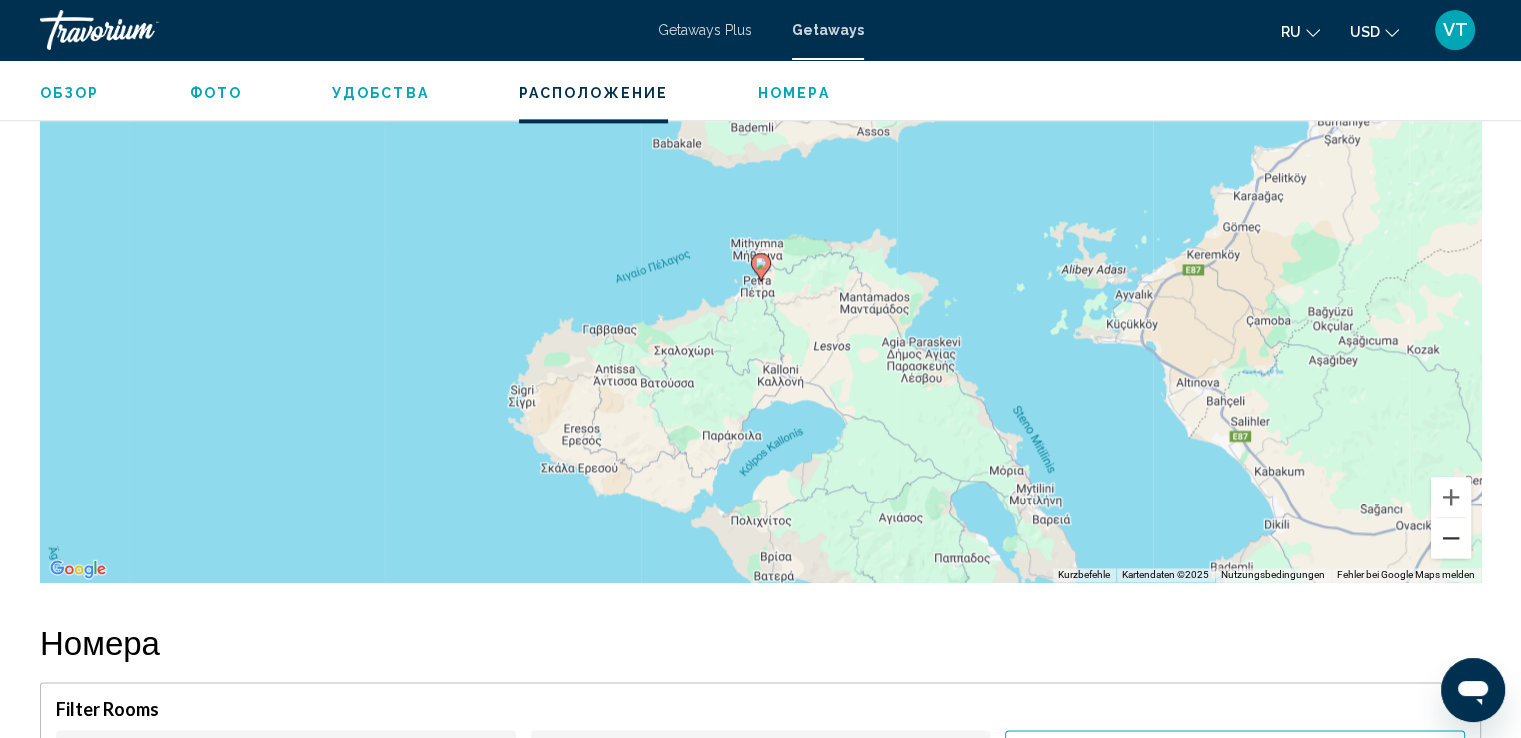 click at bounding box center (1451, 538) 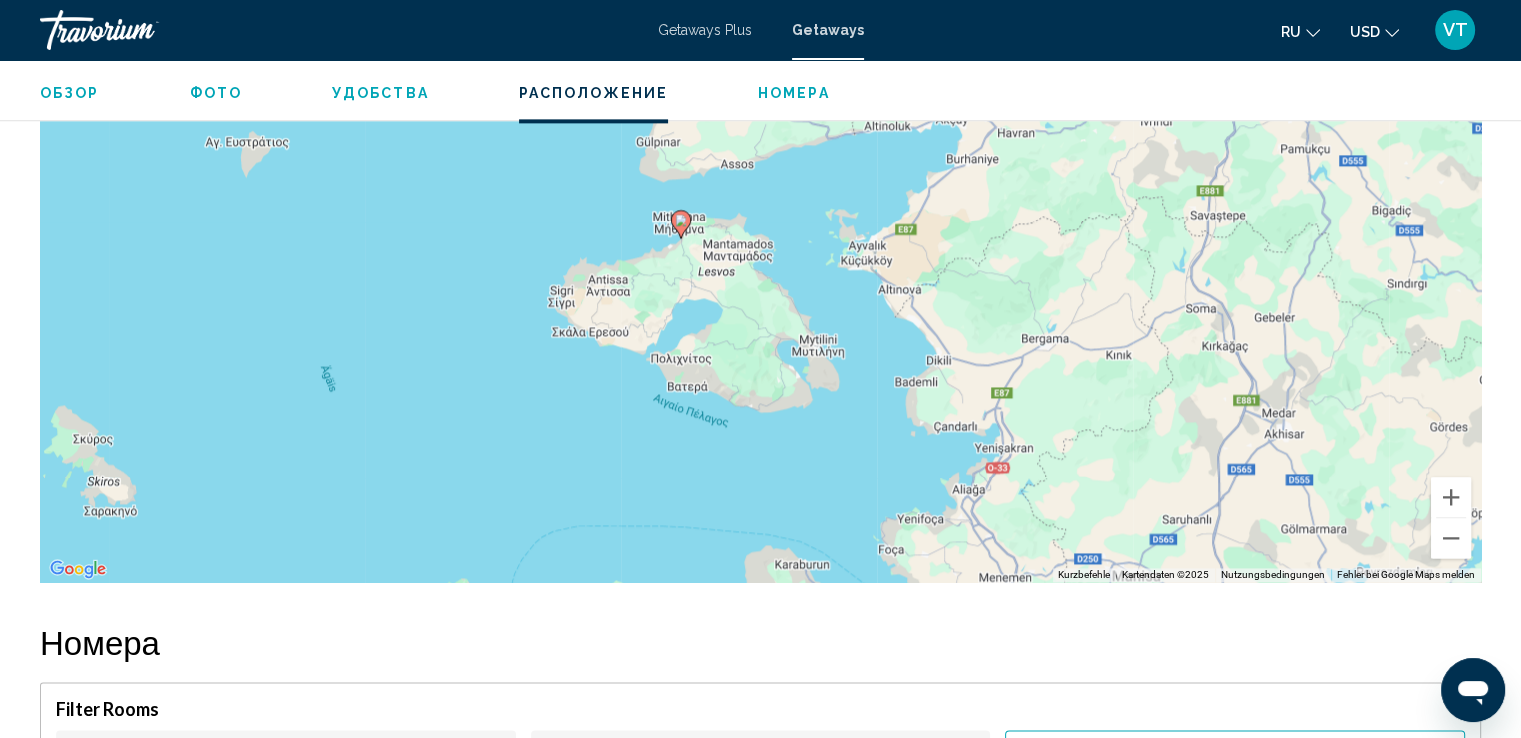 drag, startPoint x: 1112, startPoint y: 485, endPoint x: 1029, endPoint y: 439, distance: 94.89468 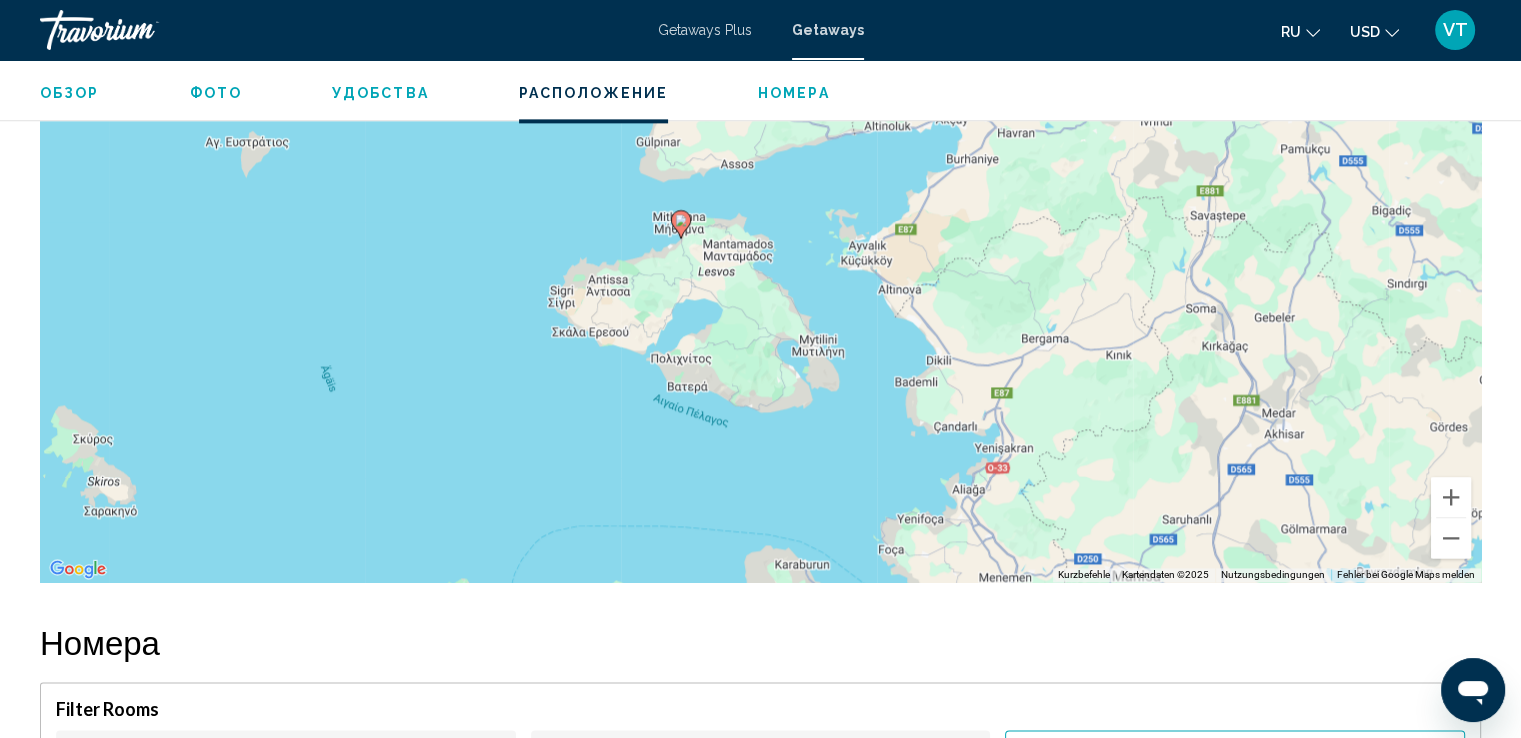click on "Обзор
Фото
Удобства
Расположение
Номера
искать" 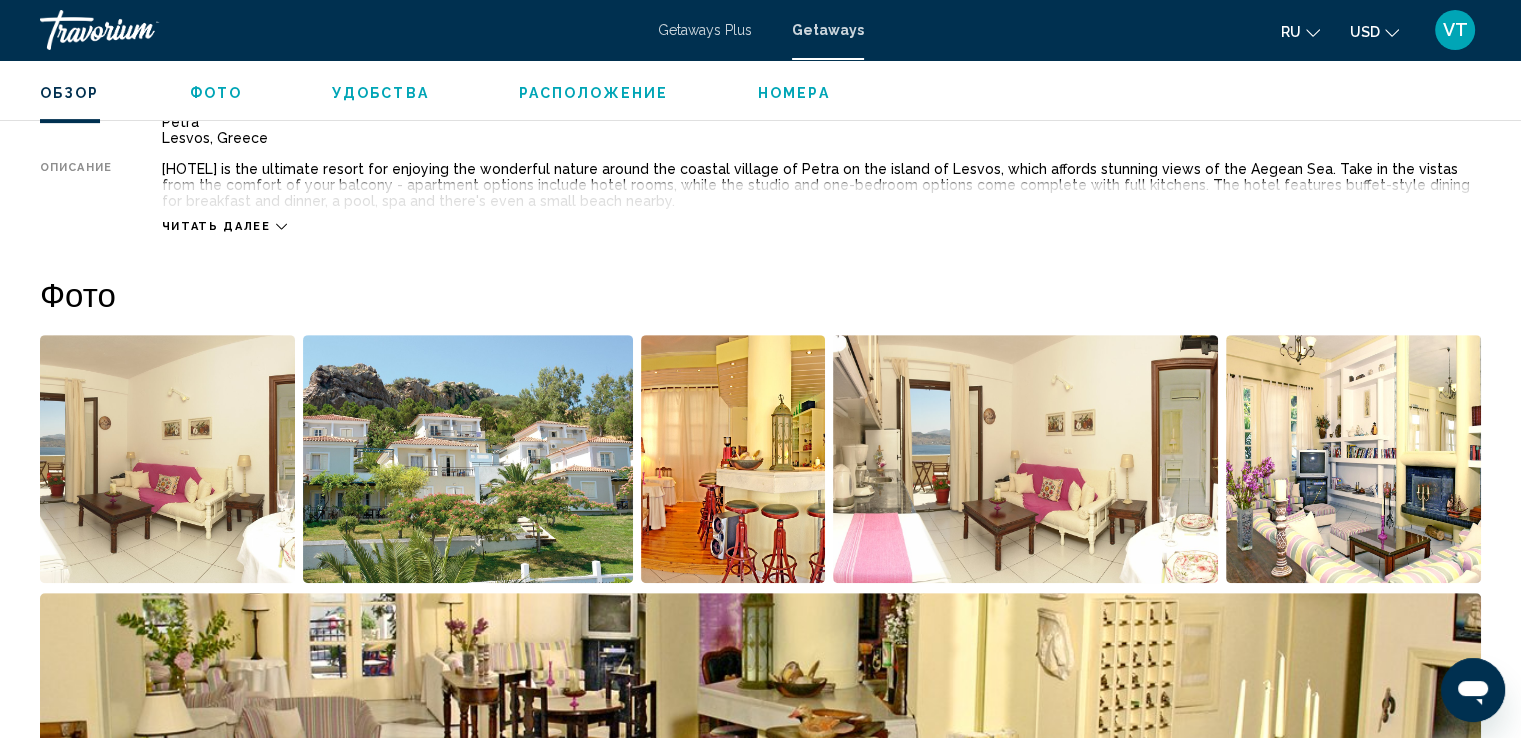 scroll, scrollTop: 640, scrollLeft: 0, axis: vertical 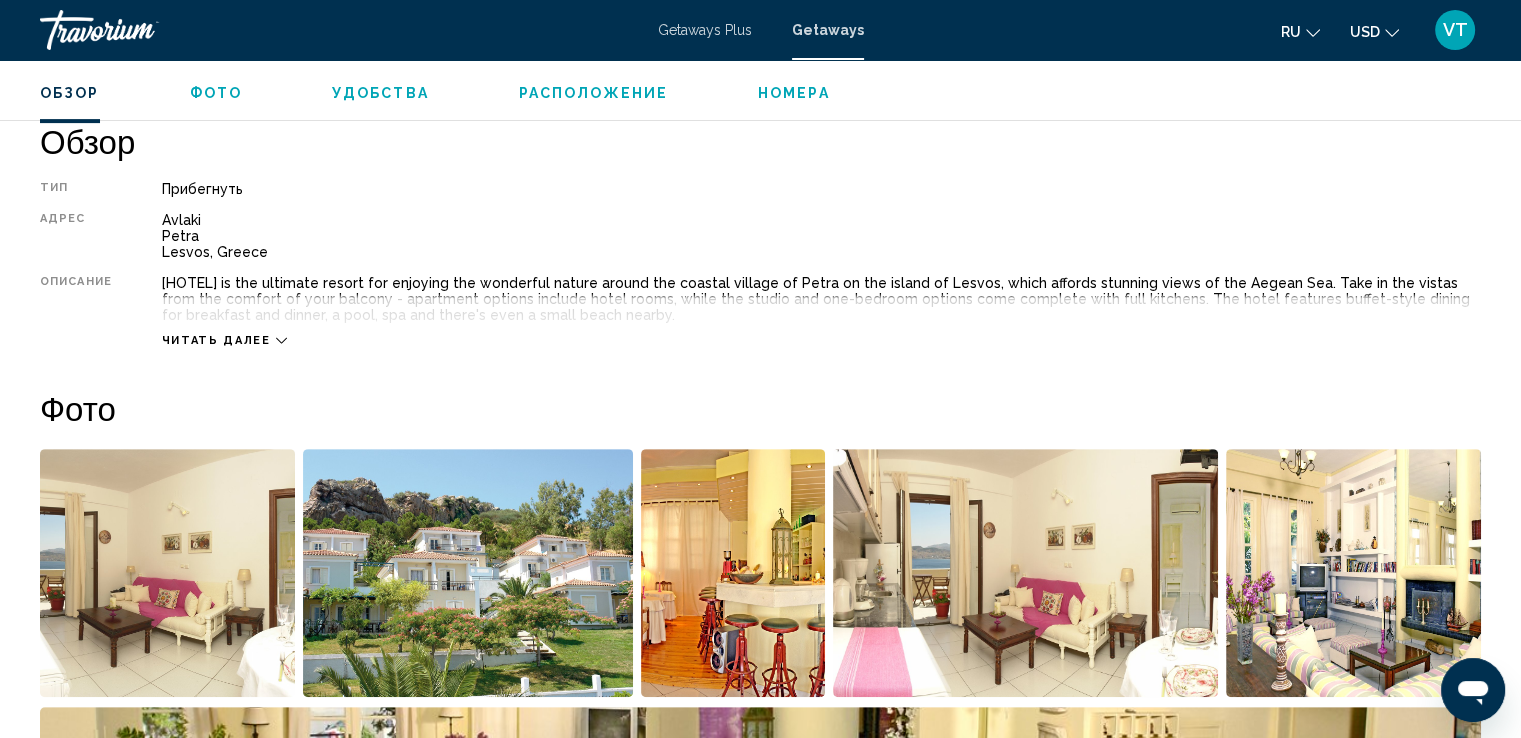 click 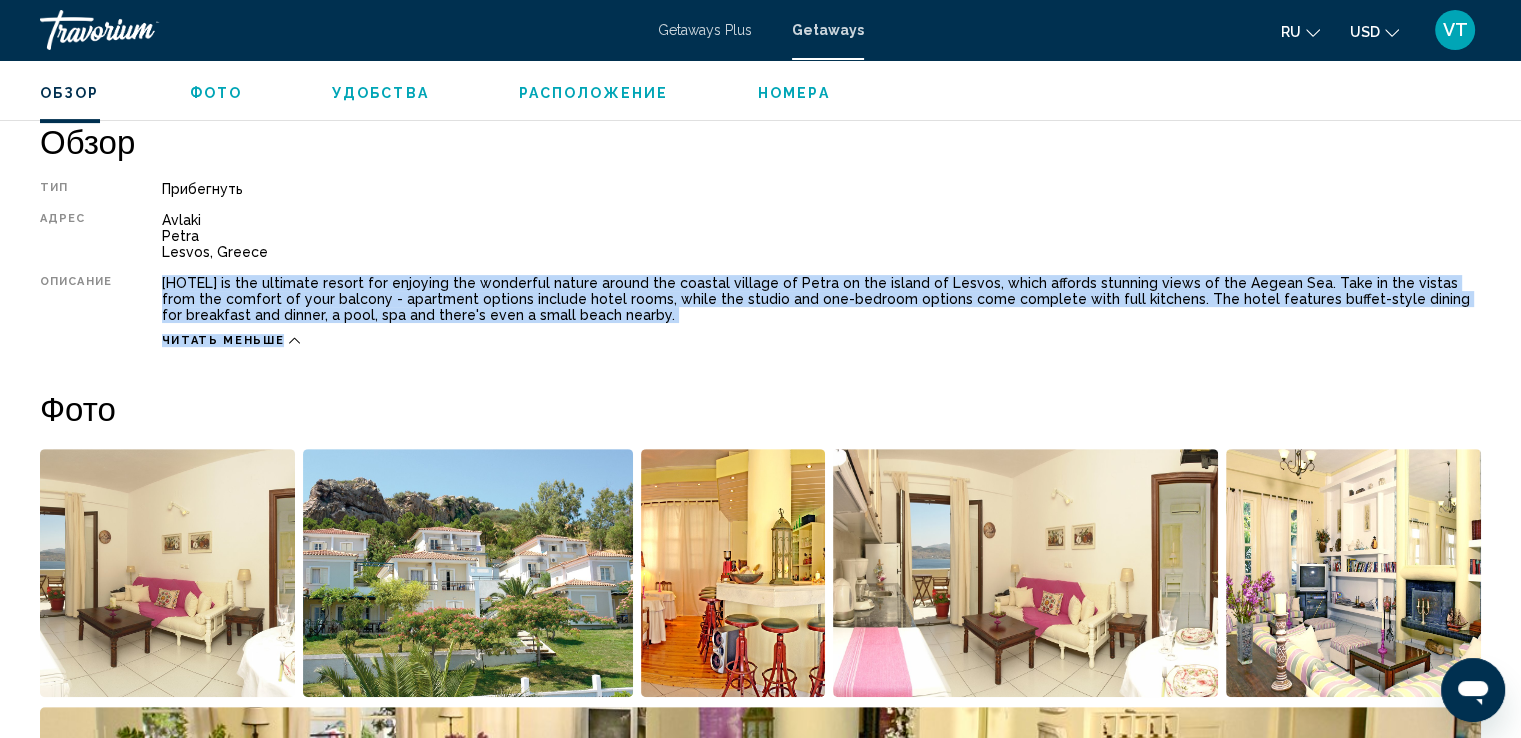 drag, startPoint x: 163, startPoint y: 280, endPoint x: 528, endPoint y: 330, distance: 368.40875 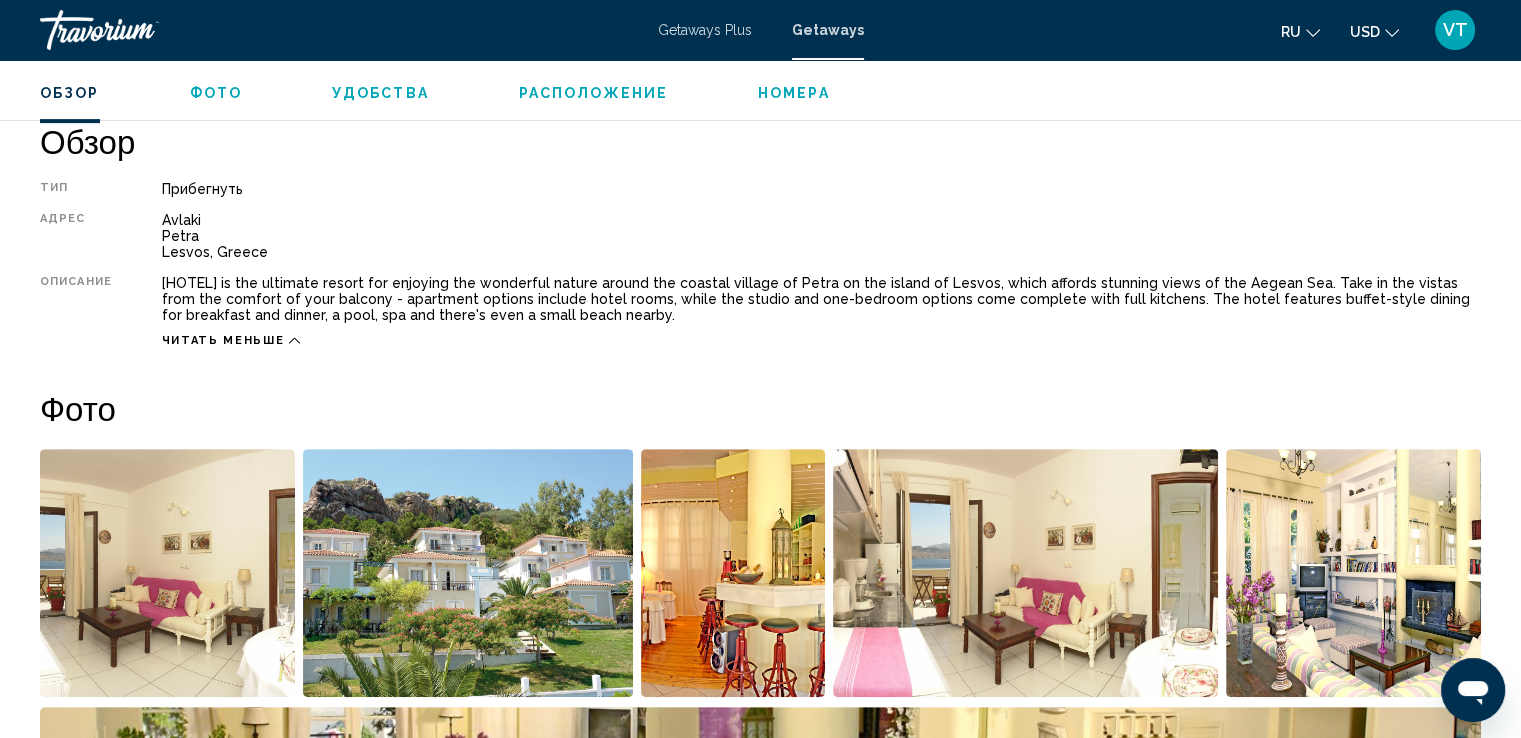 click on "Читать меньше" at bounding box center [821, 335] 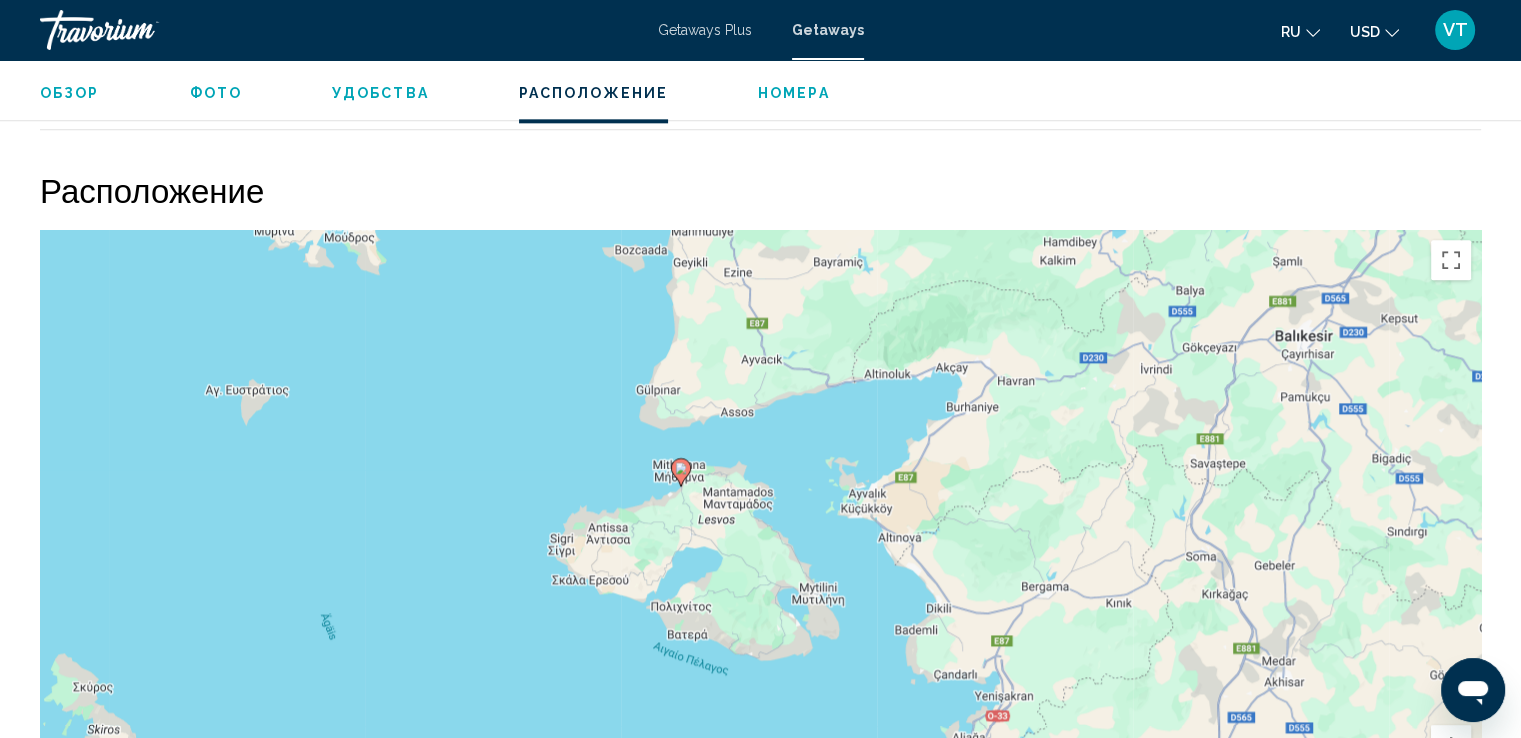 scroll, scrollTop: 2640, scrollLeft: 0, axis: vertical 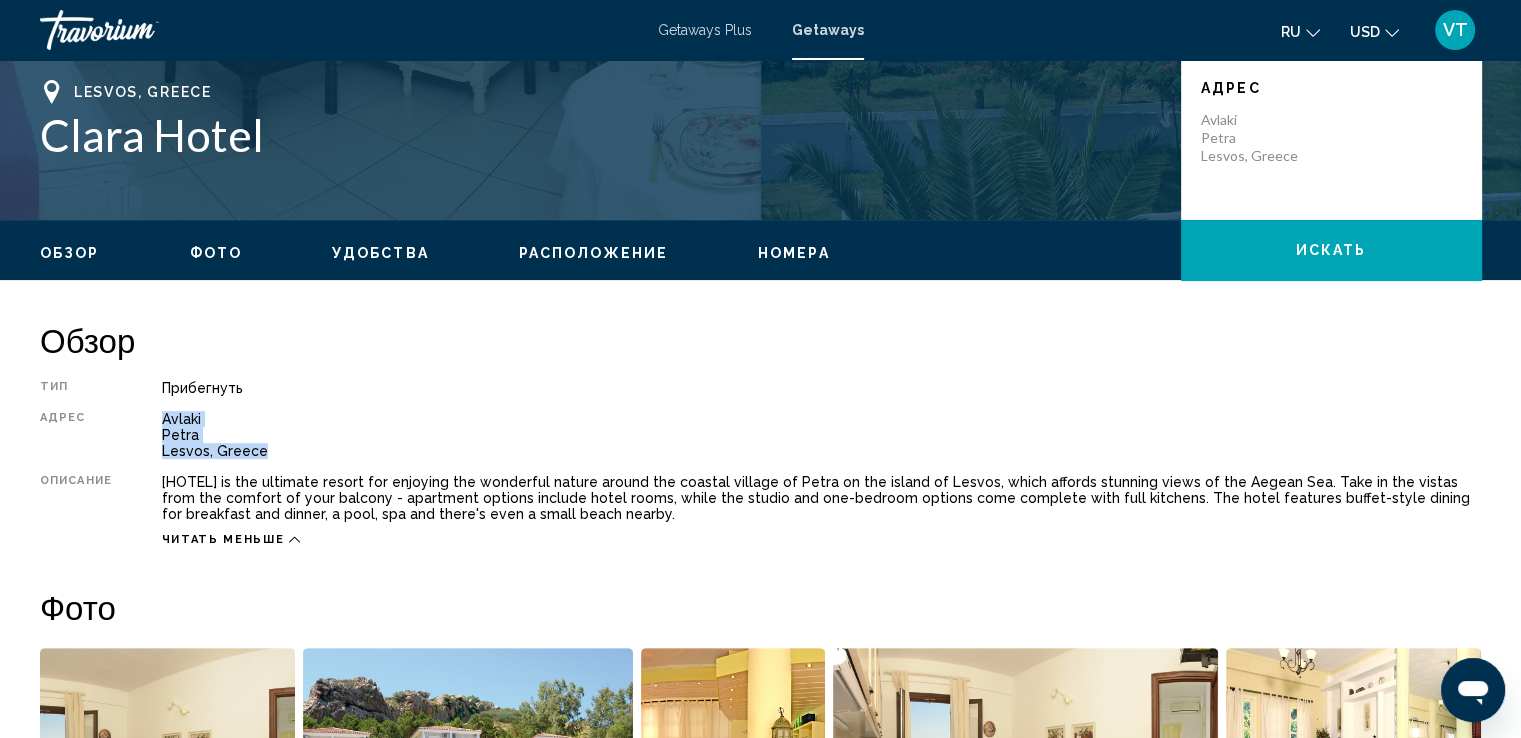 drag, startPoint x: 164, startPoint y: 413, endPoint x: 286, endPoint y: 449, distance: 127.20063 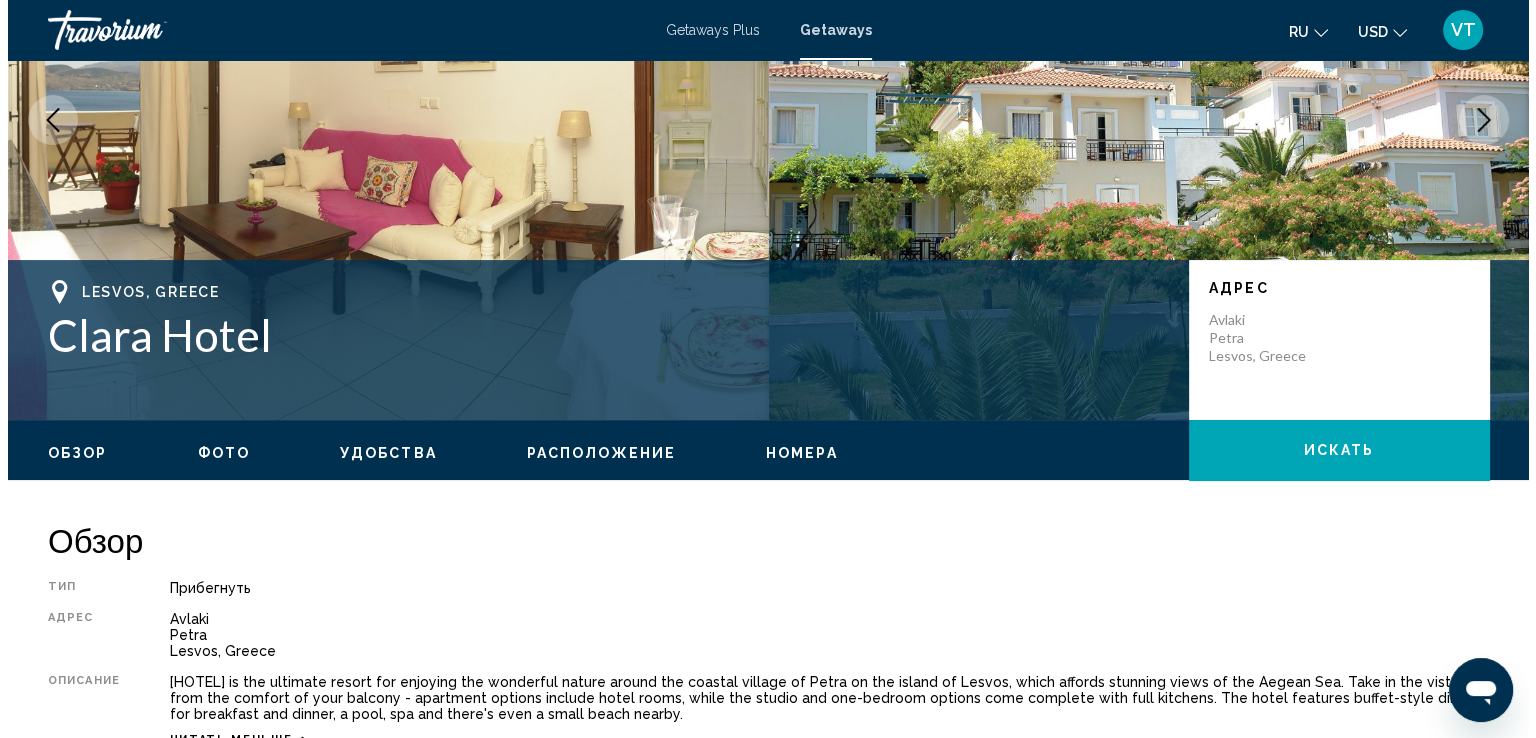 scroll, scrollTop: 0, scrollLeft: 0, axis: both 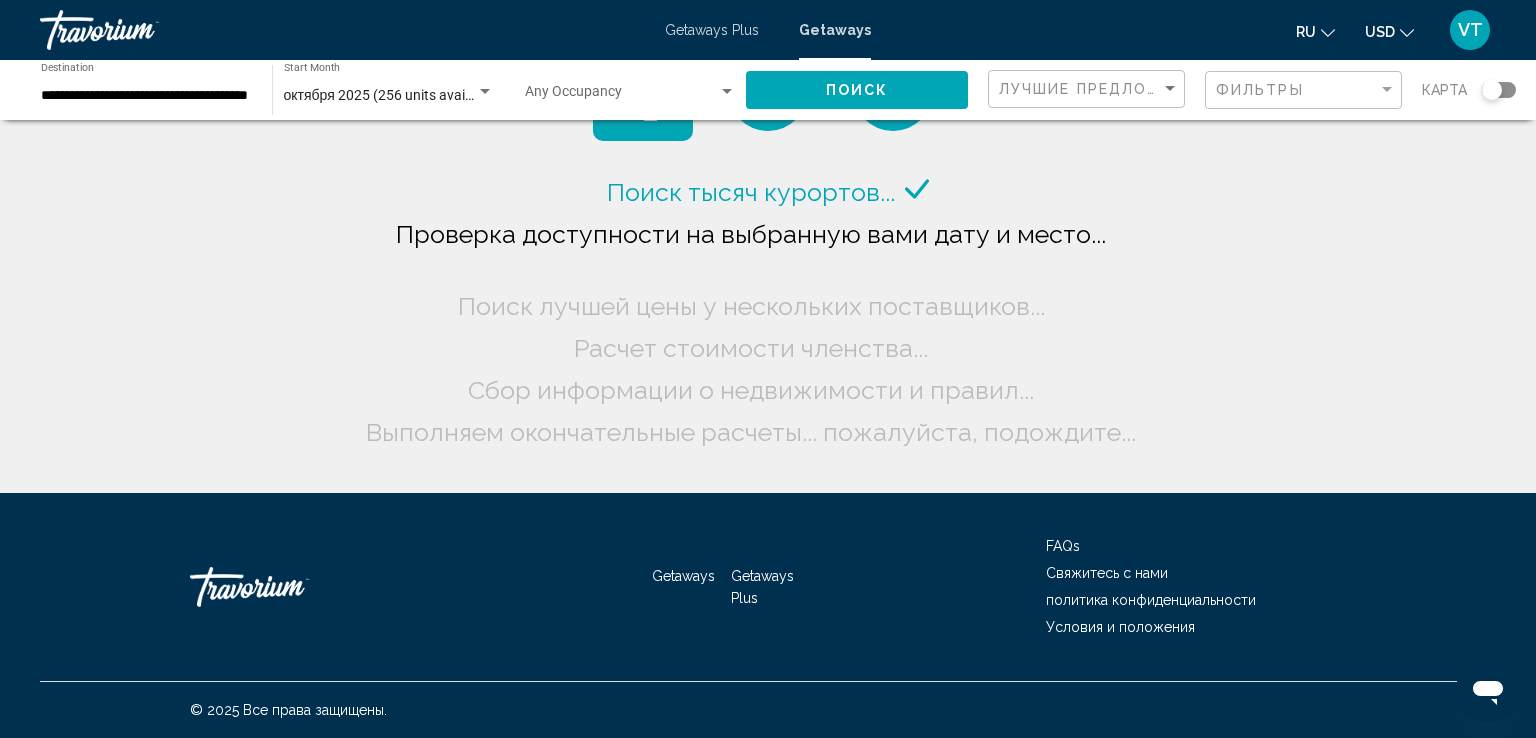 click on "**********" at bounding box center (146, 96) 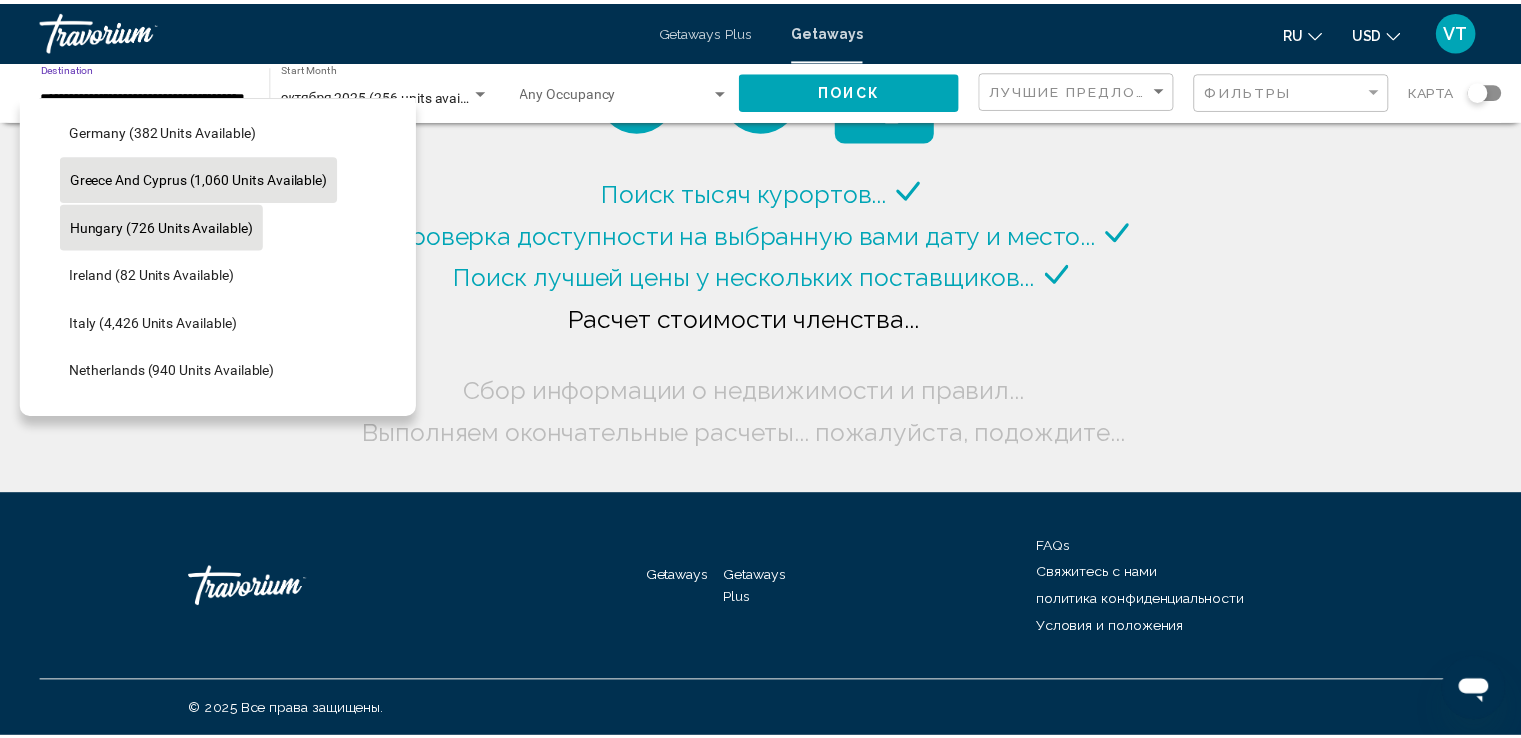 scroll, scrollTop: 758, scrollLeft: 0, axis: vertical 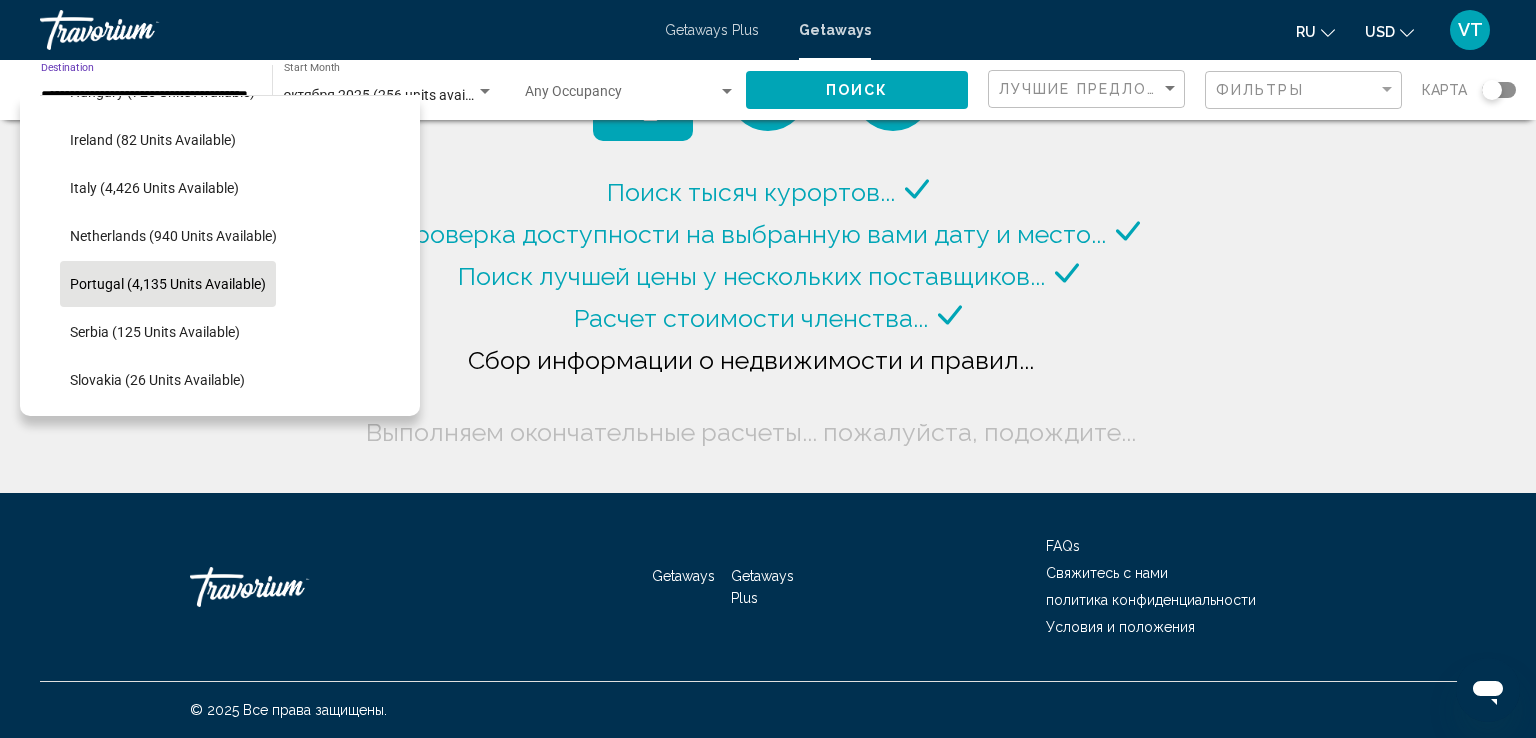 click on "Portugal (4,135 units available)" 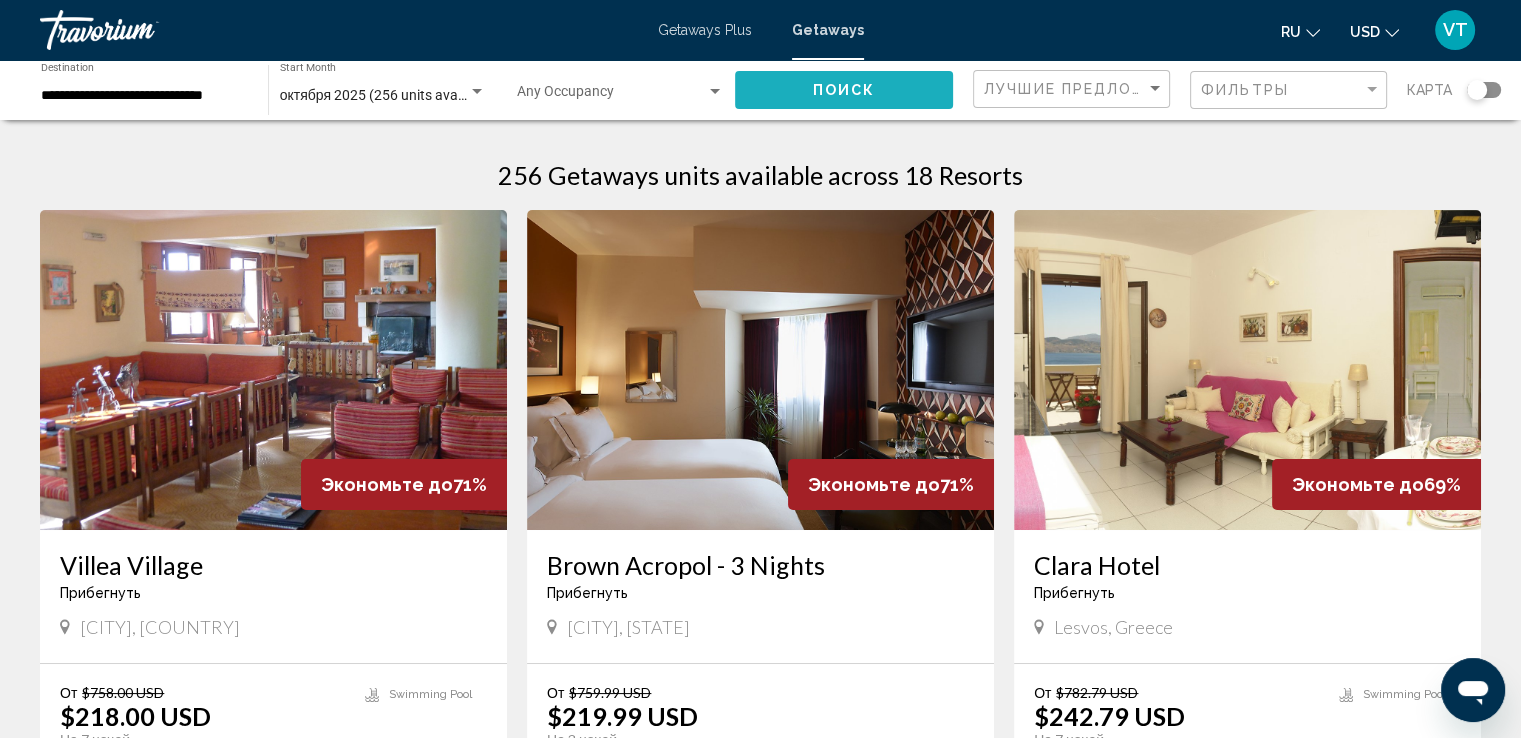 click on "Поиск" 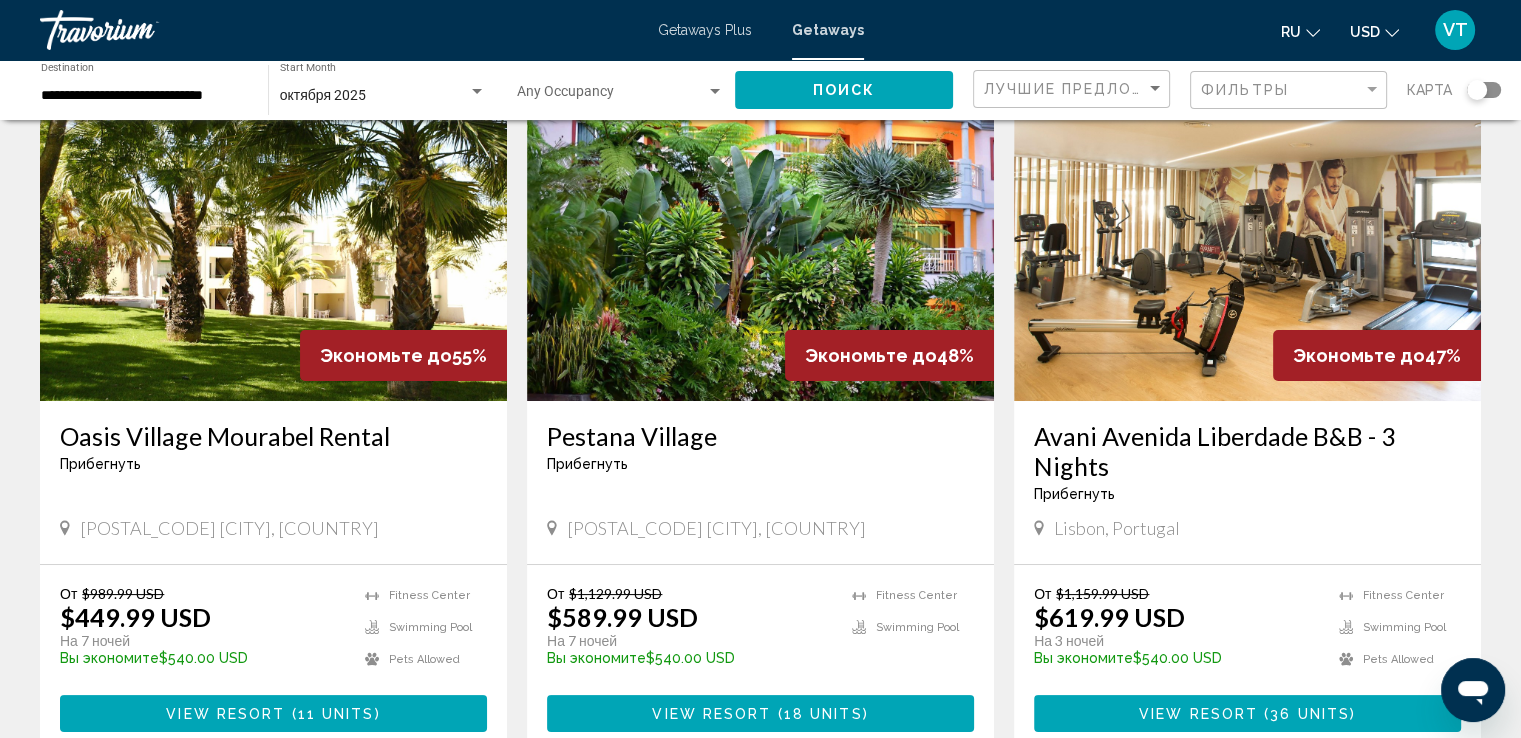 scroll, scrollTop: 300, scrollLeft: 0, axis: vertical 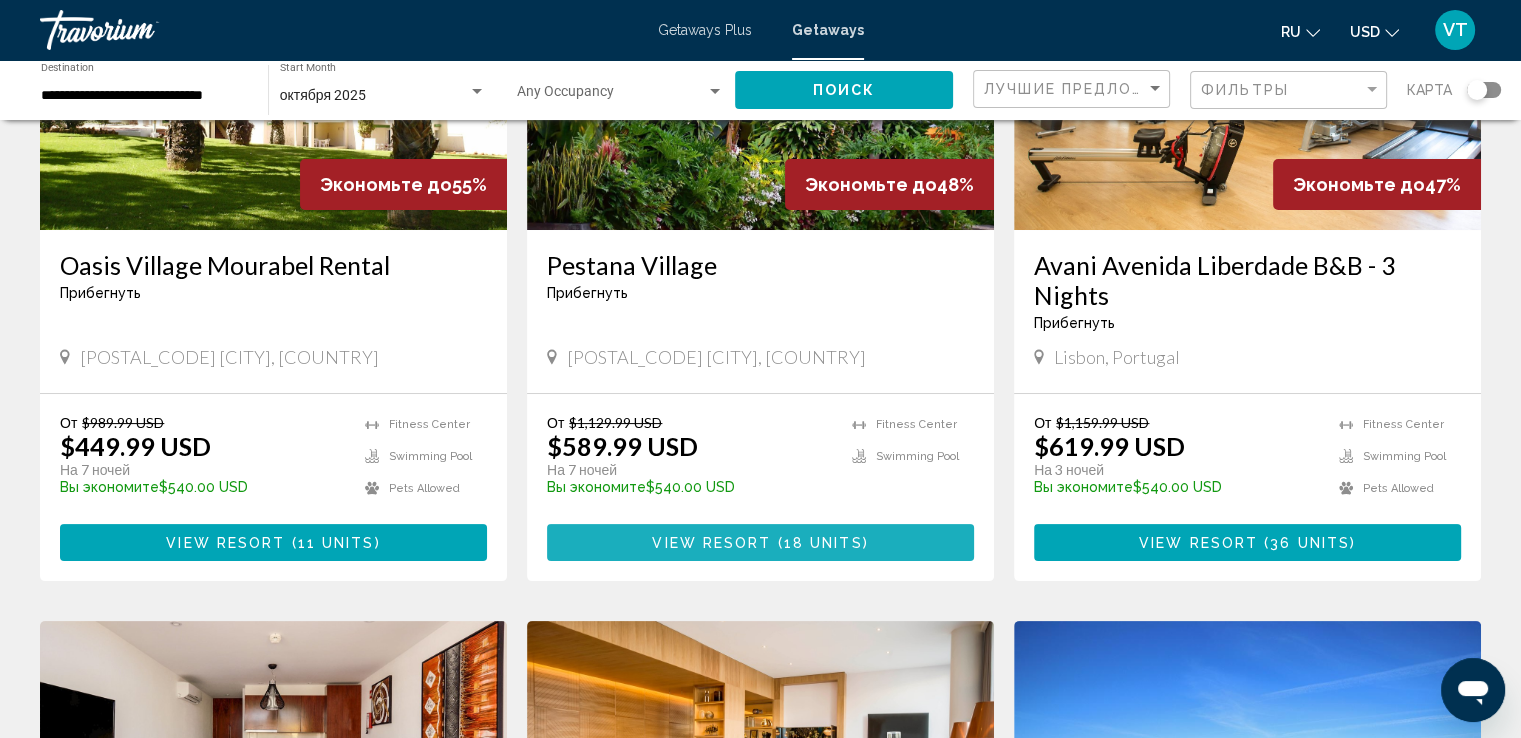 click on "18 units" at bounding box center (823, 543) 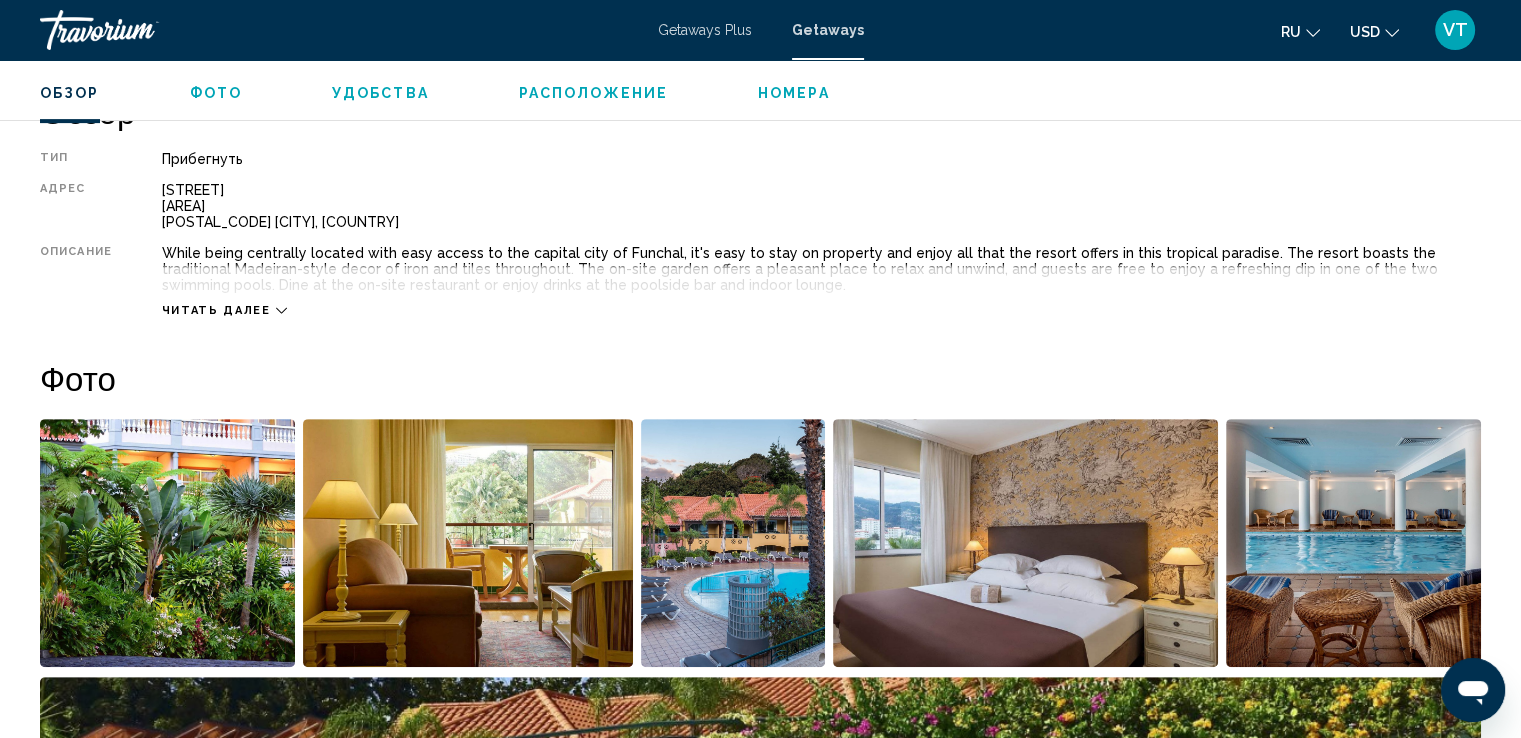 scroll, scrollTop: 700, scrollLeft: 0, axis: vertical 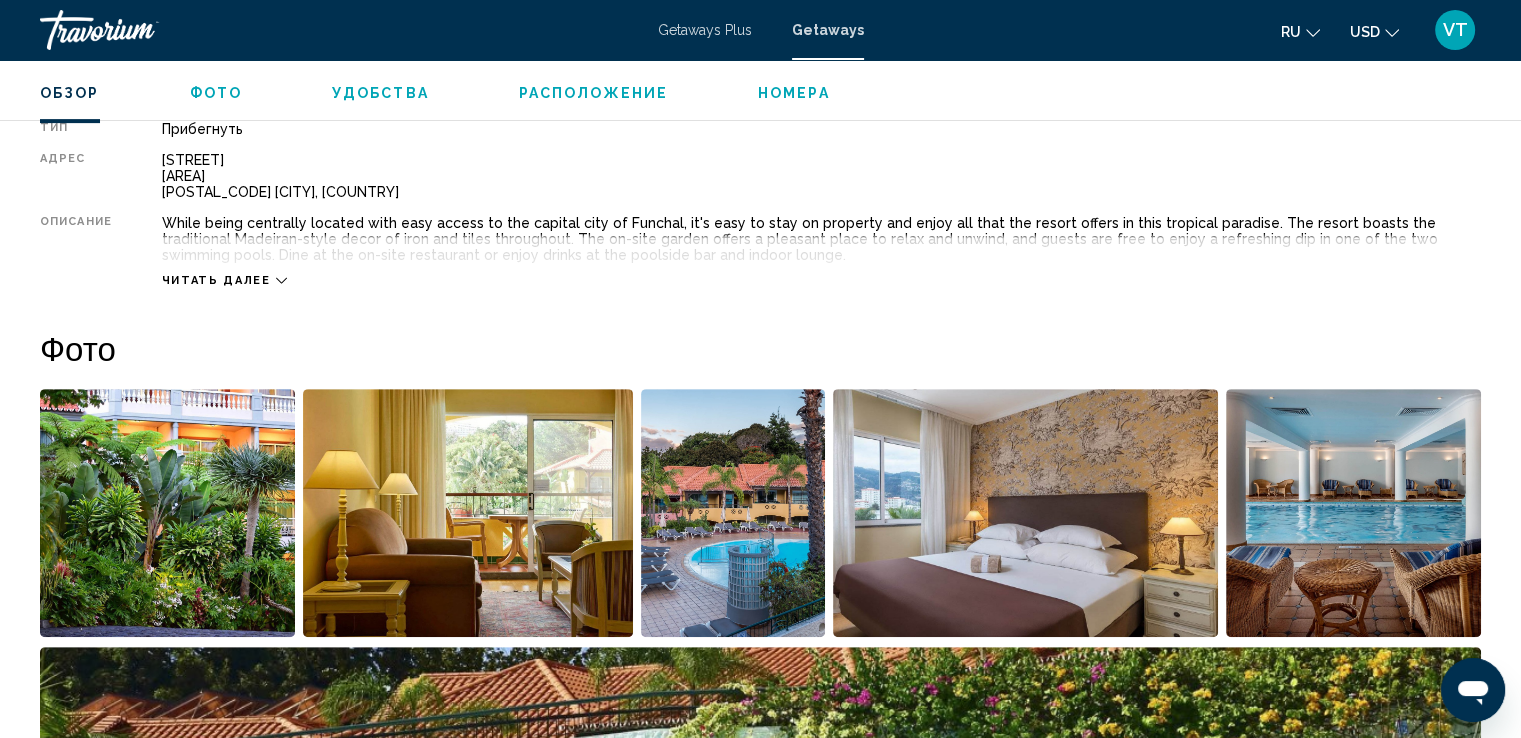 click 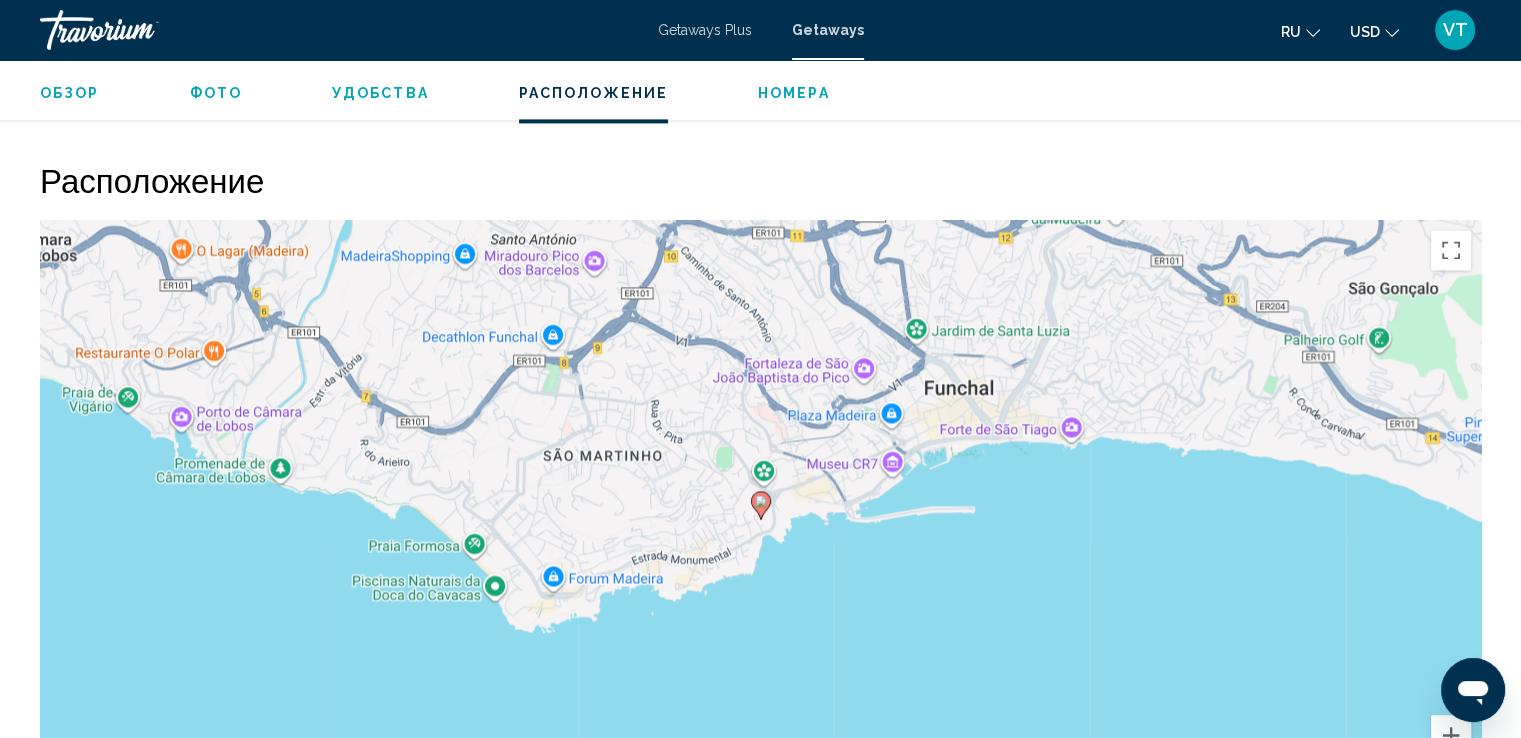 scroll, scrollTop: 3000, scrollLeft: 0, axis: vertical 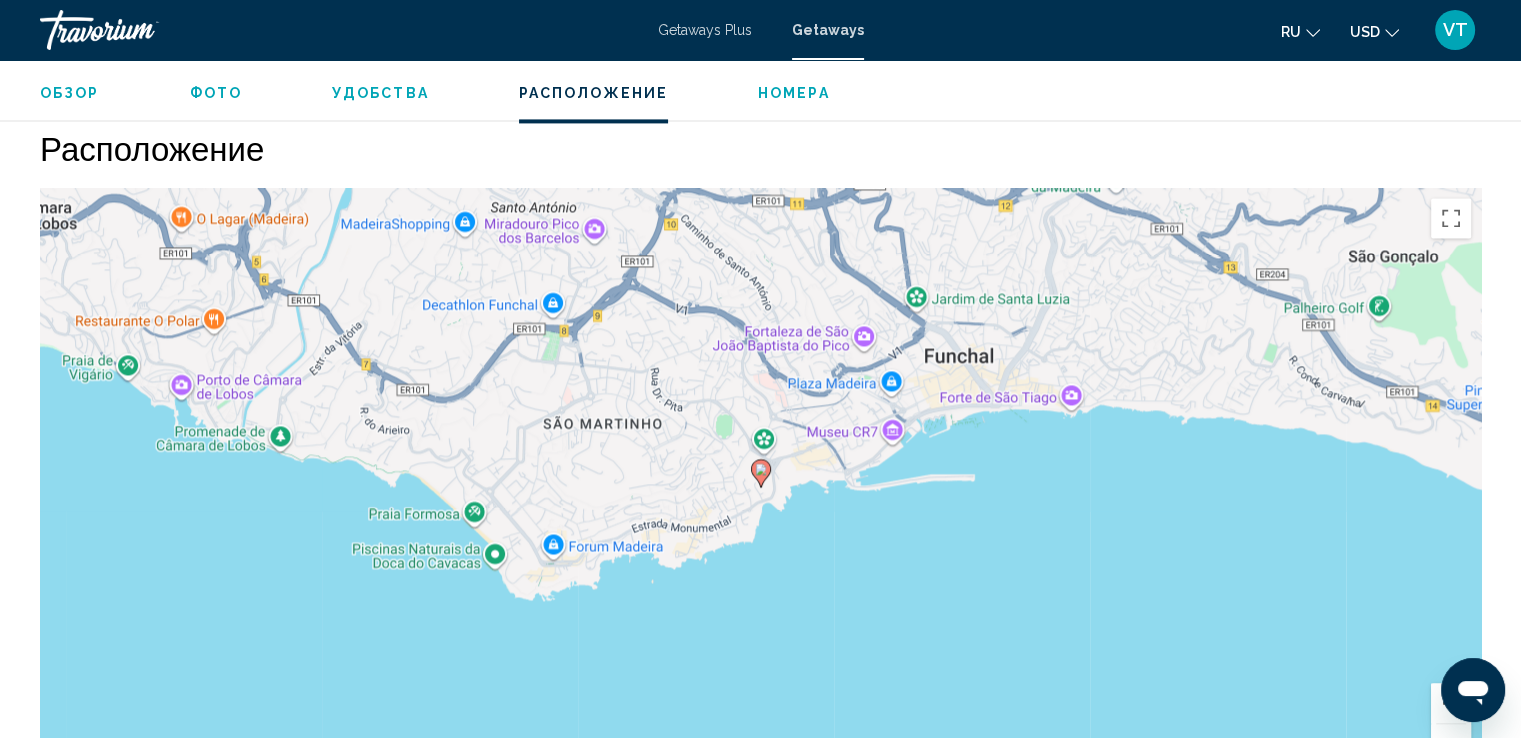 click on "Удобства" at bounding box center (380, 93) 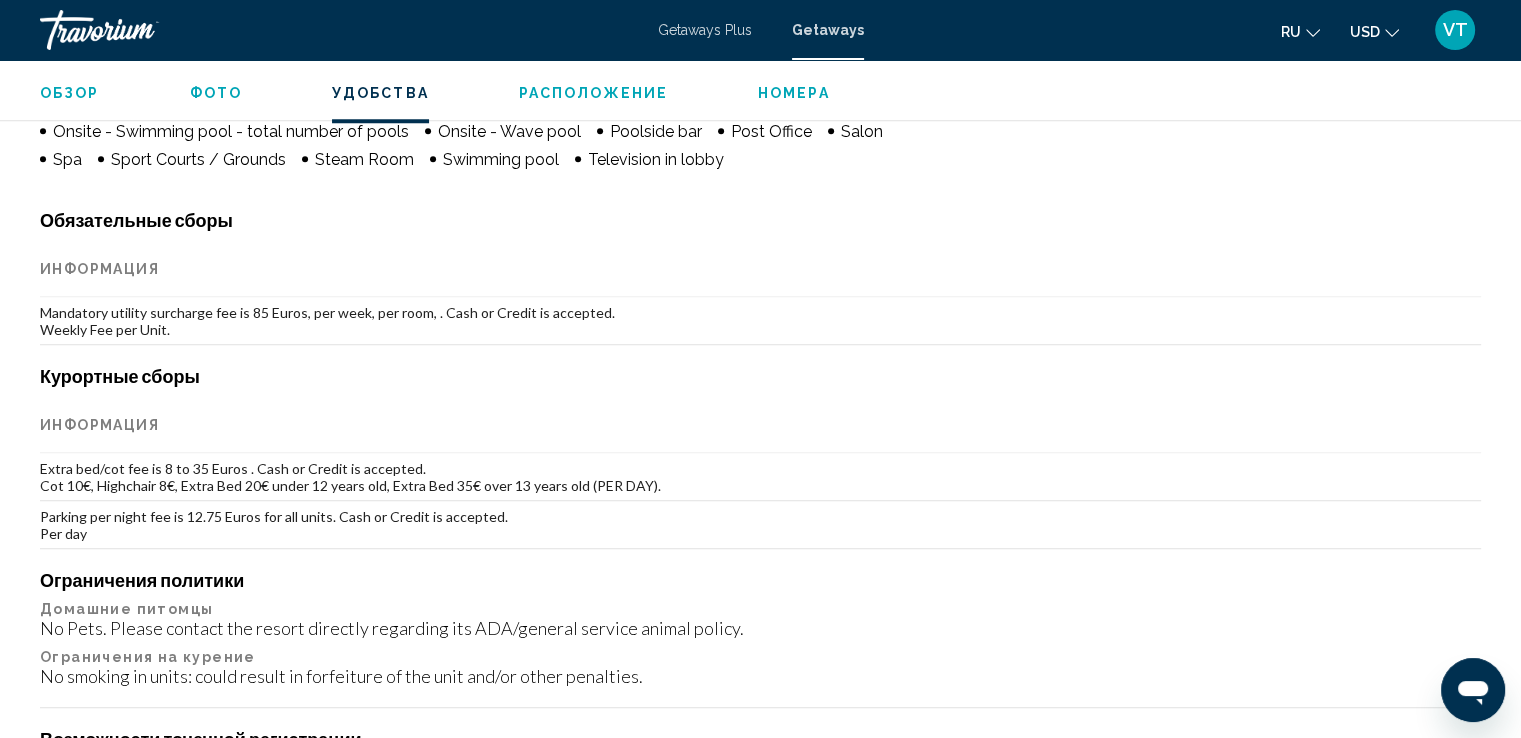 scroll, scrollTop: 1524, scrollLeft: 0, axis: vertical 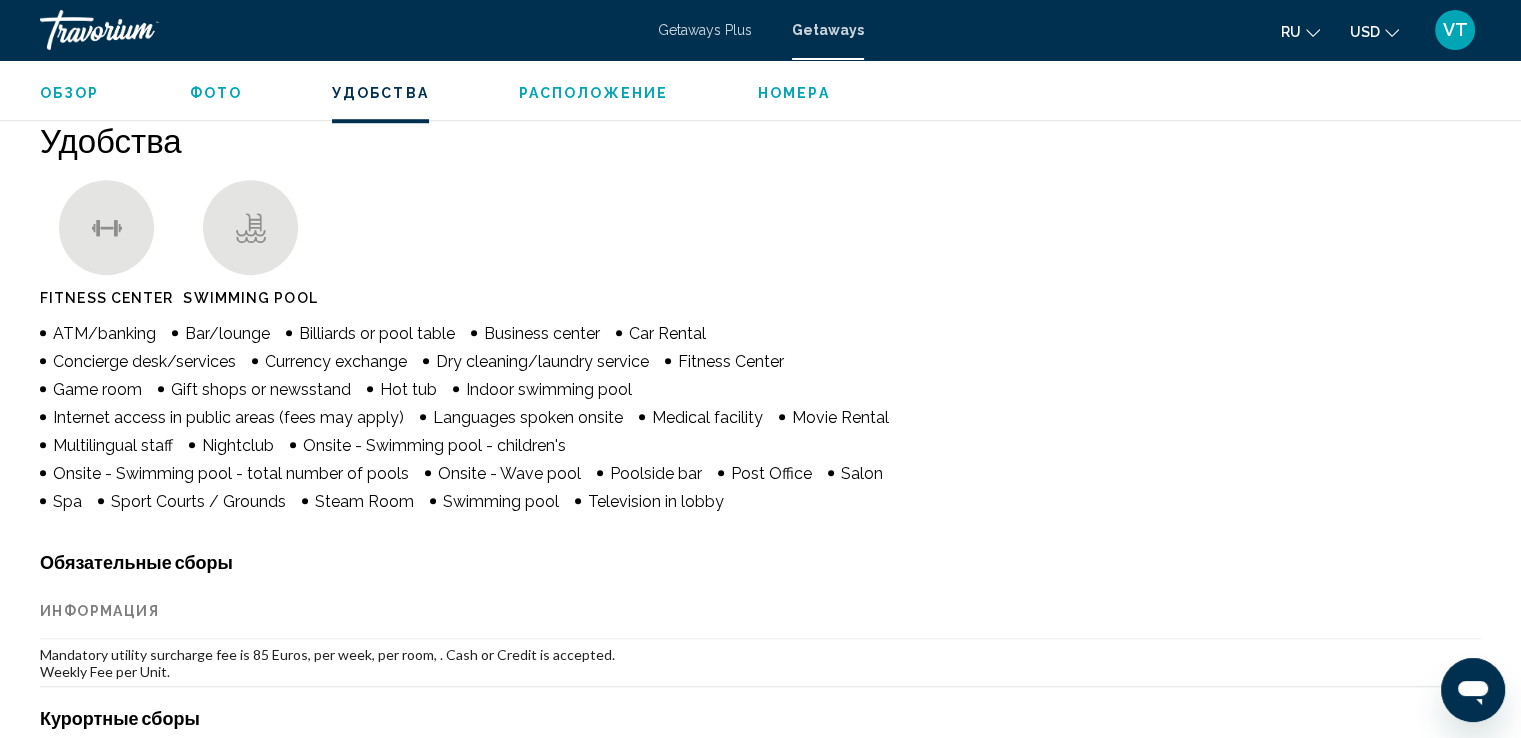 drag, startPoint x: 55, startPoint y: 327, endPoint x: 732, endPoint y: 576, distance: 721.33905 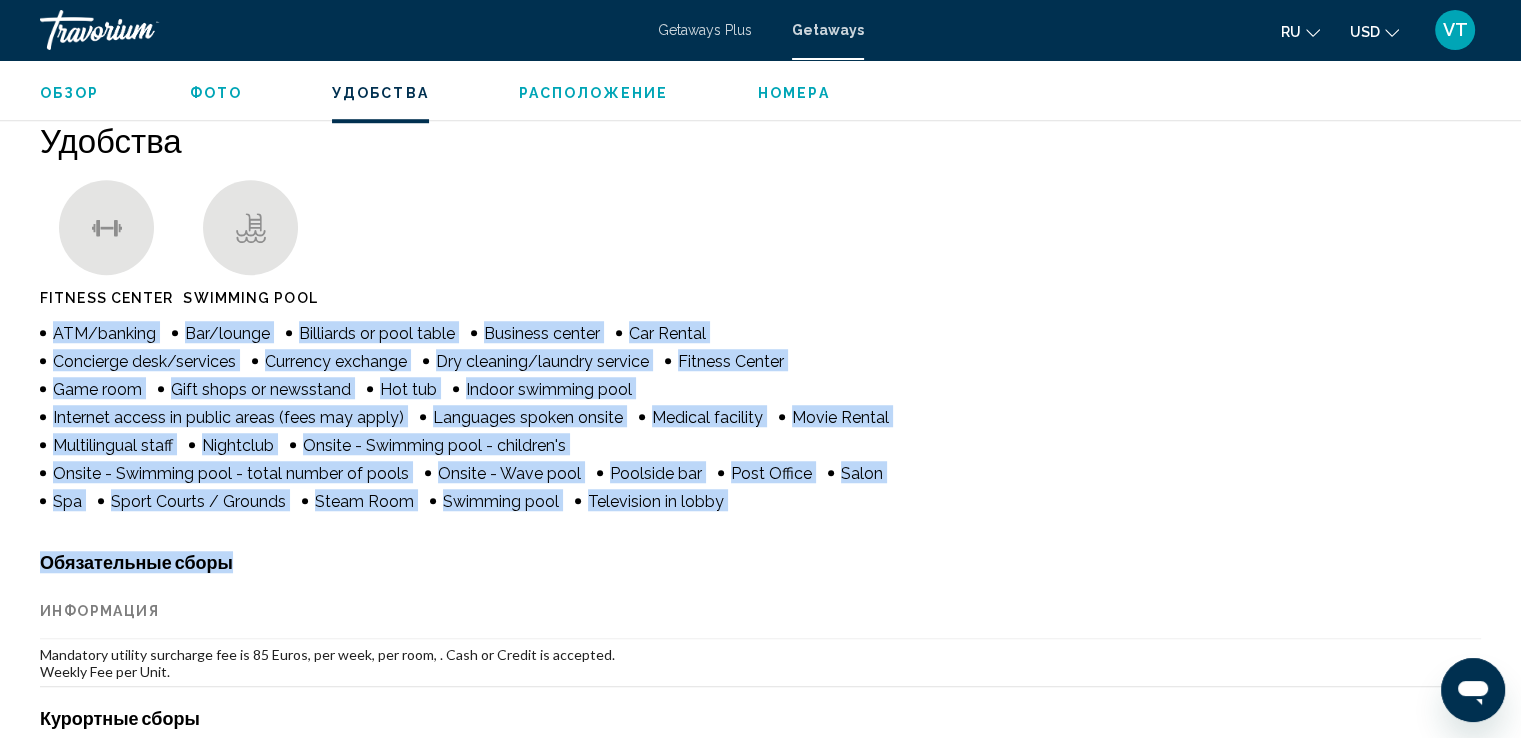 drag, startPoint x: 43, startPoint y: 324, endPoint x: 528, endPoint y: 497, distance: 514.9311 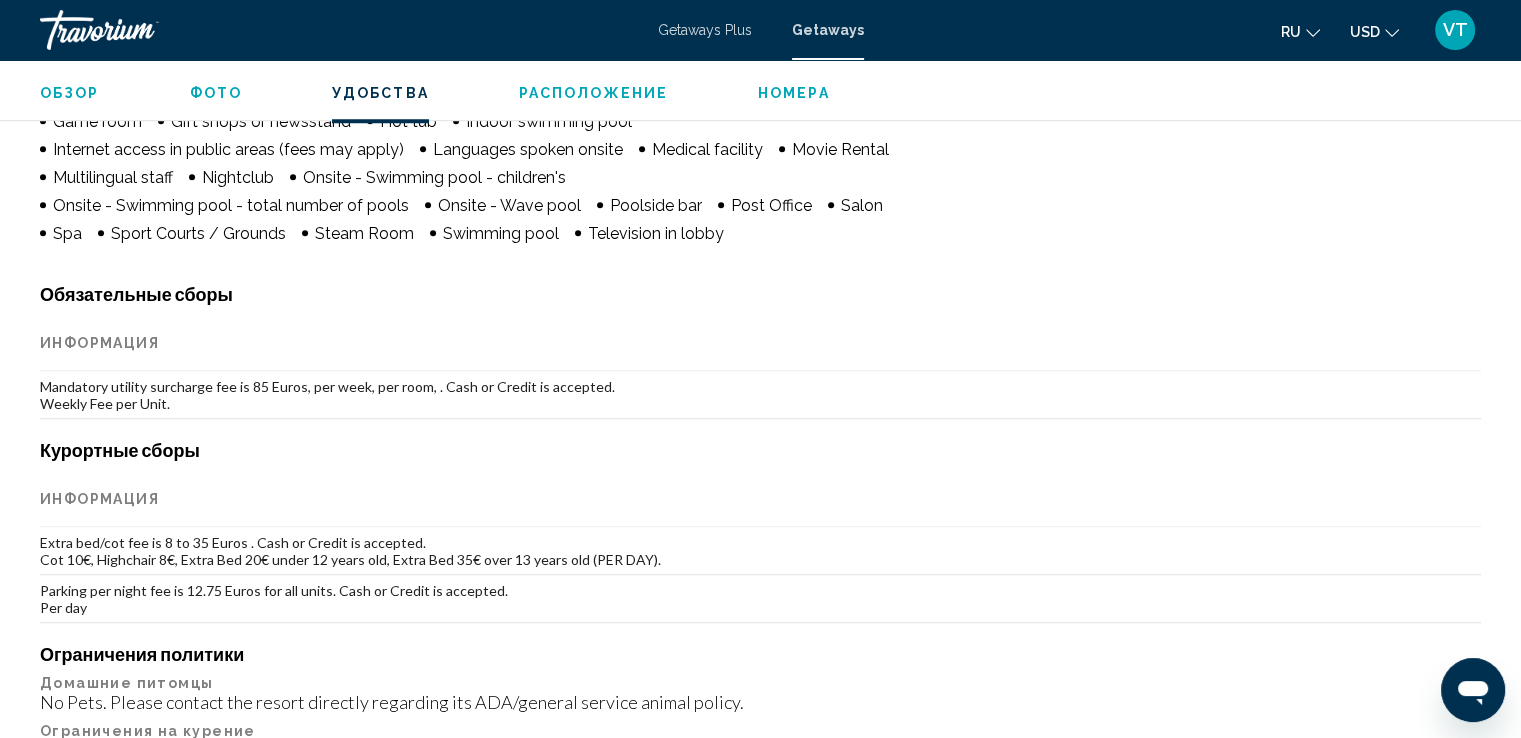 scroll, scrollTop: 1824, scrollLeft: 0, axis: vertical 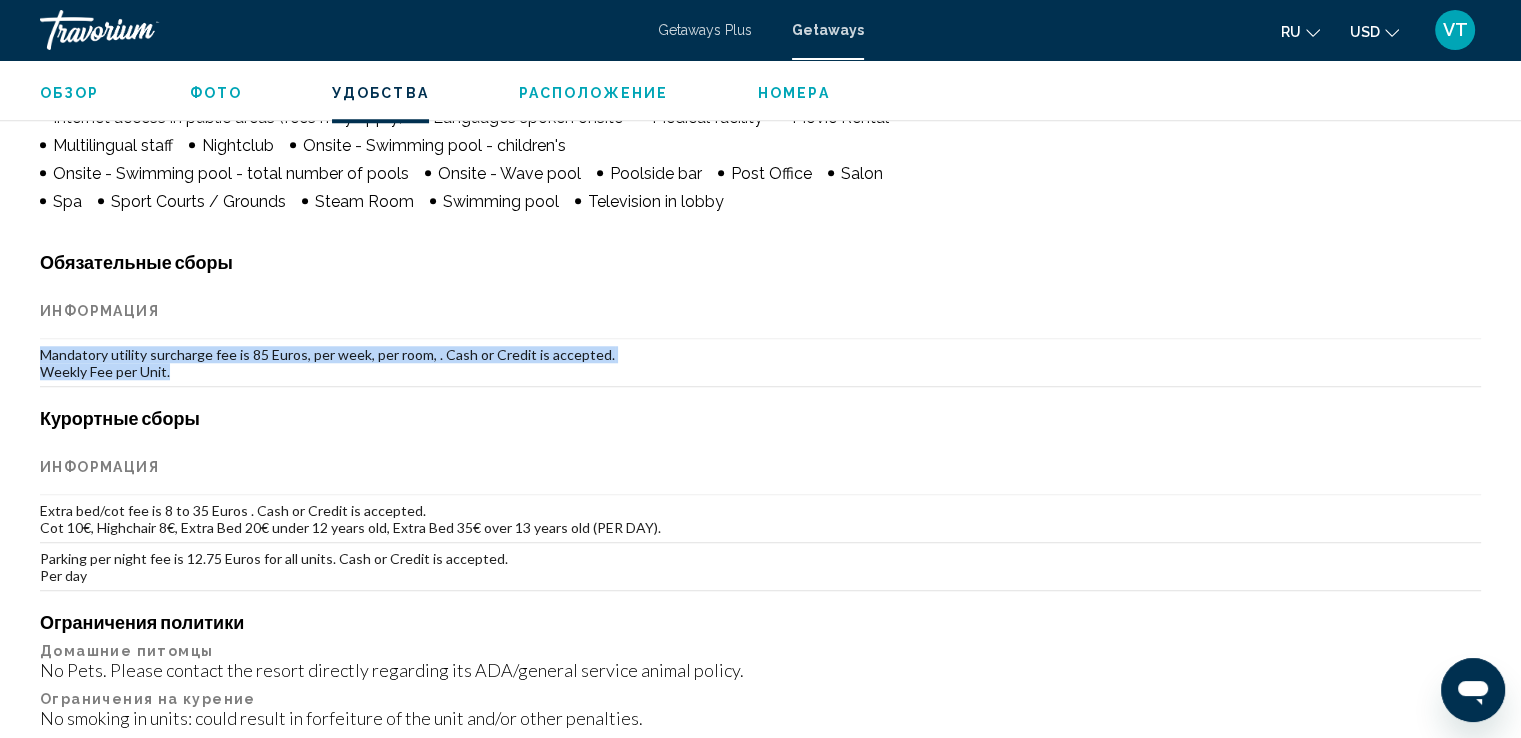 drag, startPoint x: 41, startPoint y: 350, endPoint x: 174, endPoint y: 364, distance: 133.73482 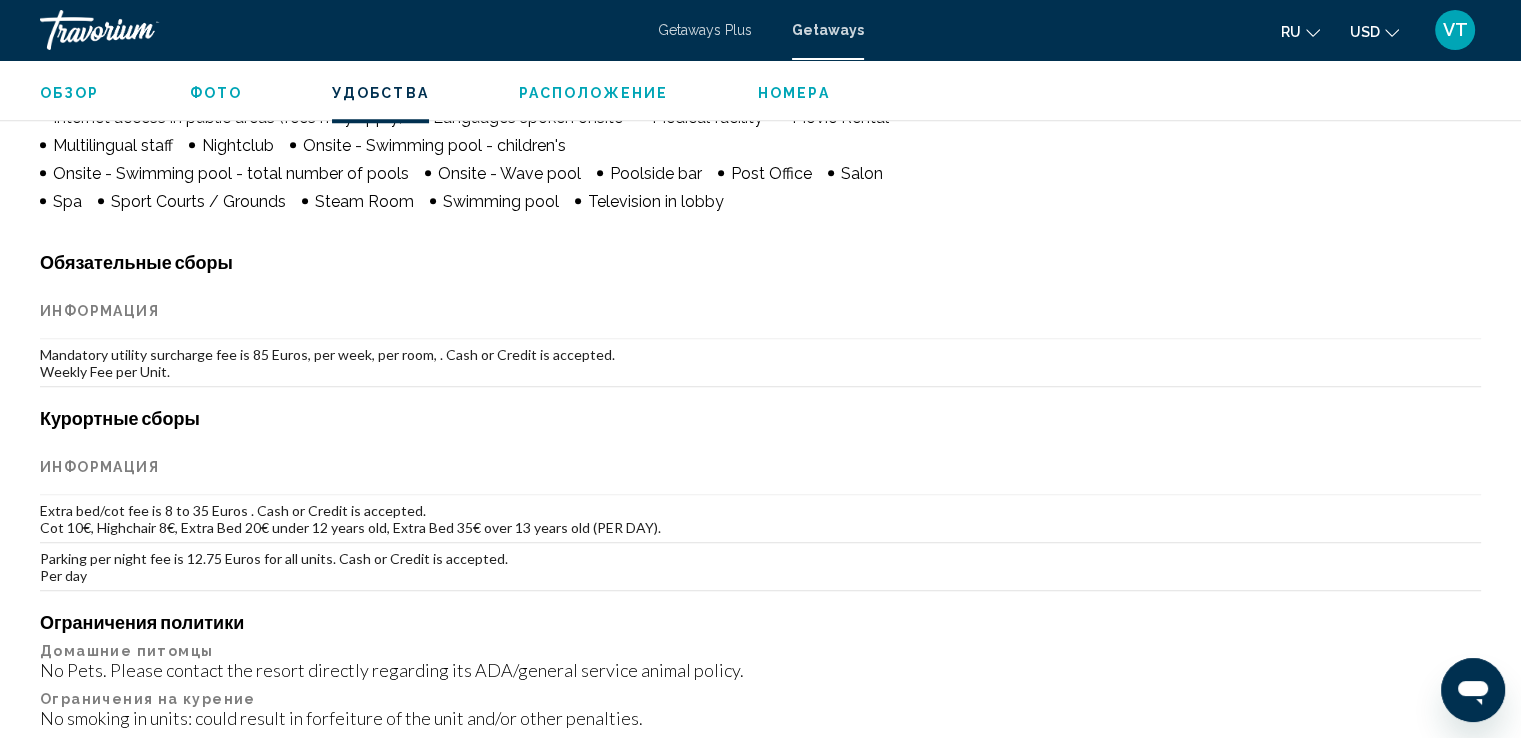 click on "Обязательные сборы" at bounding box center [760, 262] 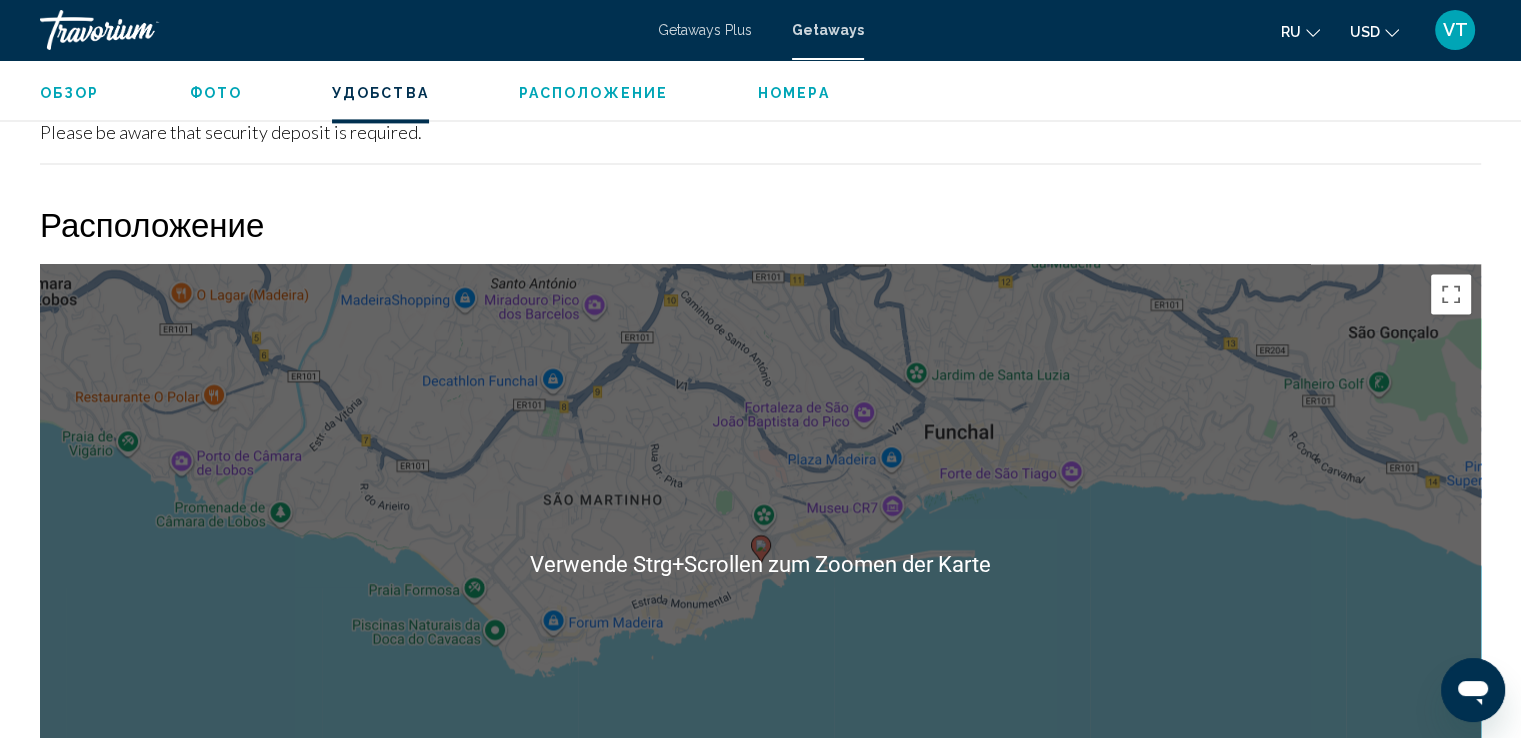 scroll, scrollTop: 3124, scrollLeft: 0, axis: vertical 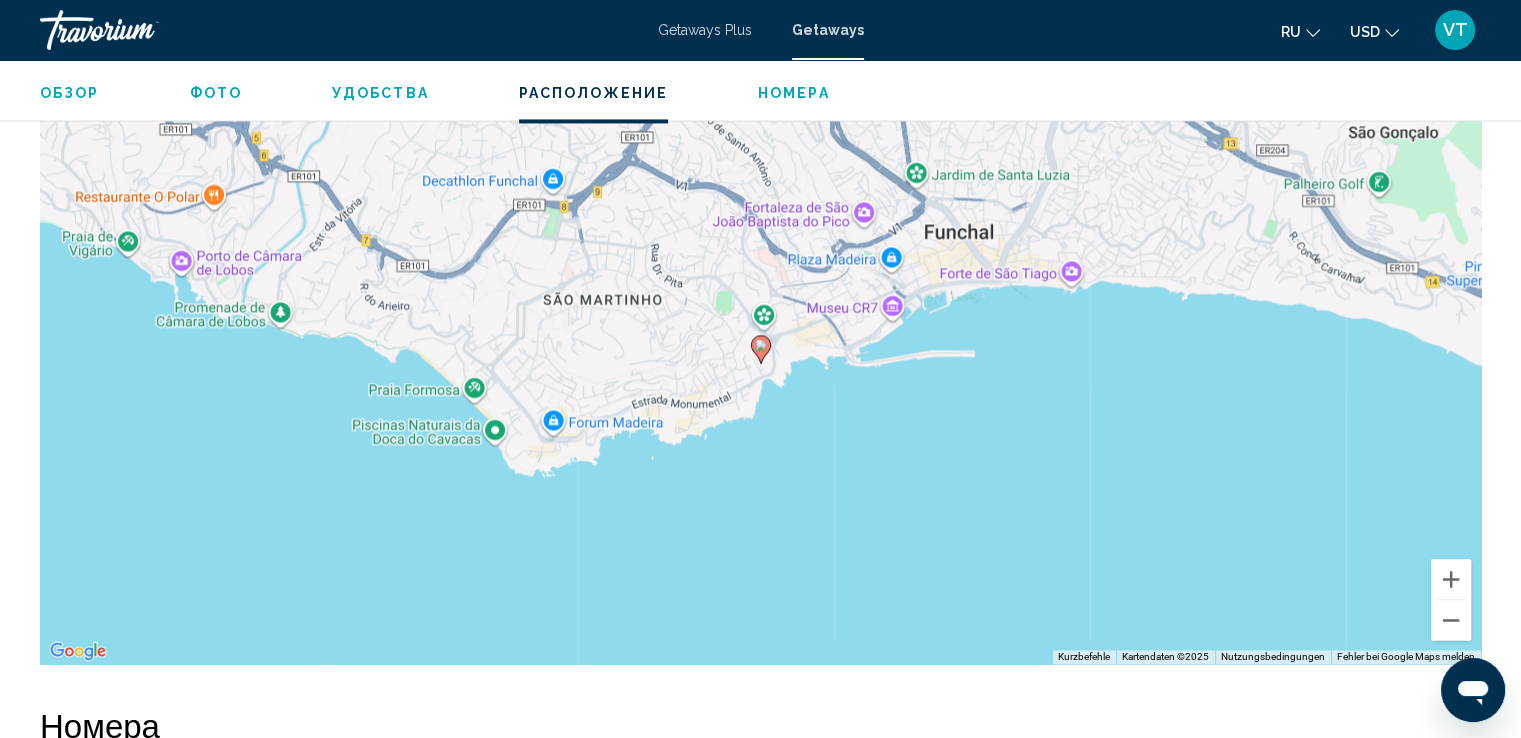 click on "Um den Modus zum Ziehen mit der Tastatur zu aktivieren, drückst du Alt + Eingabetaste. Wenn du den Modus aktiviert hast, kannst du die Markierung mit den Pfeiltasten verschieben. Nachdem du sie an die gewünschte Stelle gezogen bzw. verschoben hast, drückst du einfach die Eingabetaste. Durch Drücken der Esc-Taste kannst du den Vorgang abbrechen." at bounding box center [760, 364] 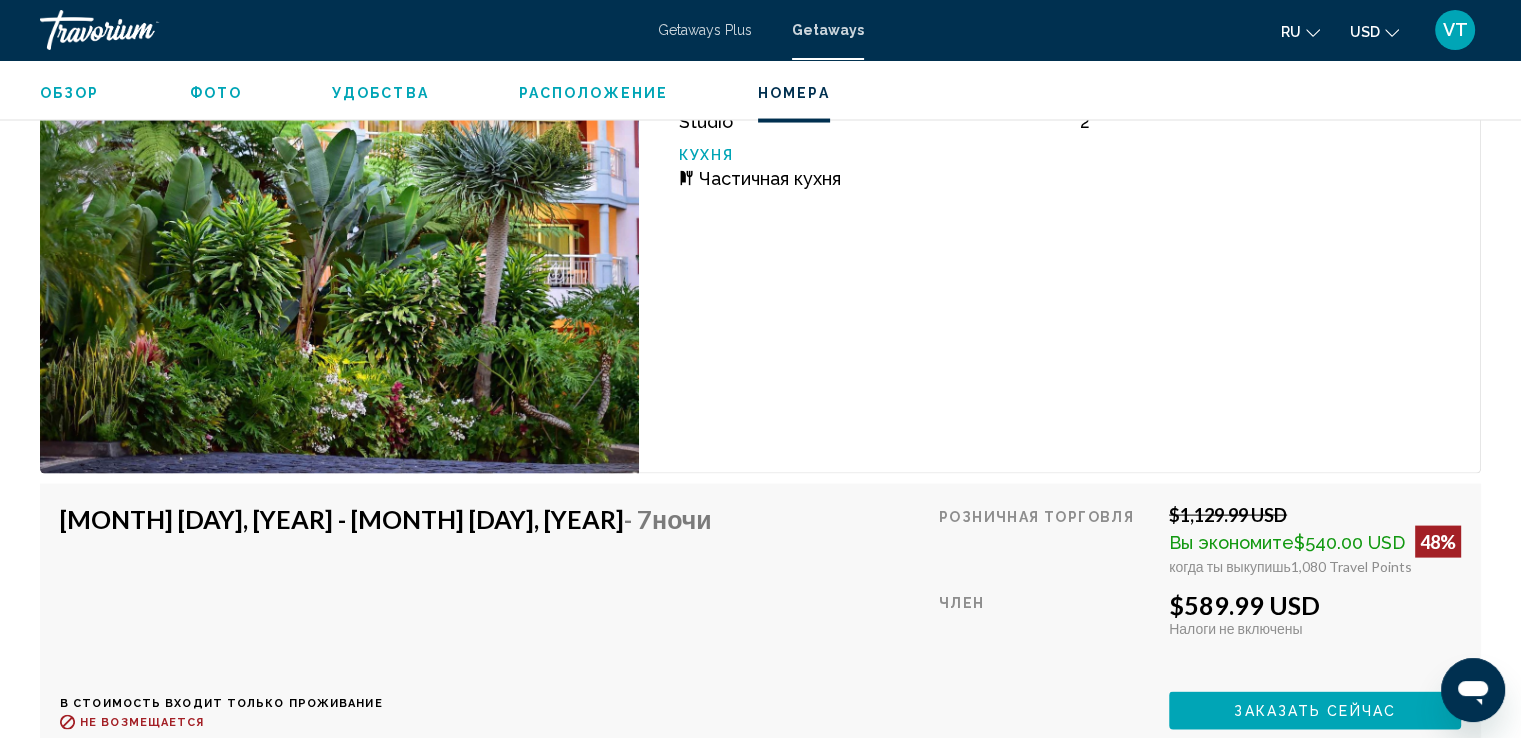 scroll, scrollTop: 4024, scrollLeft: 0, axis: vertical 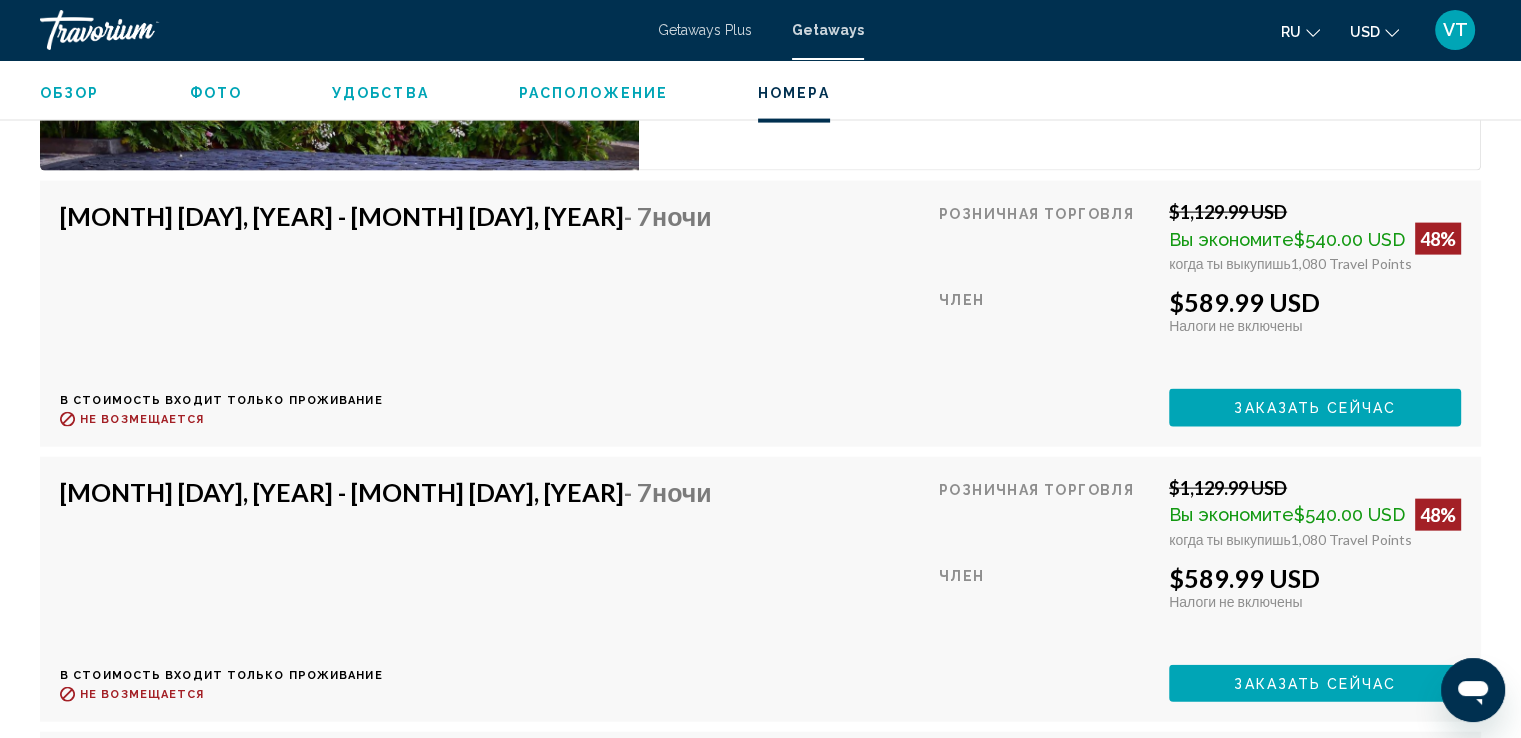 click on "Заказать сейчас" at bounding box center [1315, 409] 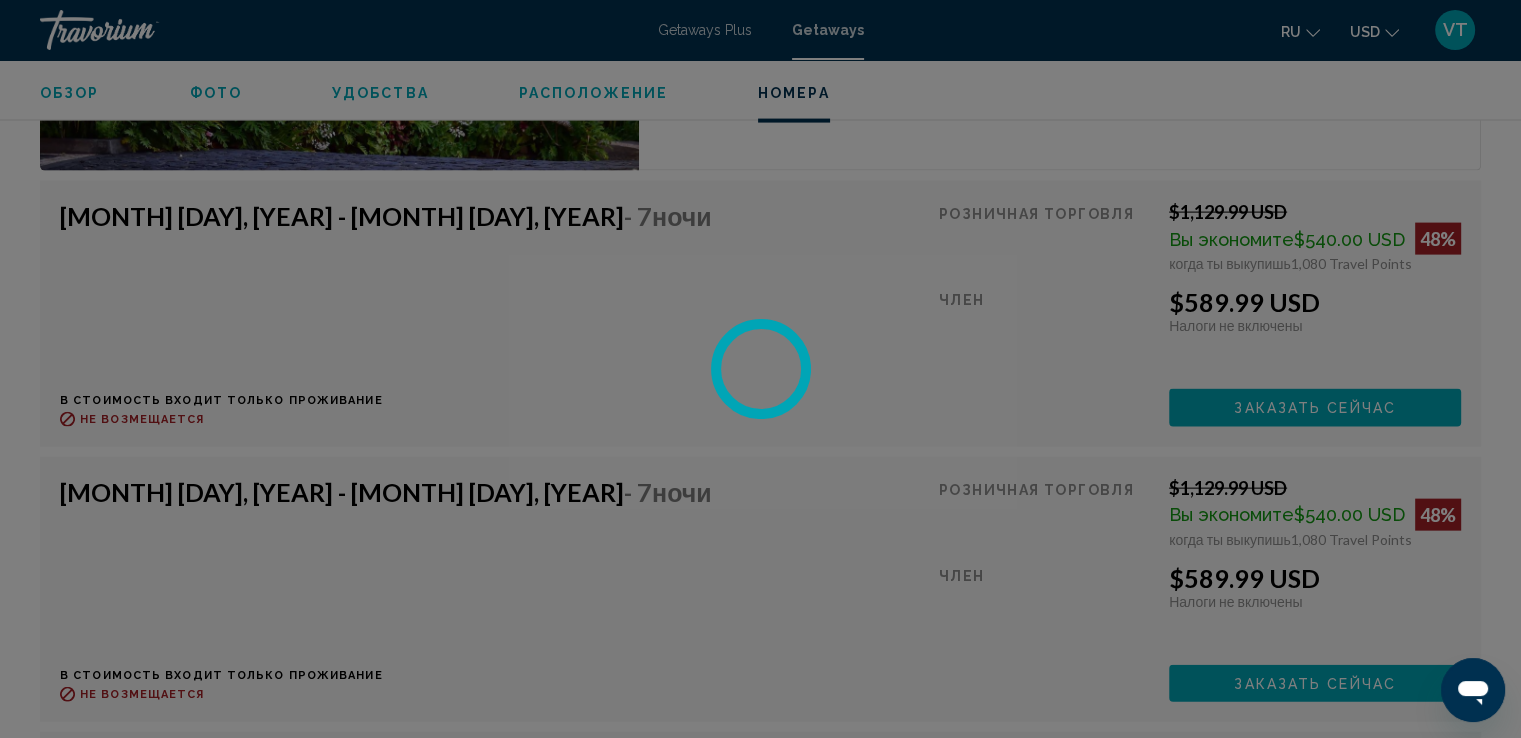 scroll, scrollTop: 0, scrollLeft: 0, axis: both 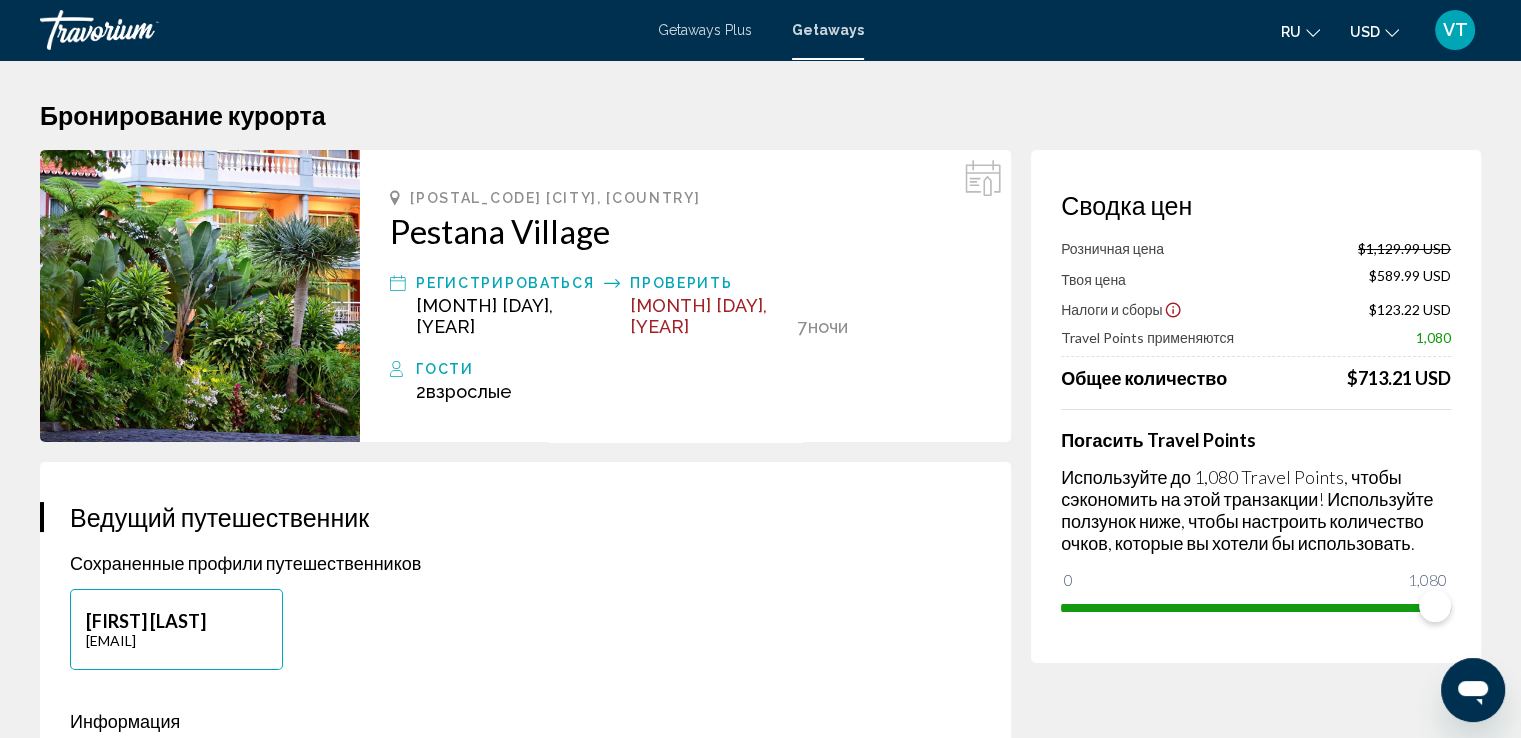 click 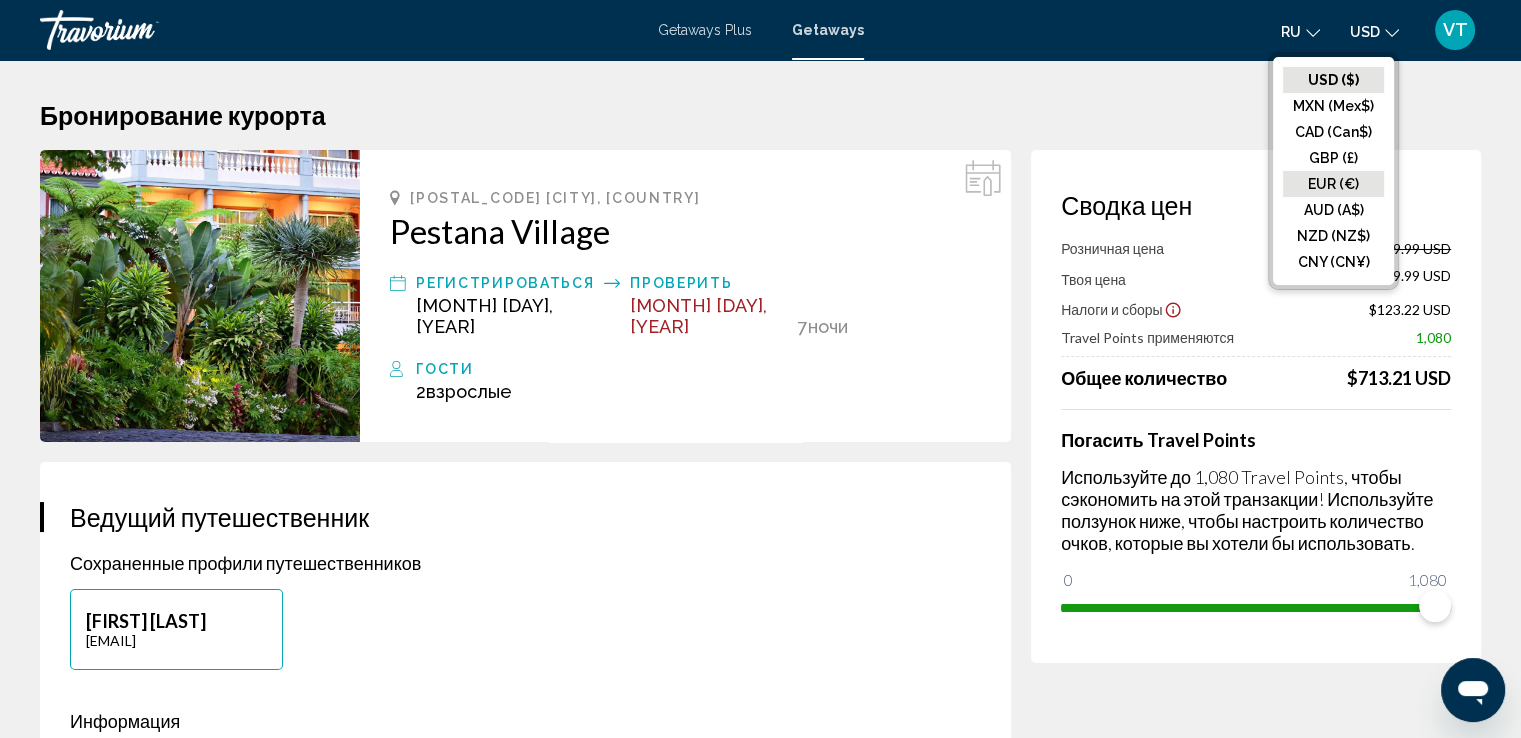 click on "EUR (€)" 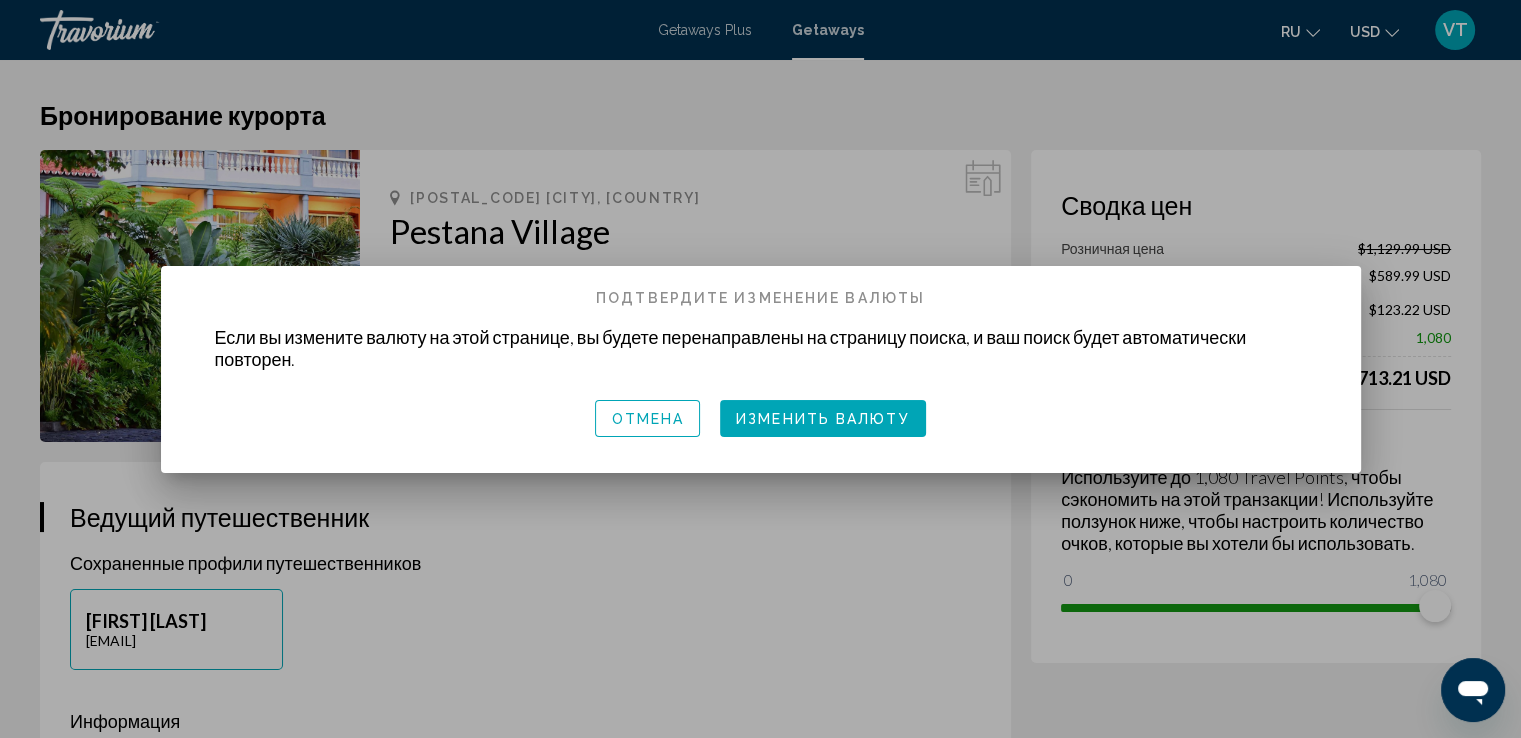 click on "Изменить валюту" at bounding box center [823, 419] 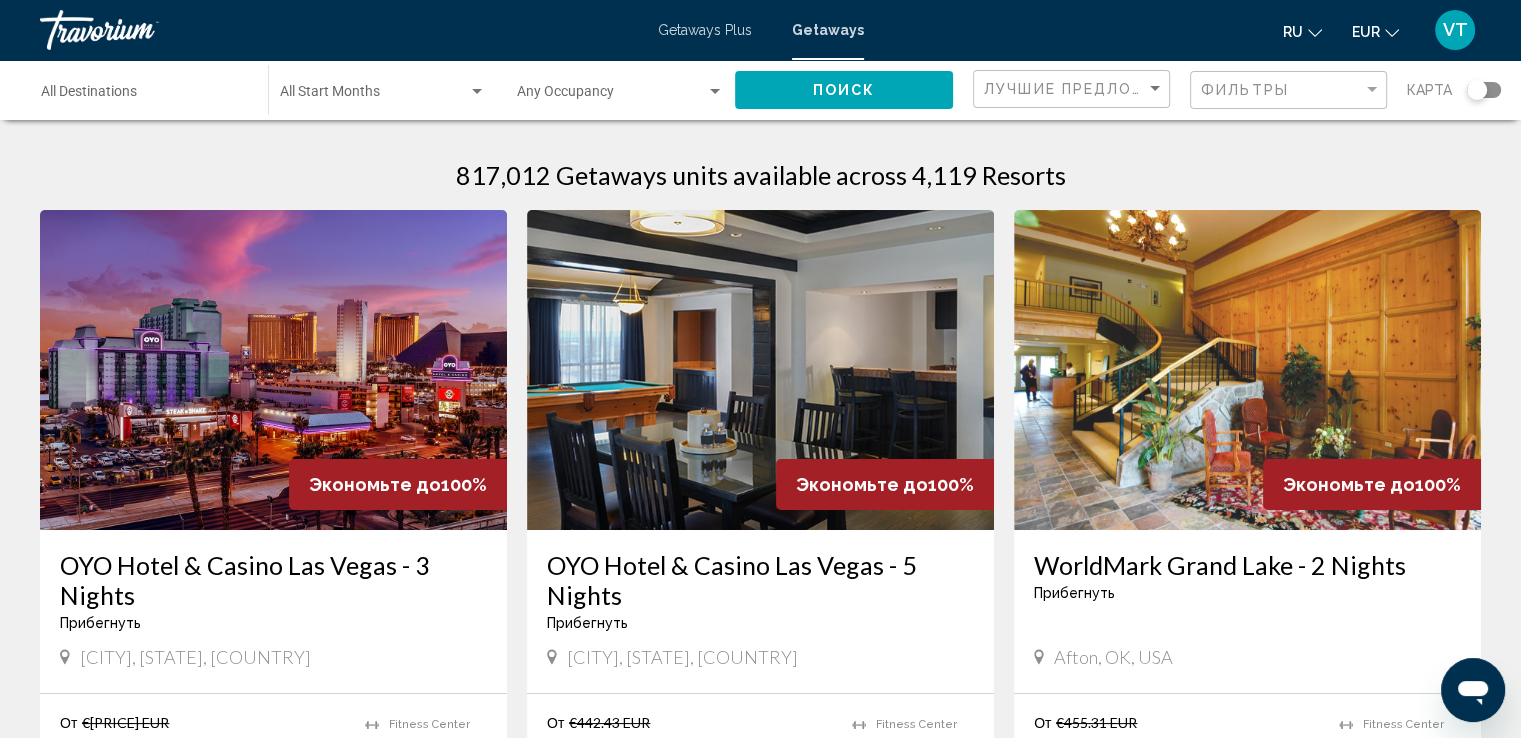click on "Destination All Destinations" 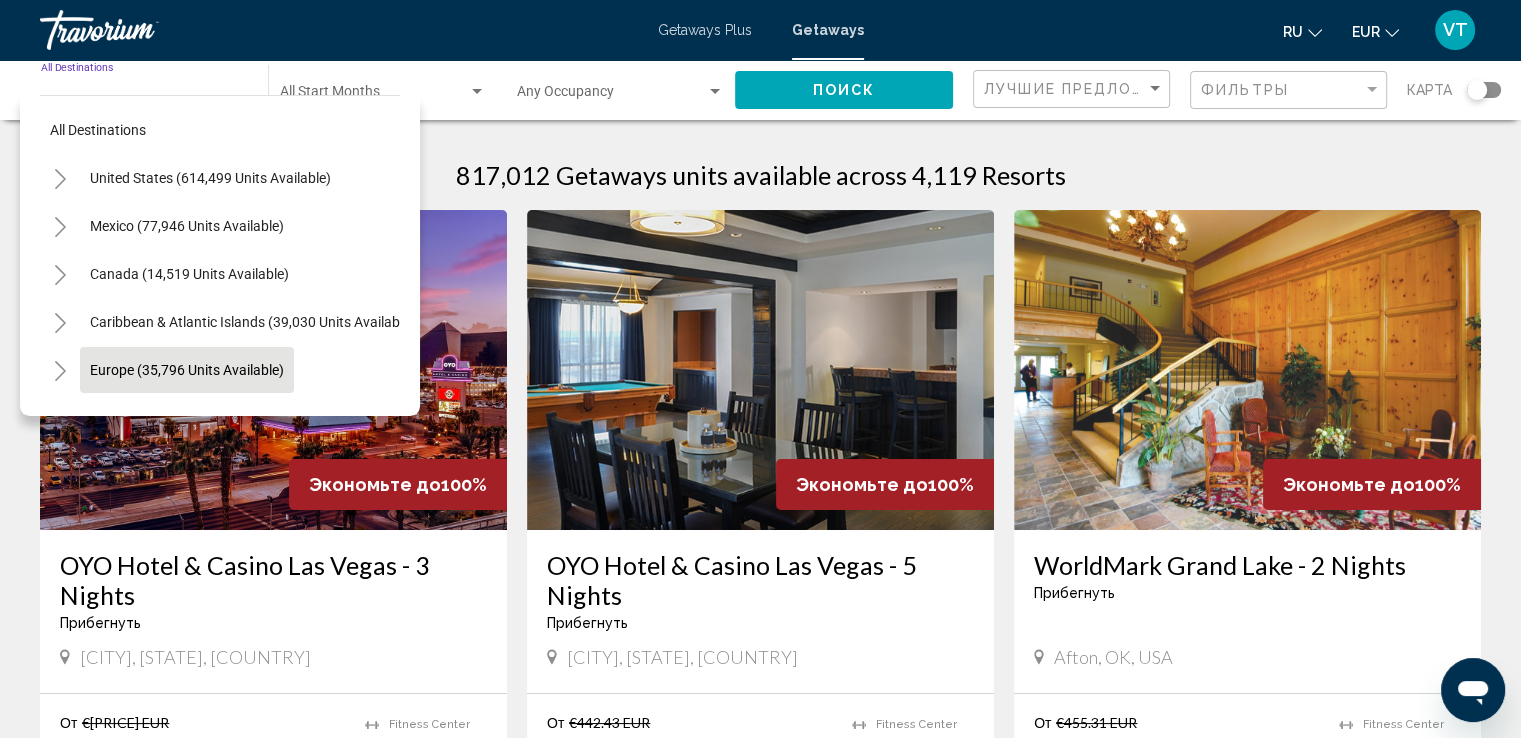 click on "Europe (35,796 units available)" at bounding box center (189, 418) 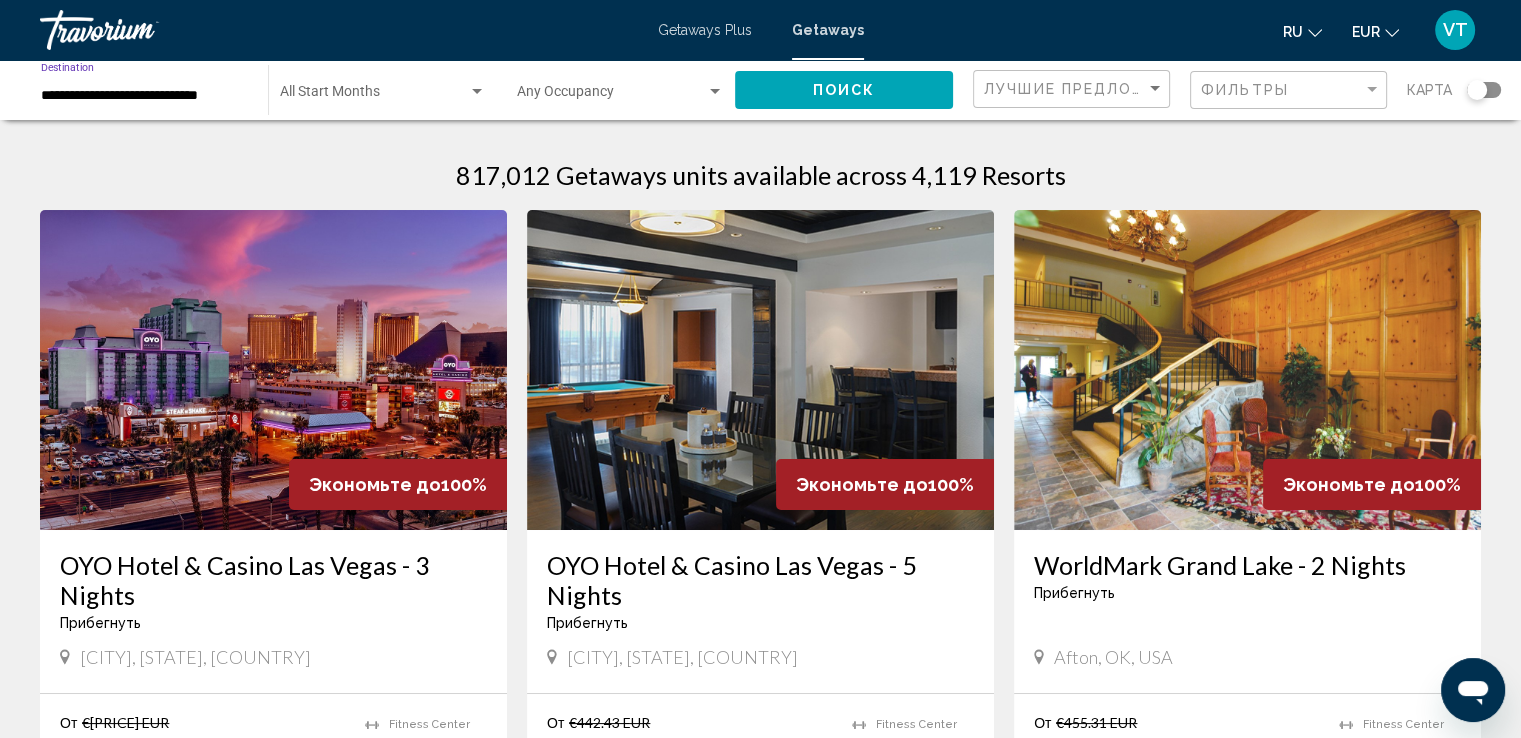click at bounding box center [477, 91] 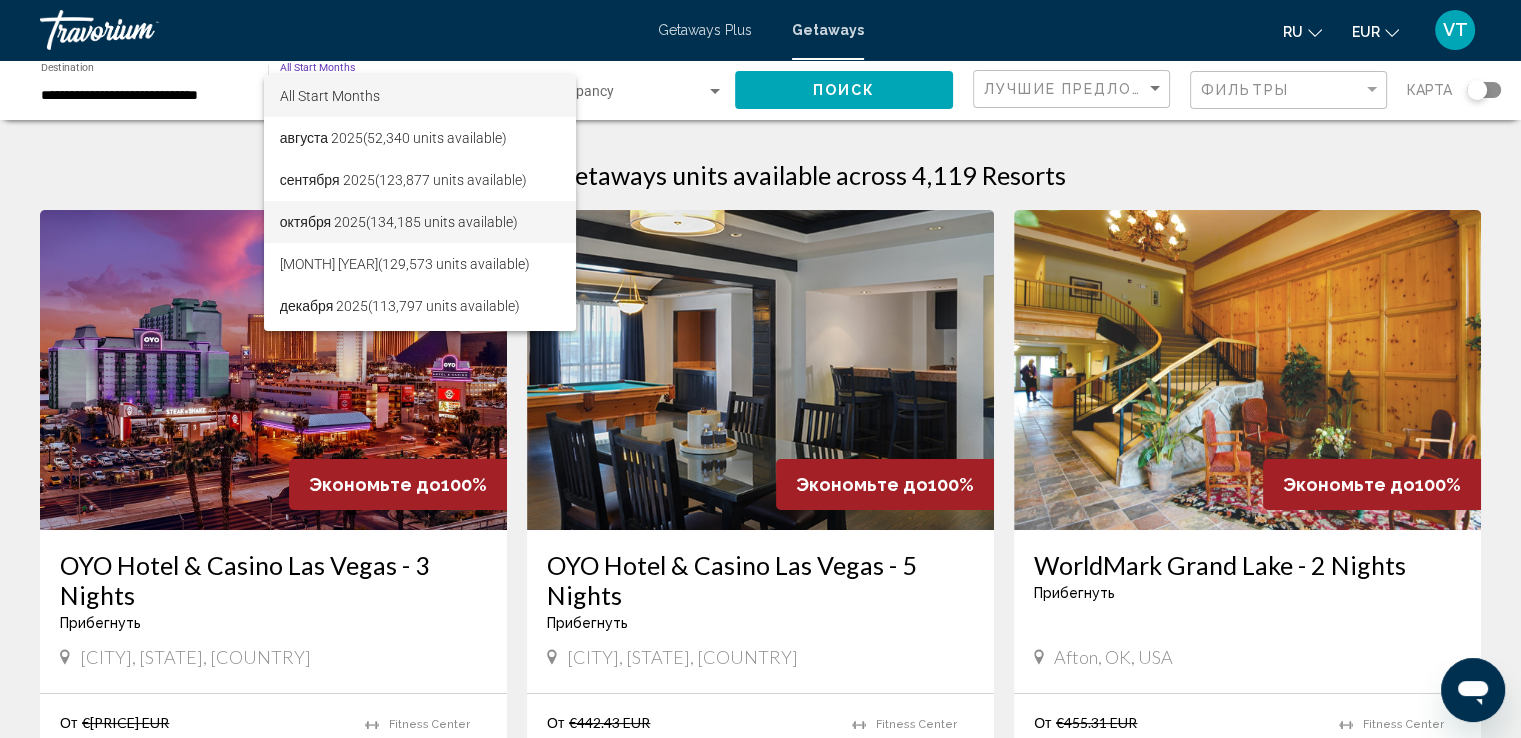 click on "октября 2025  (134,185 units available)" at bounding box center [420, 222] 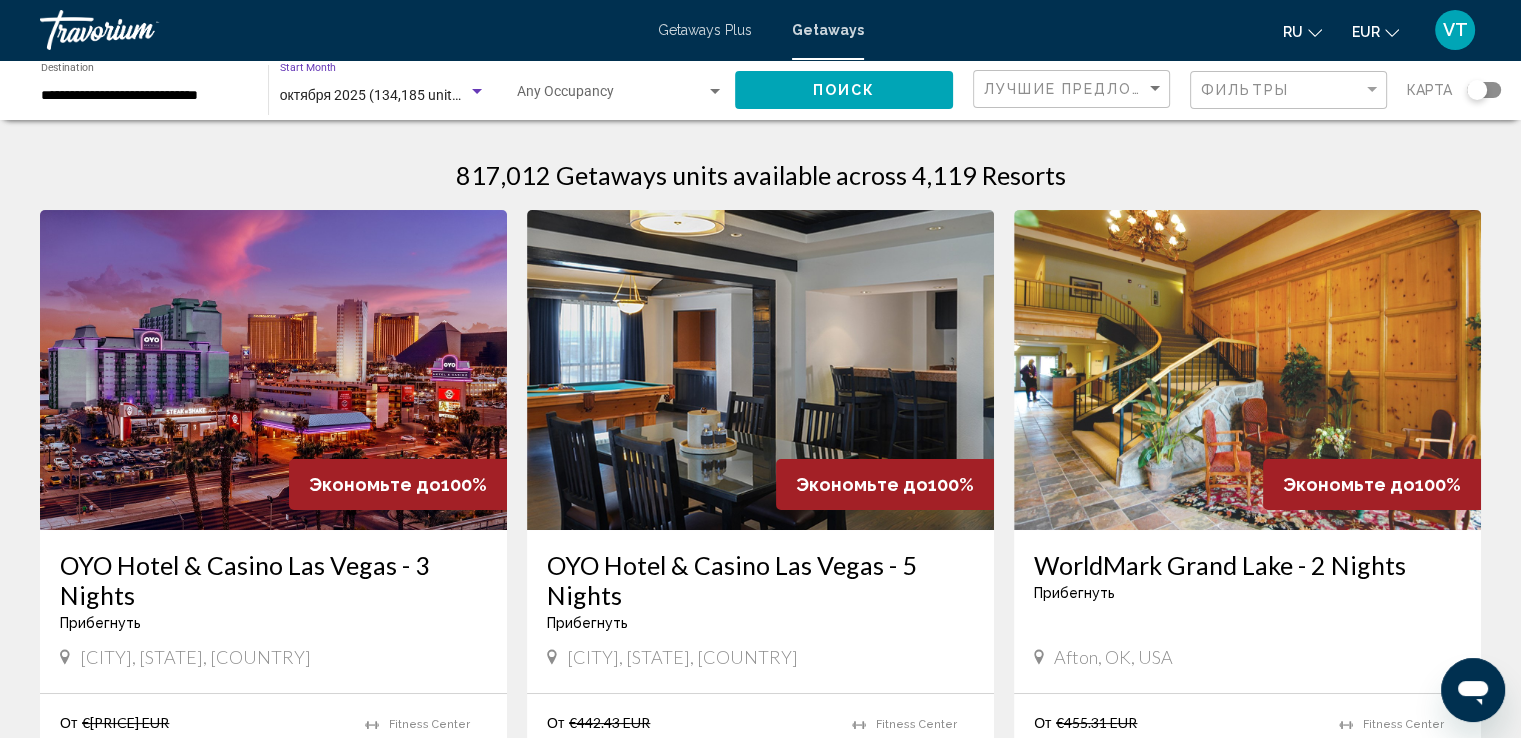 click on "Поиск" 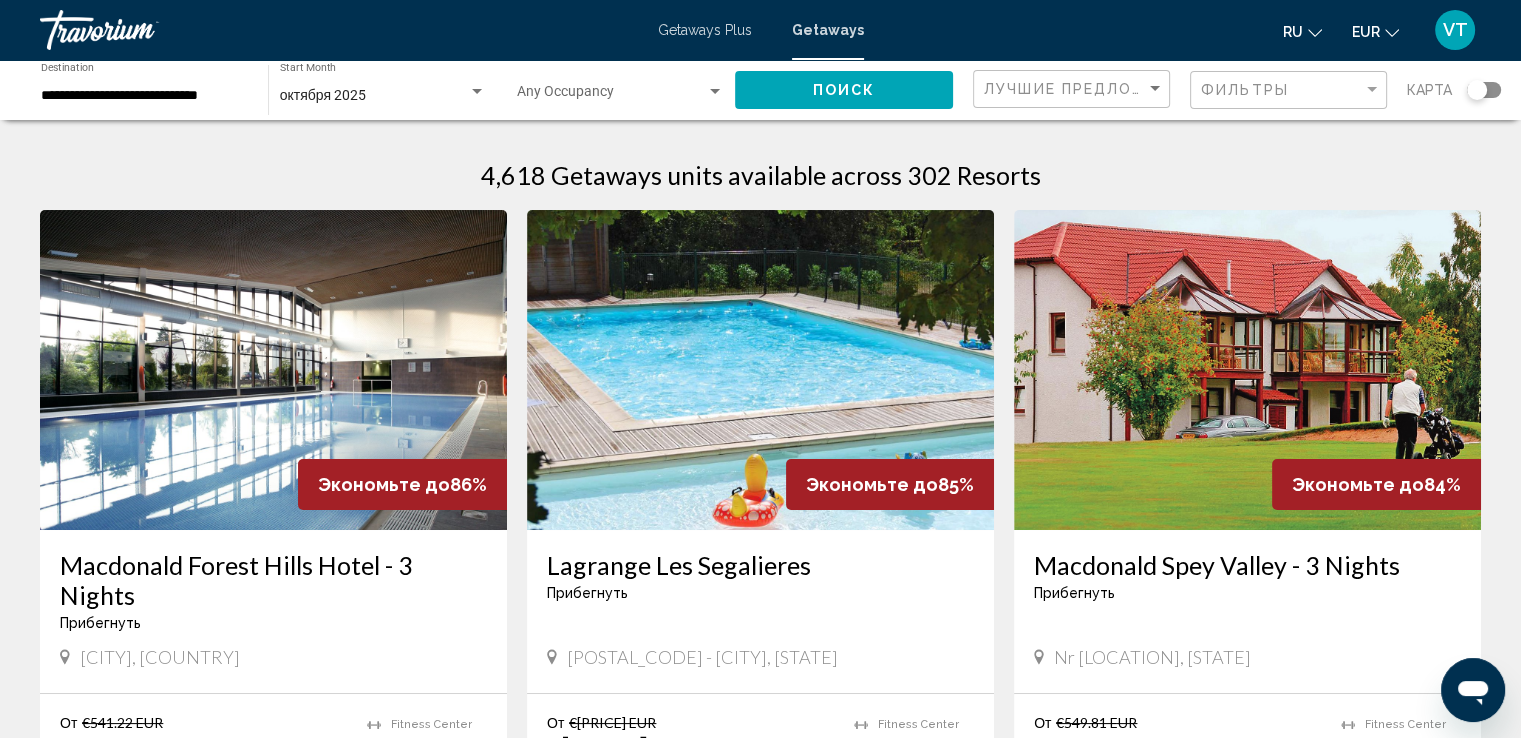 click 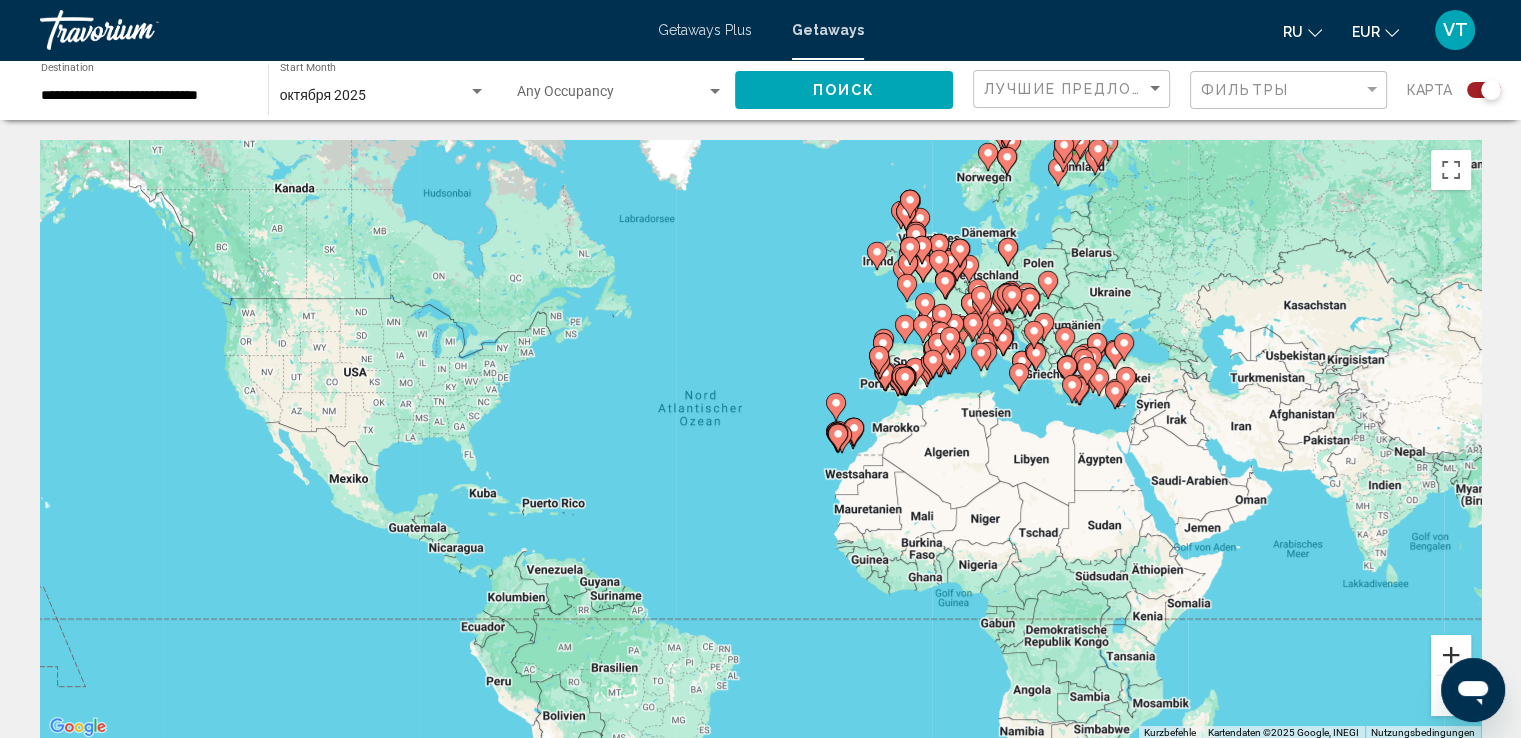 click at bounding box center (1451, 655) 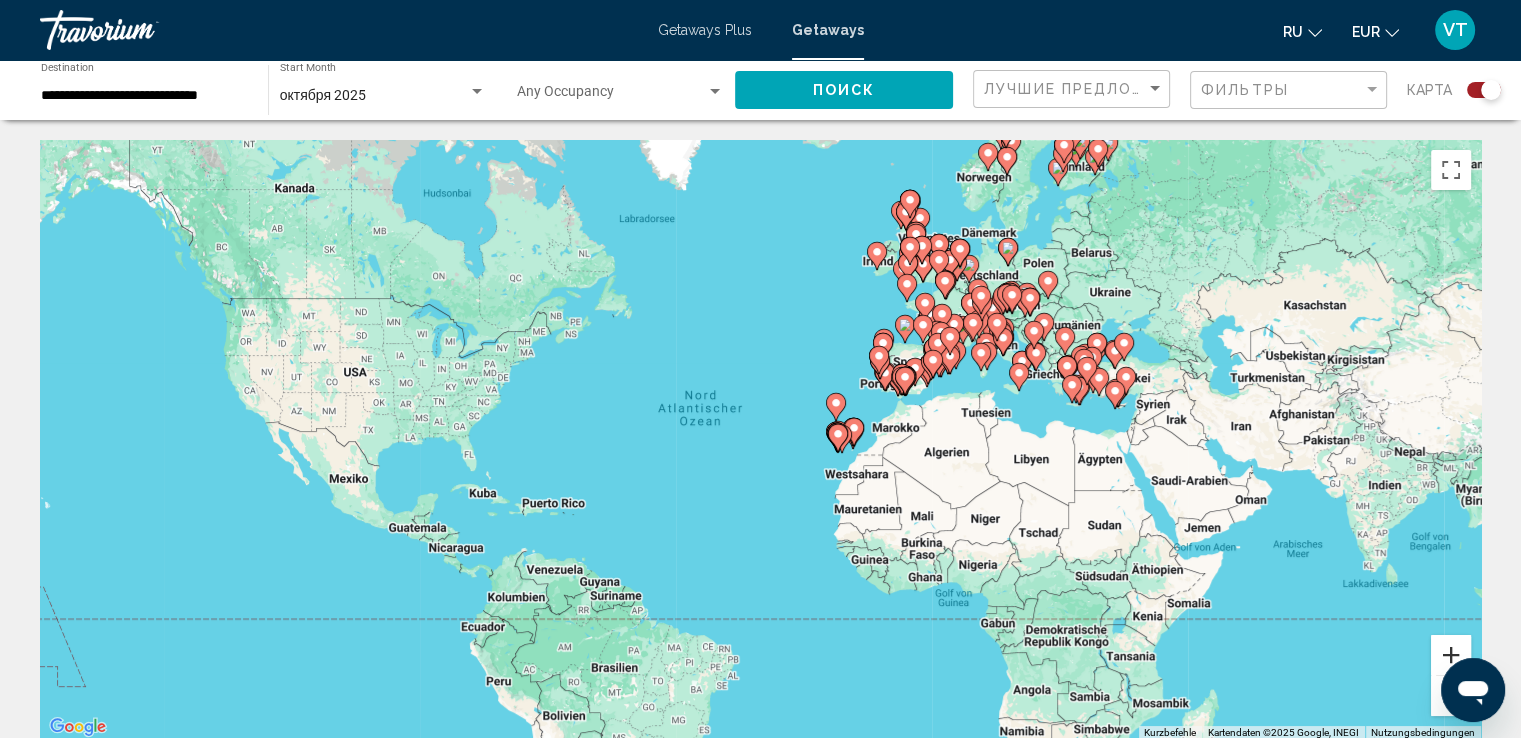 click at bounding box center (1451, 655) 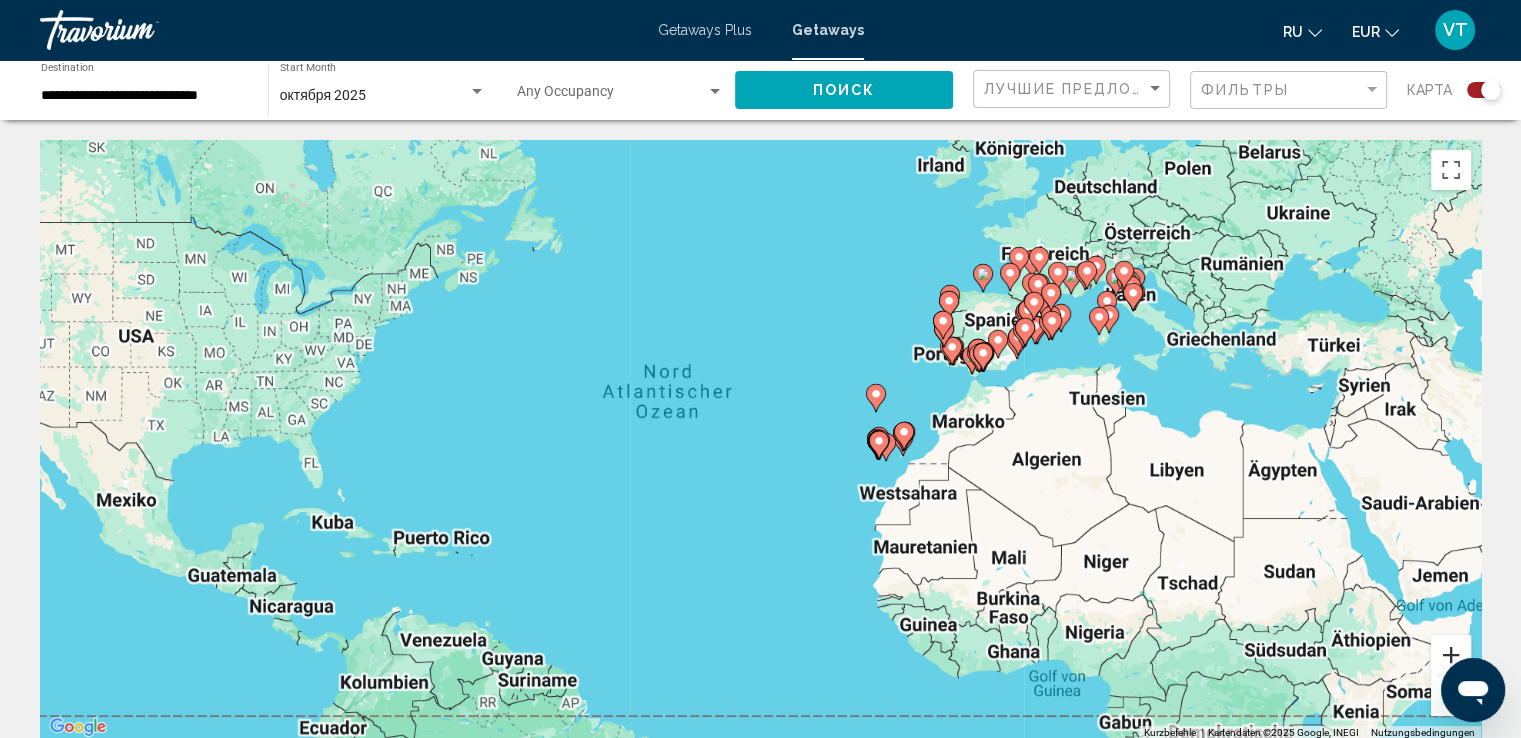 click at bounding box center (1451, 655) 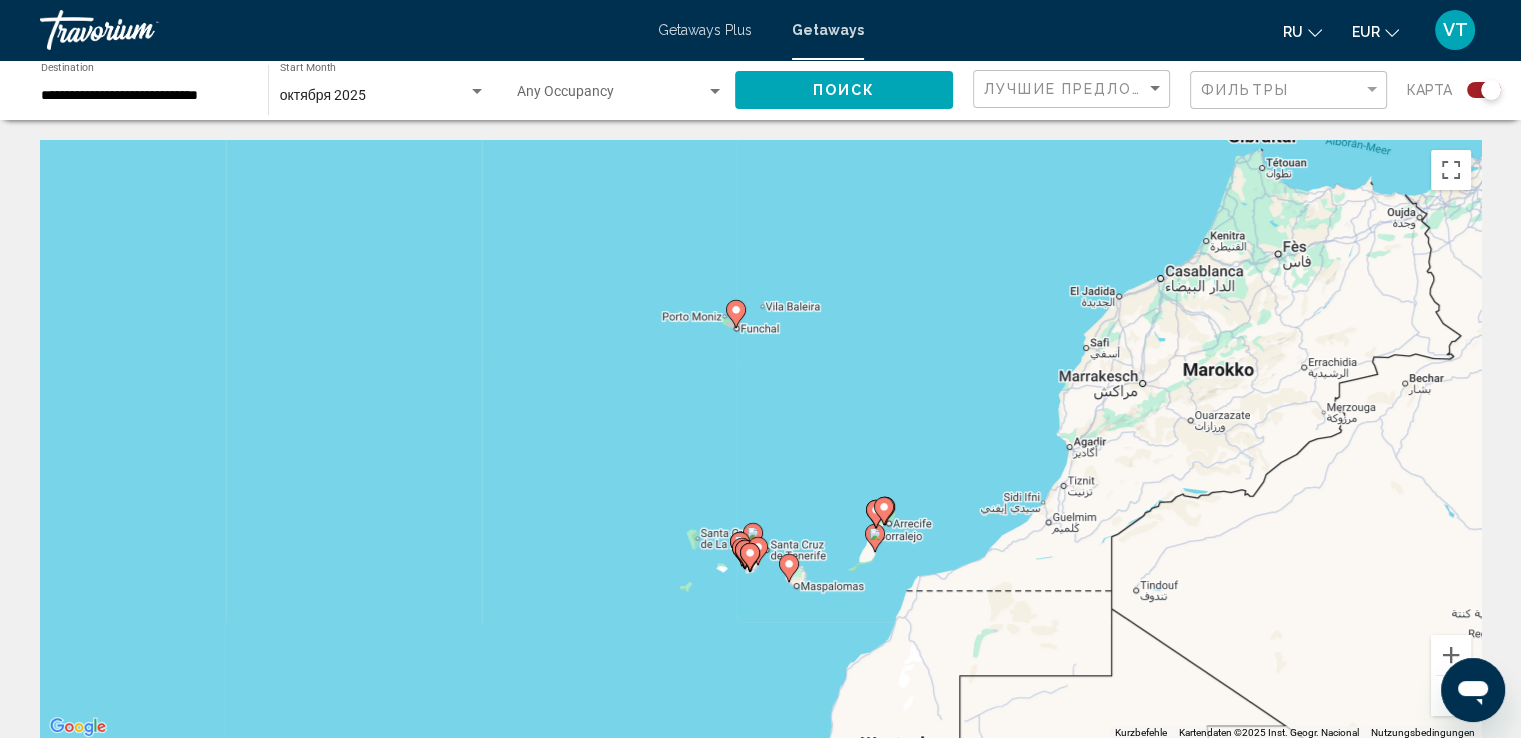 drag, startPoint x: 1392, startPoint y: 504, endPoint x: 748, endPoint y: 535, distance: 644.74567 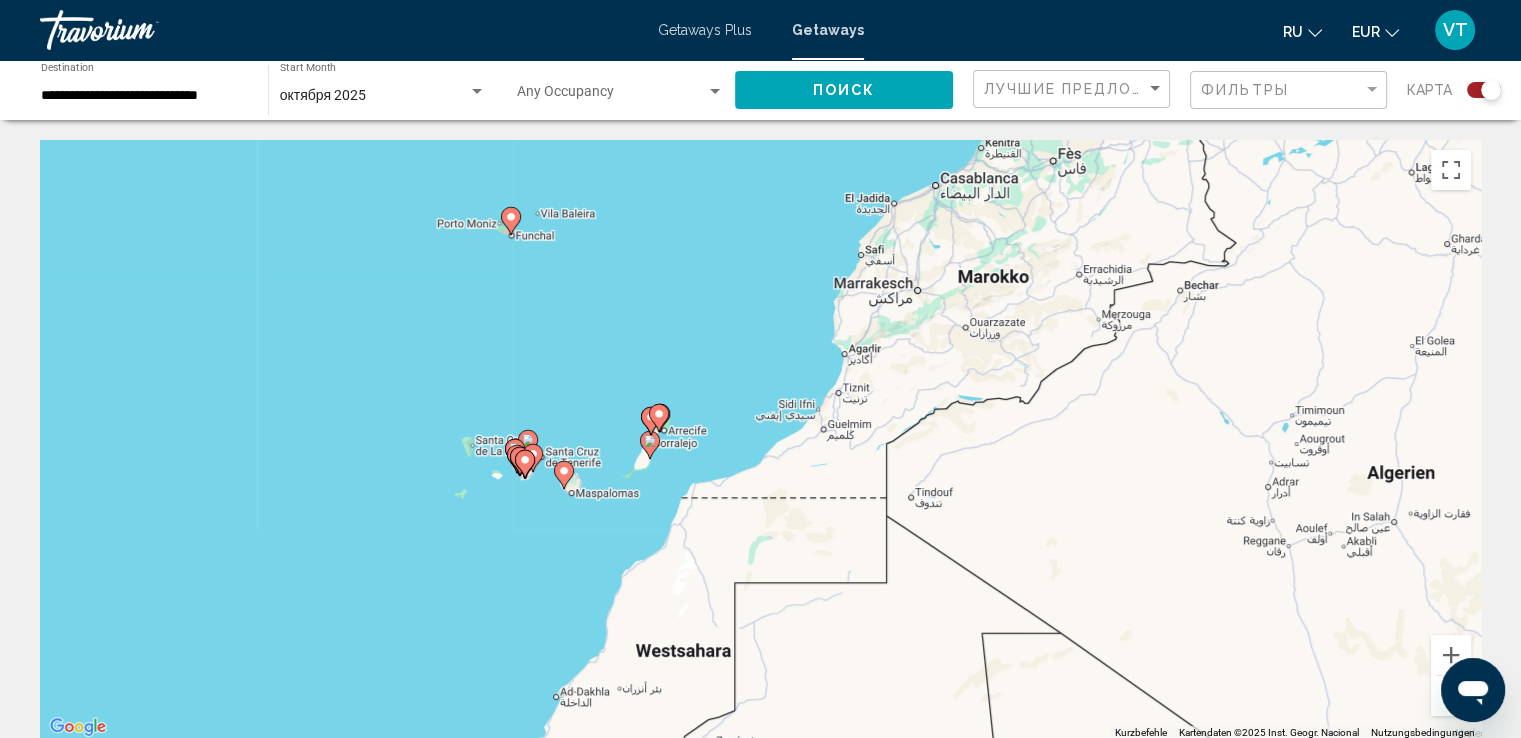 drag, startPoint x: 977, startPoint y: 451, endPoint x: 884, endPoint y: 418, distance: 98.681305 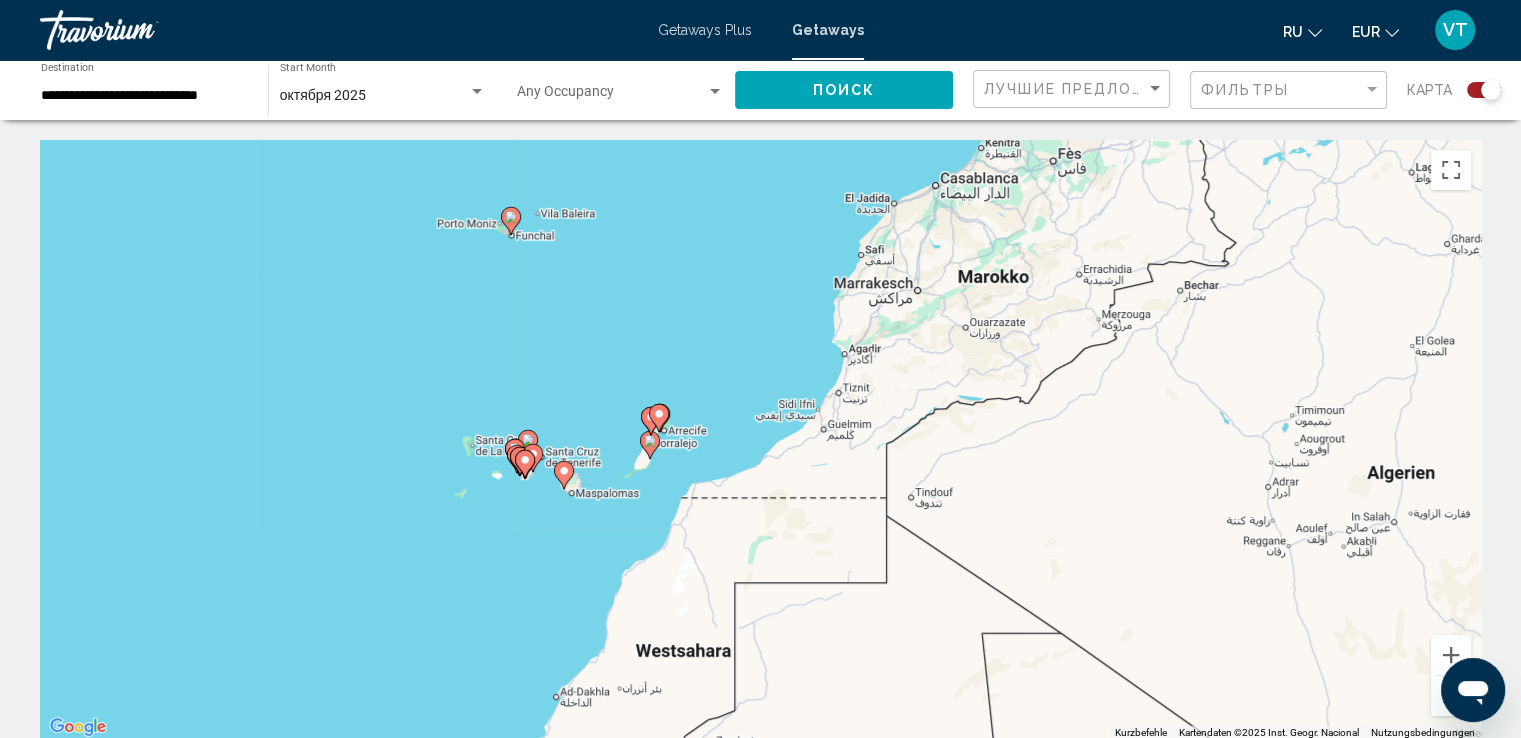 click on "Um den Modus zum Ziehen mit der Tastatur zu aktivieren, drückst du Alt + Eingabetaste. Wenn du den Modus aktiviert hast, kannst du die Markierung mit den Pfeiltasten verschieben. Nachdem du sie an die gewünschte Stelle gezogen bzw. verschoben hast, drückst du einfach die Eingabetaste. Durch Drücken der Esc-Taste kannst du den Vorgang abbrechen." at bounding box center (760, 440) 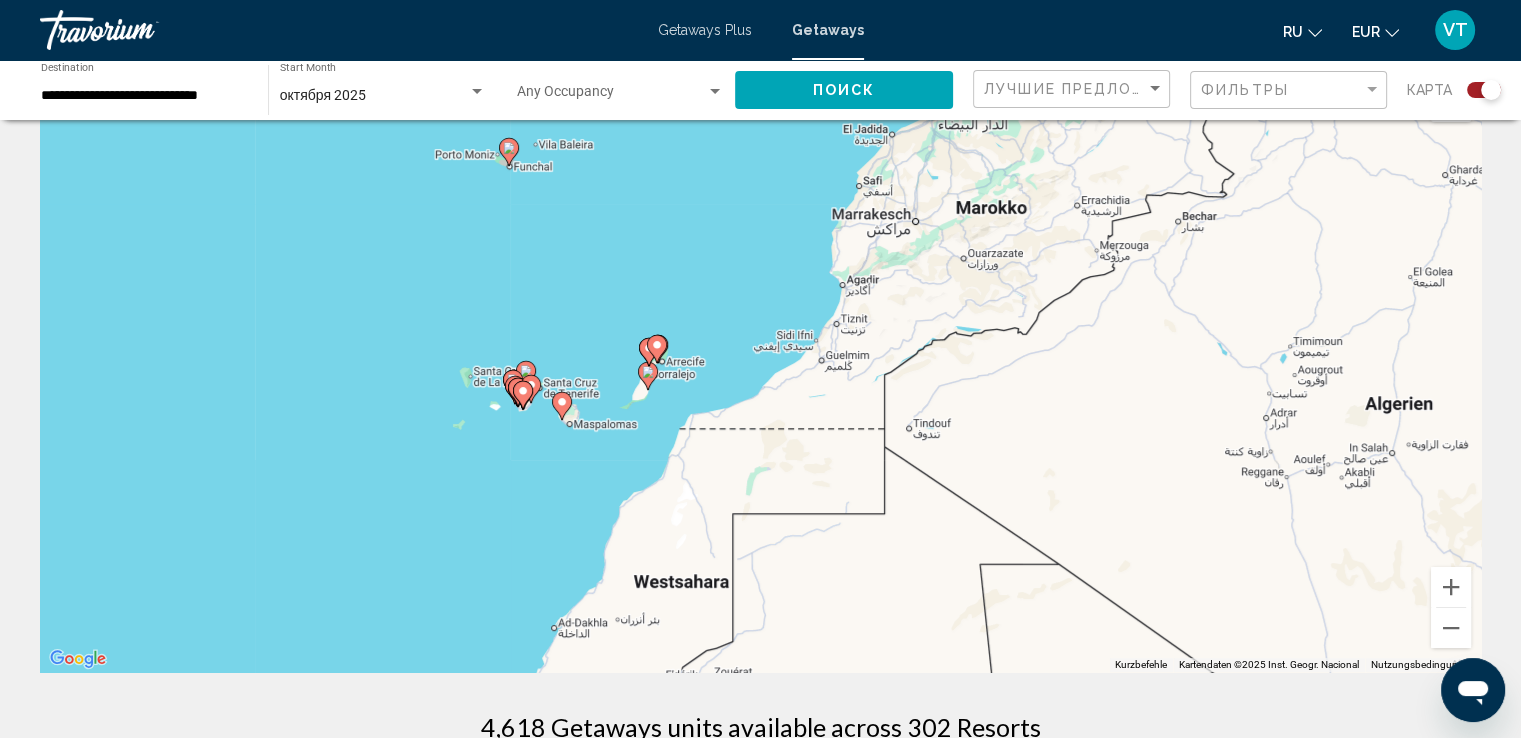 scroll, scrollTop: 100, scrollLeft: 0, axis: vertical 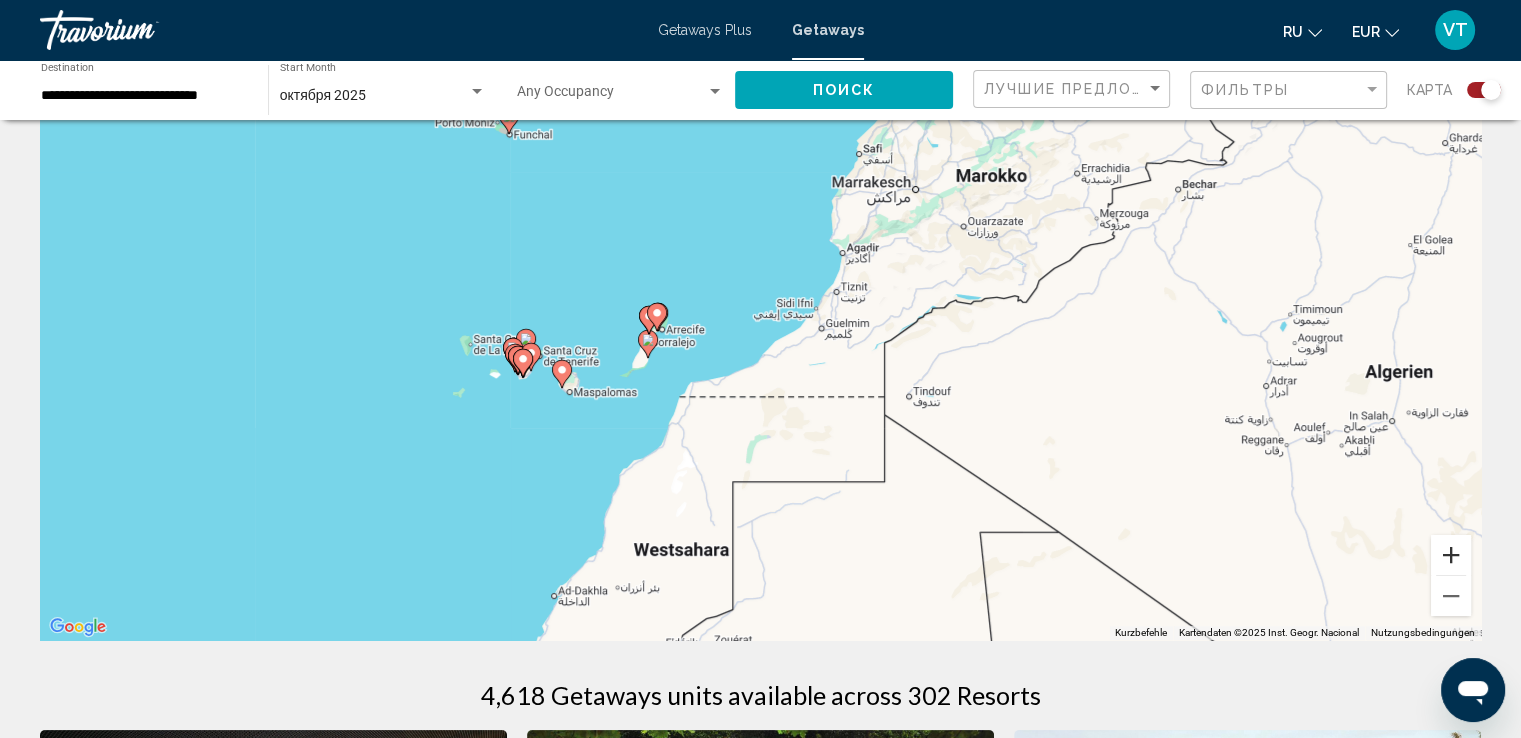 click at bounding box center (1451, 555) 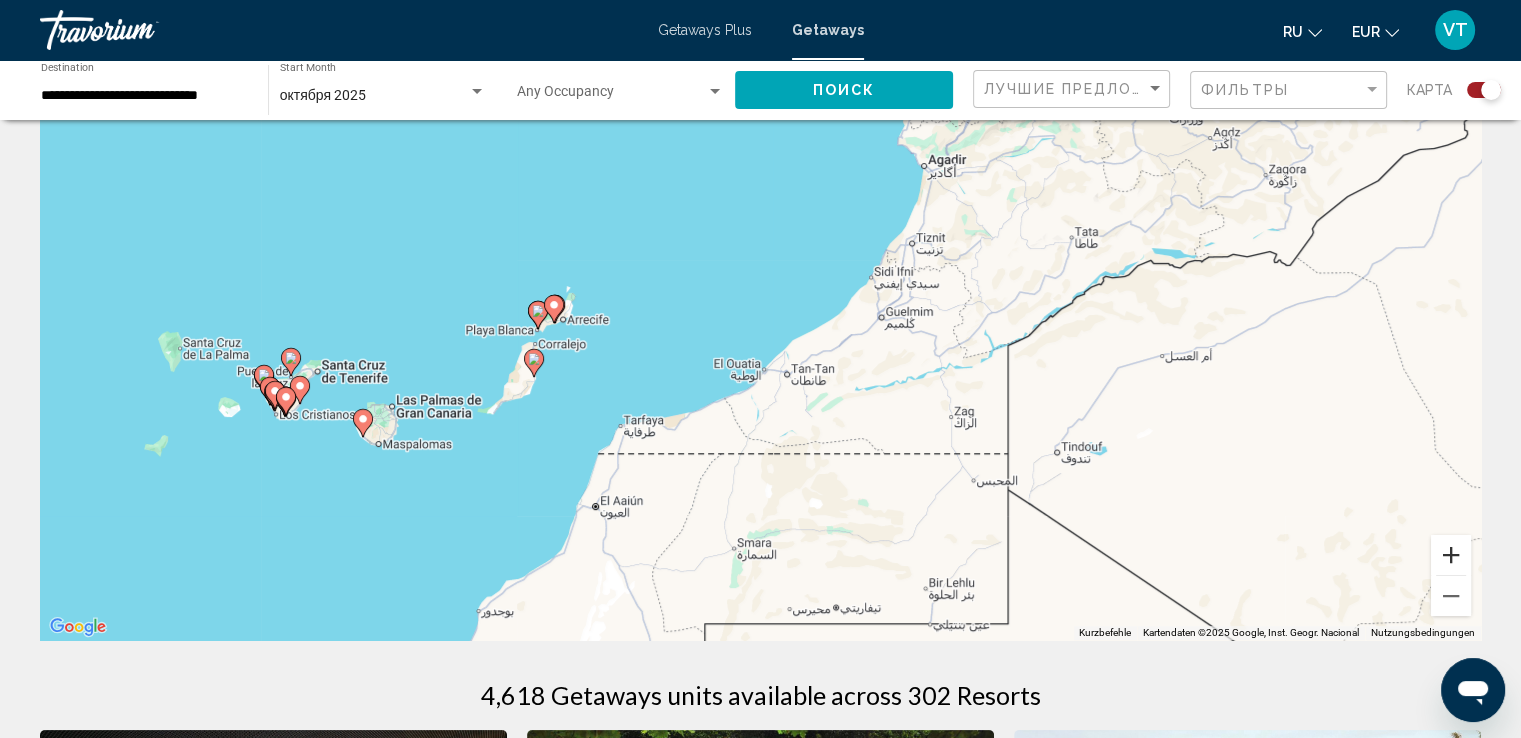 click at bounding box center (1451, 555) 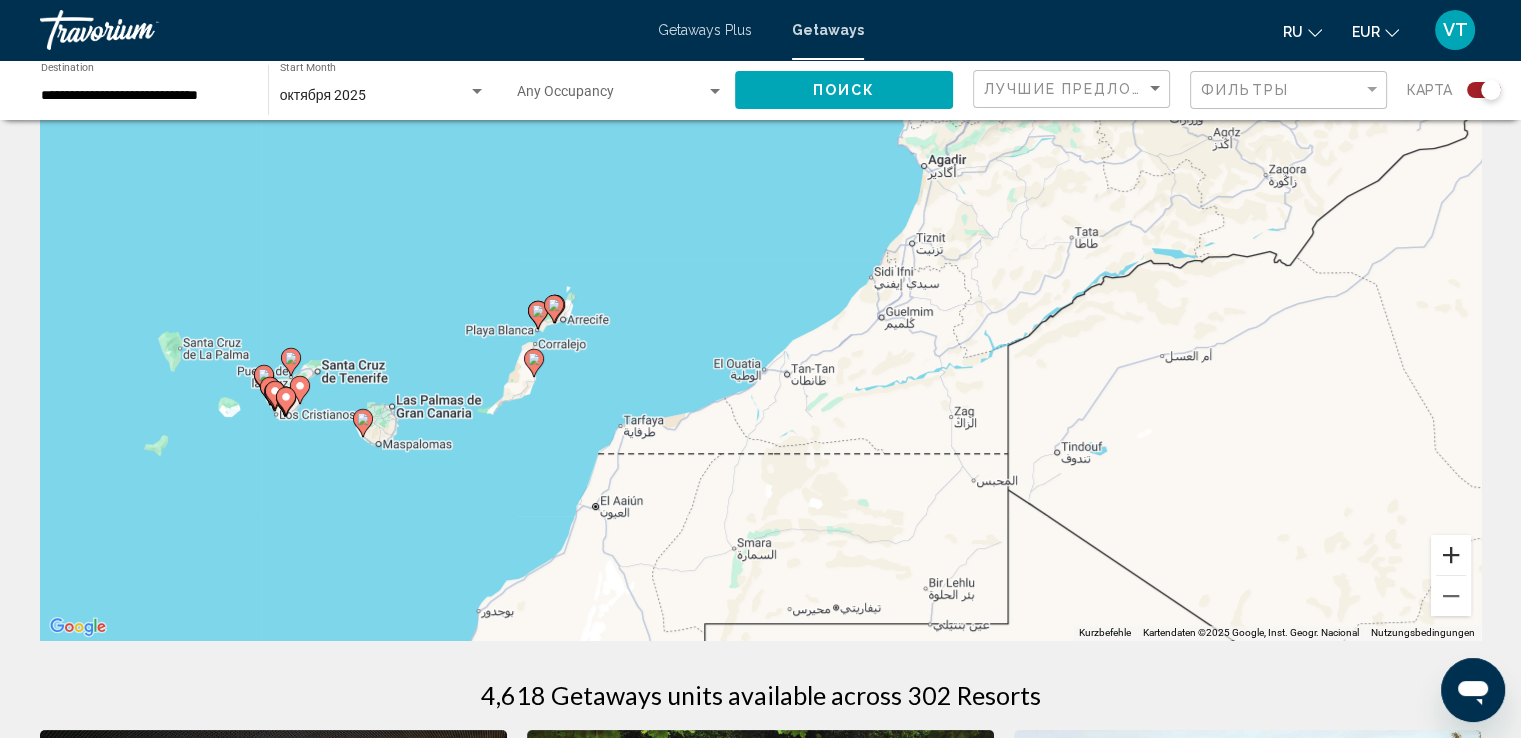 click at bounding box center (1451, 555) 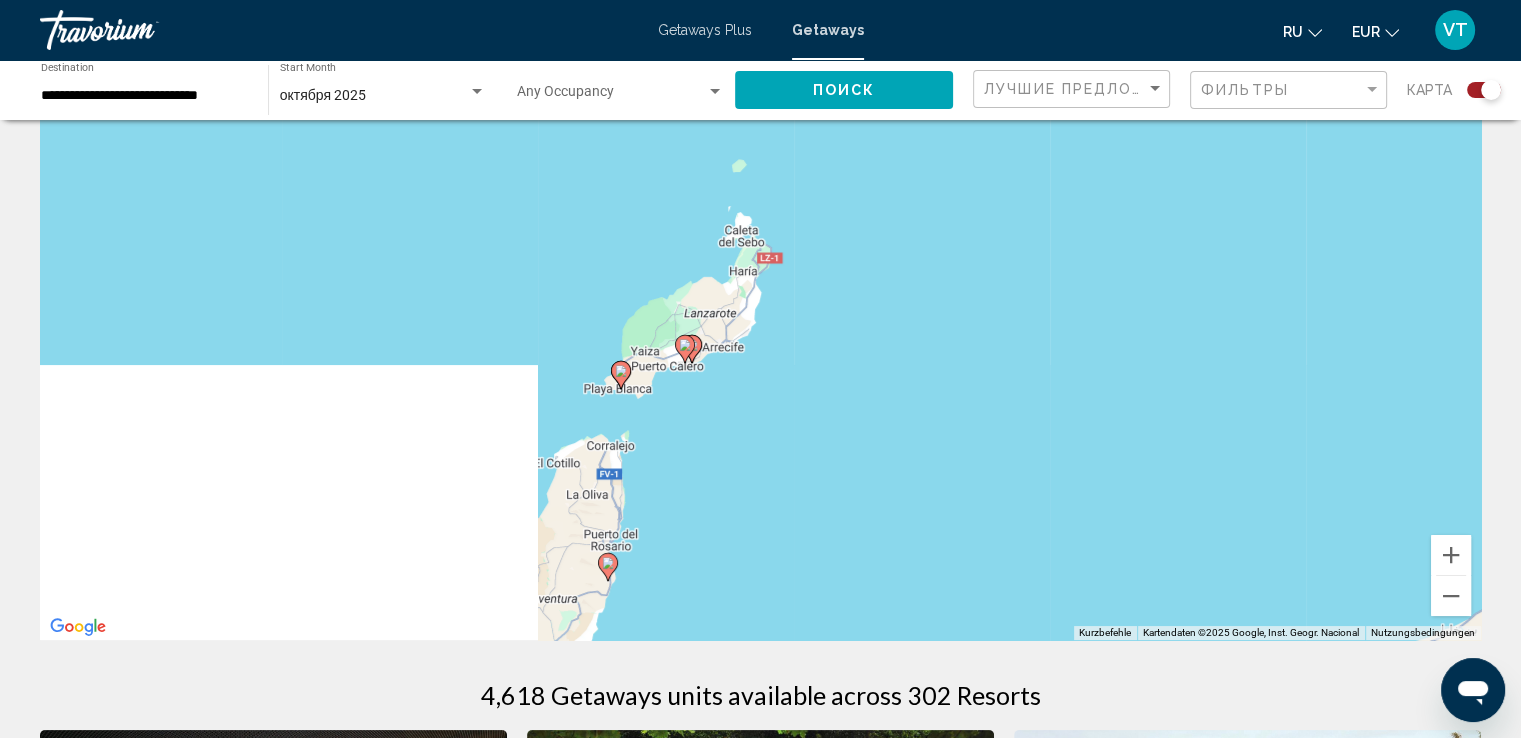 drag, startPoint x: 539, startPoint y: 428, endPoint x: 1529, endPoint y: 483, distance: 991.5266 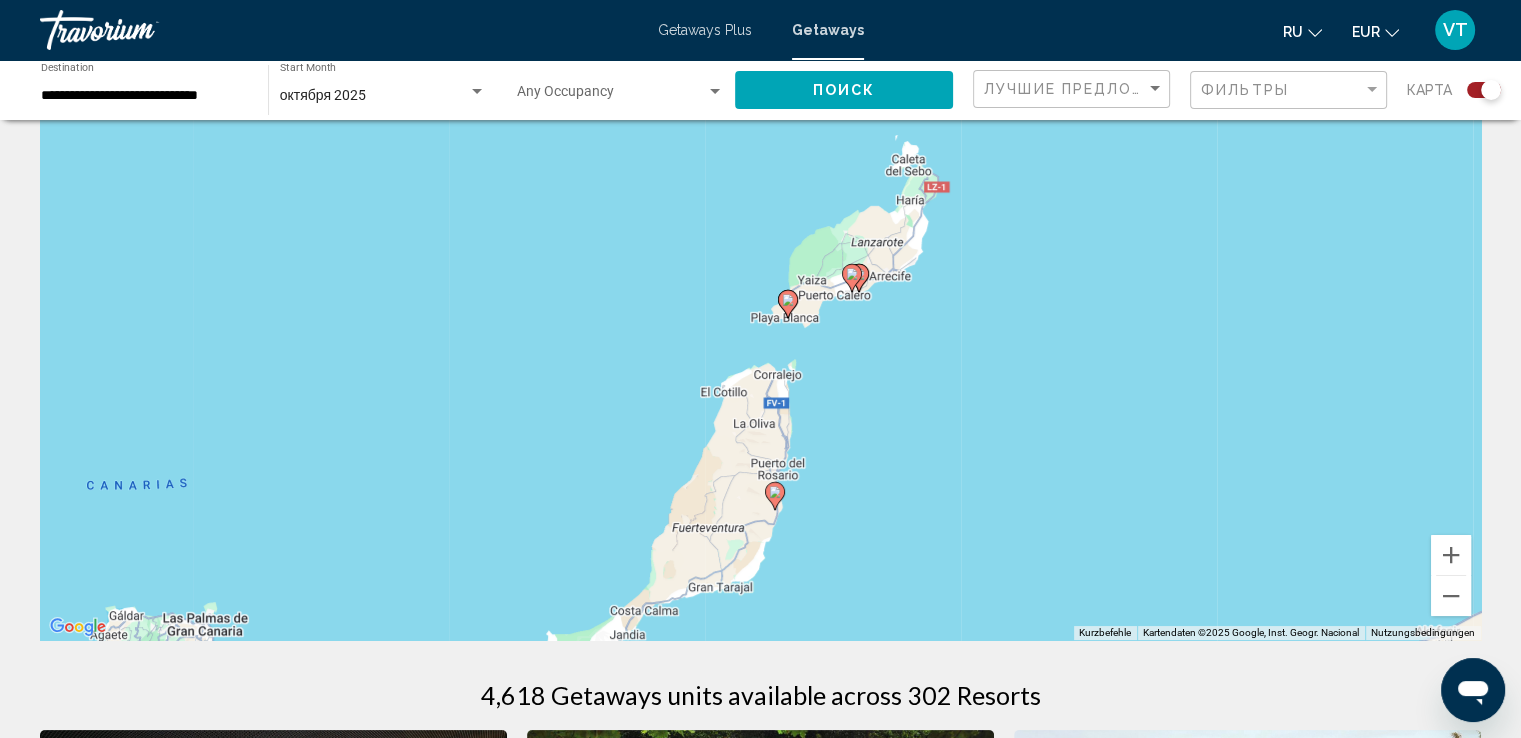 drag, startPoint x: 1233, startPoint y: 465, endPoint x: 1004, endPoint y: 464, distance: 229.00218 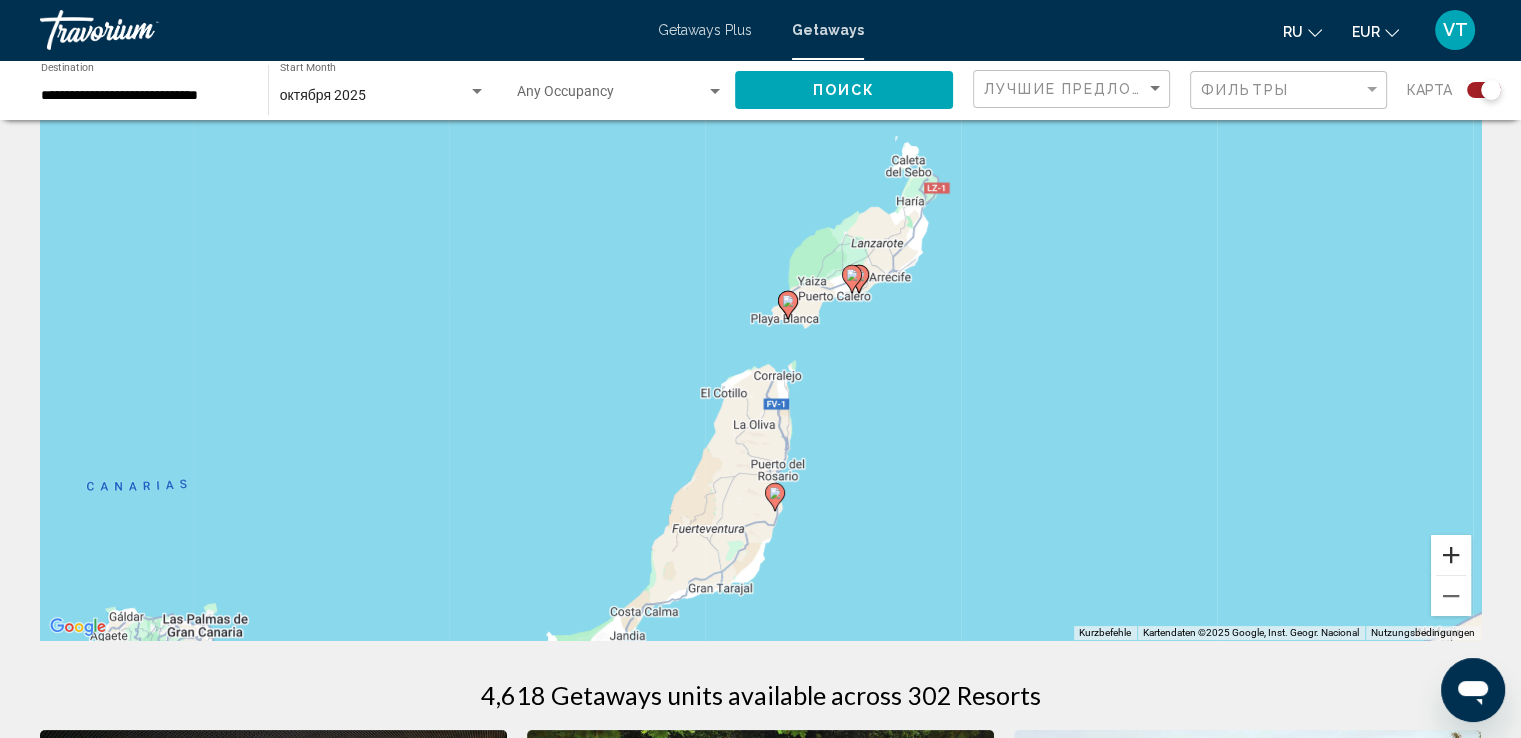 click at bounding box center [1451, 555] 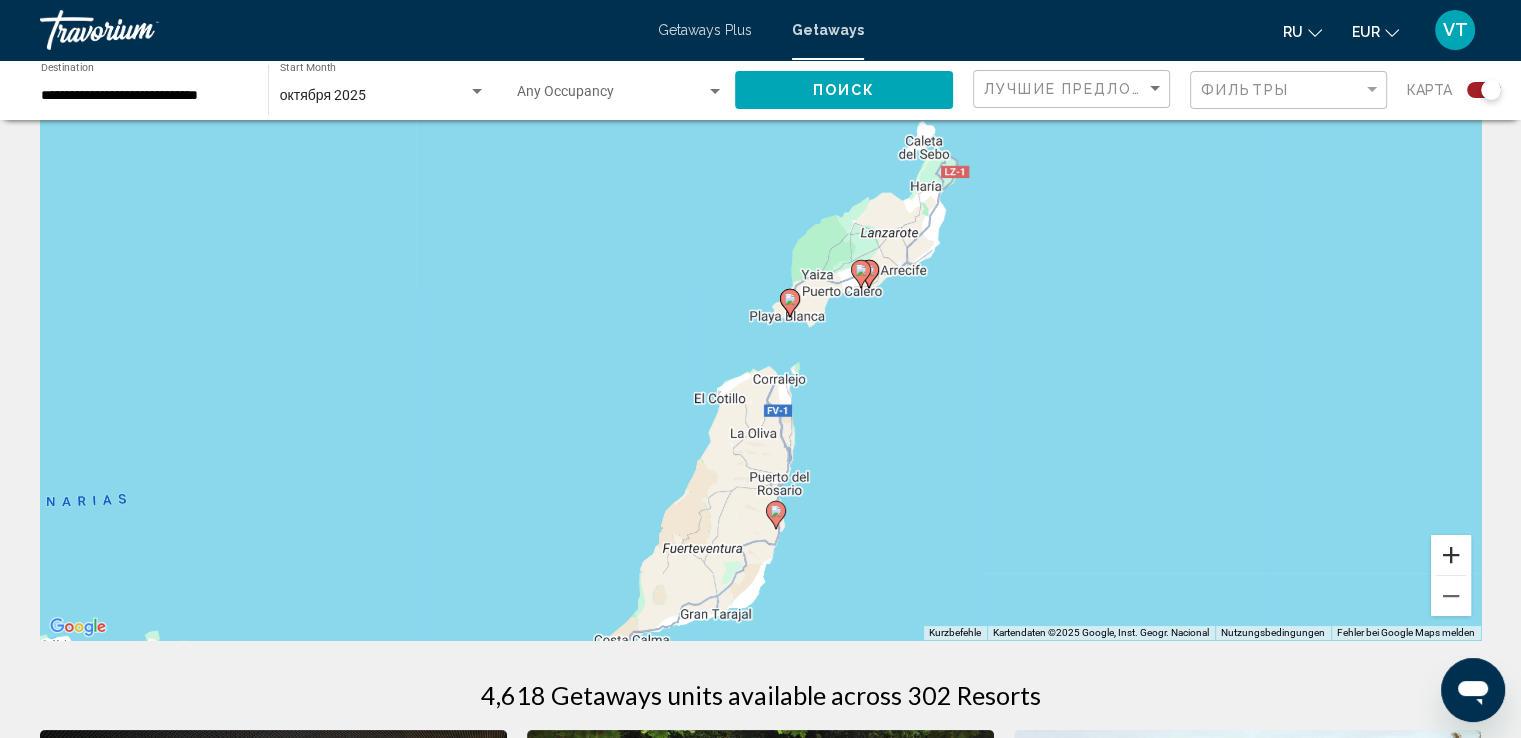 click at bounding box center (1451, 555) 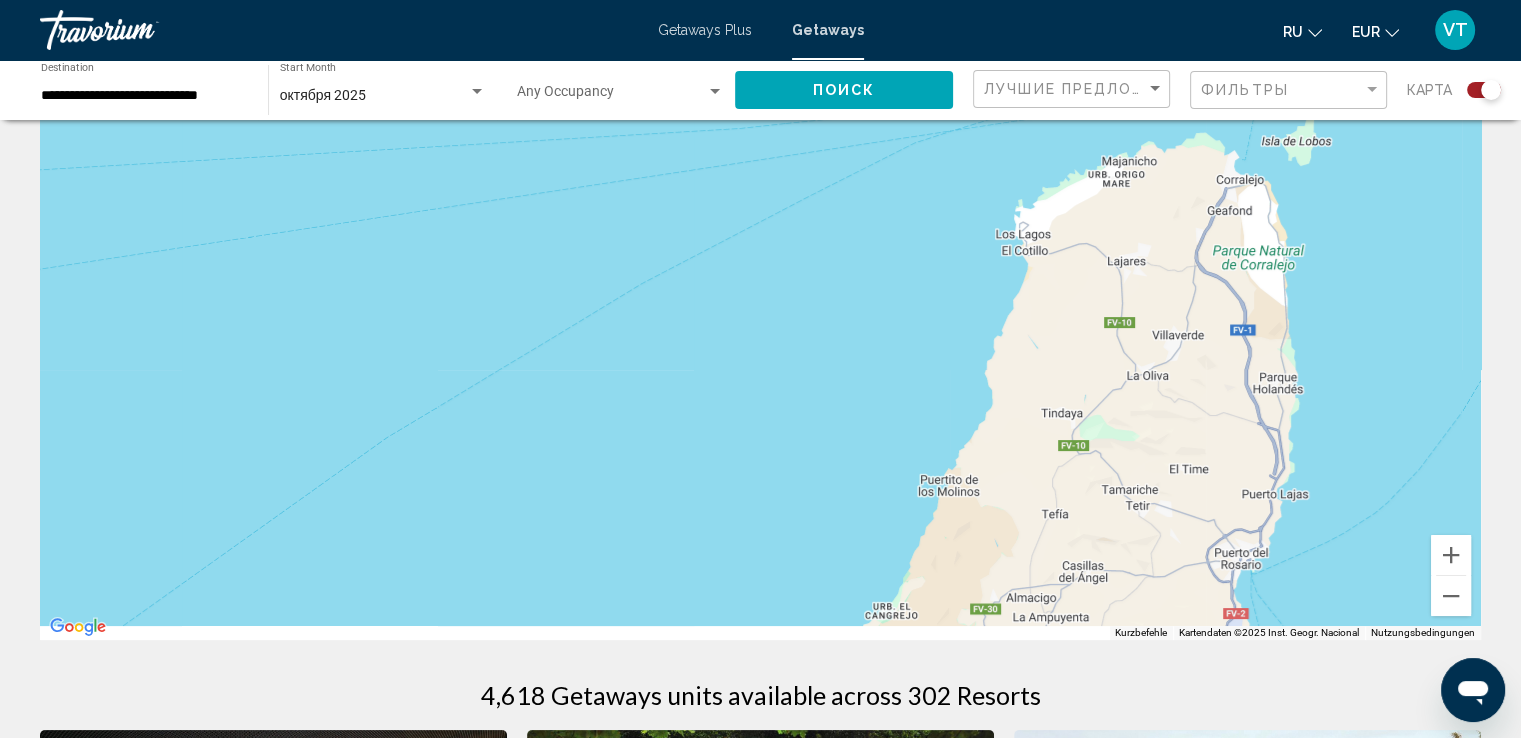 drag, startPoint x: 952, startPoint y: 533, endPoint x: 1385, endPoint y: 175, distance: 561.83 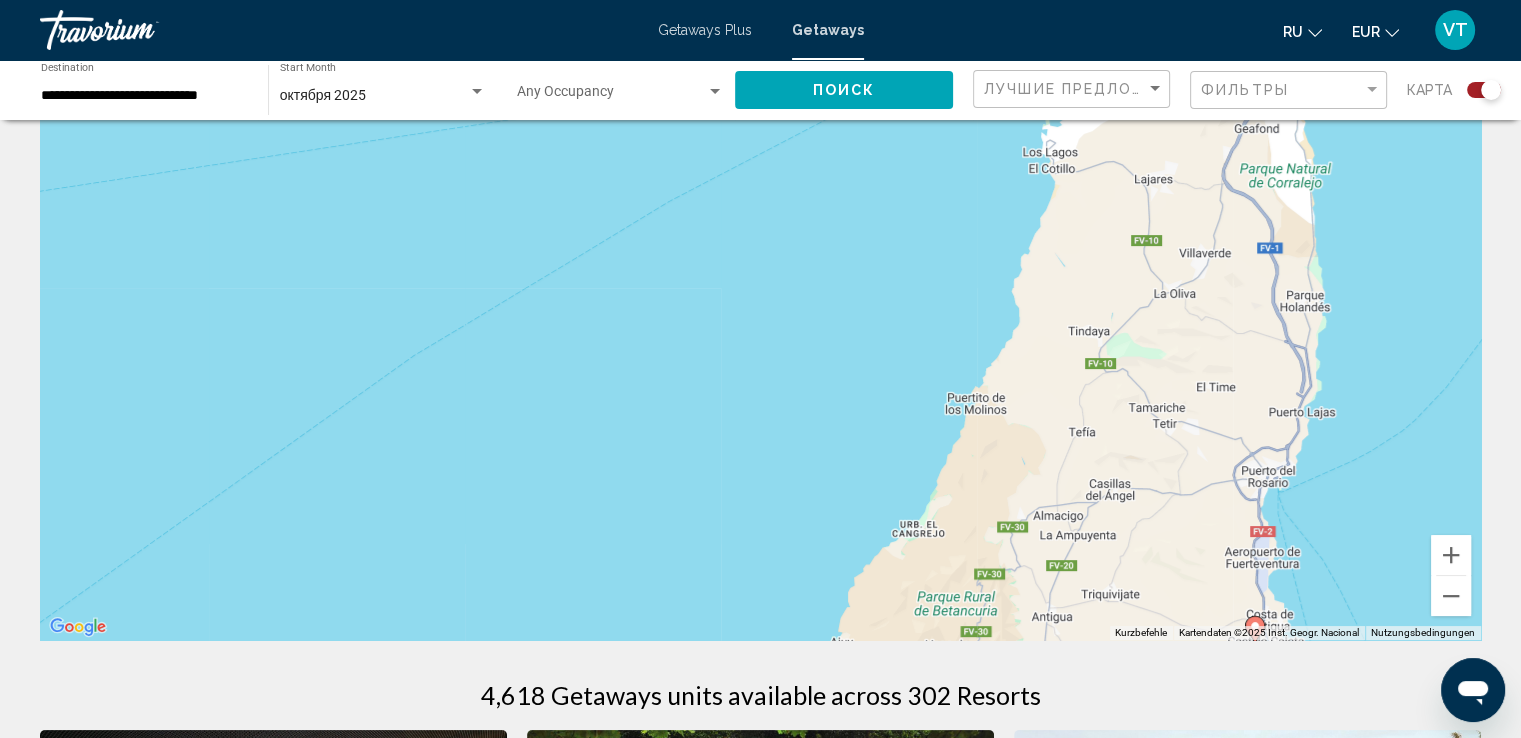 scroll, scrollTop: 200, scrollLeft: 0, axis: vertical 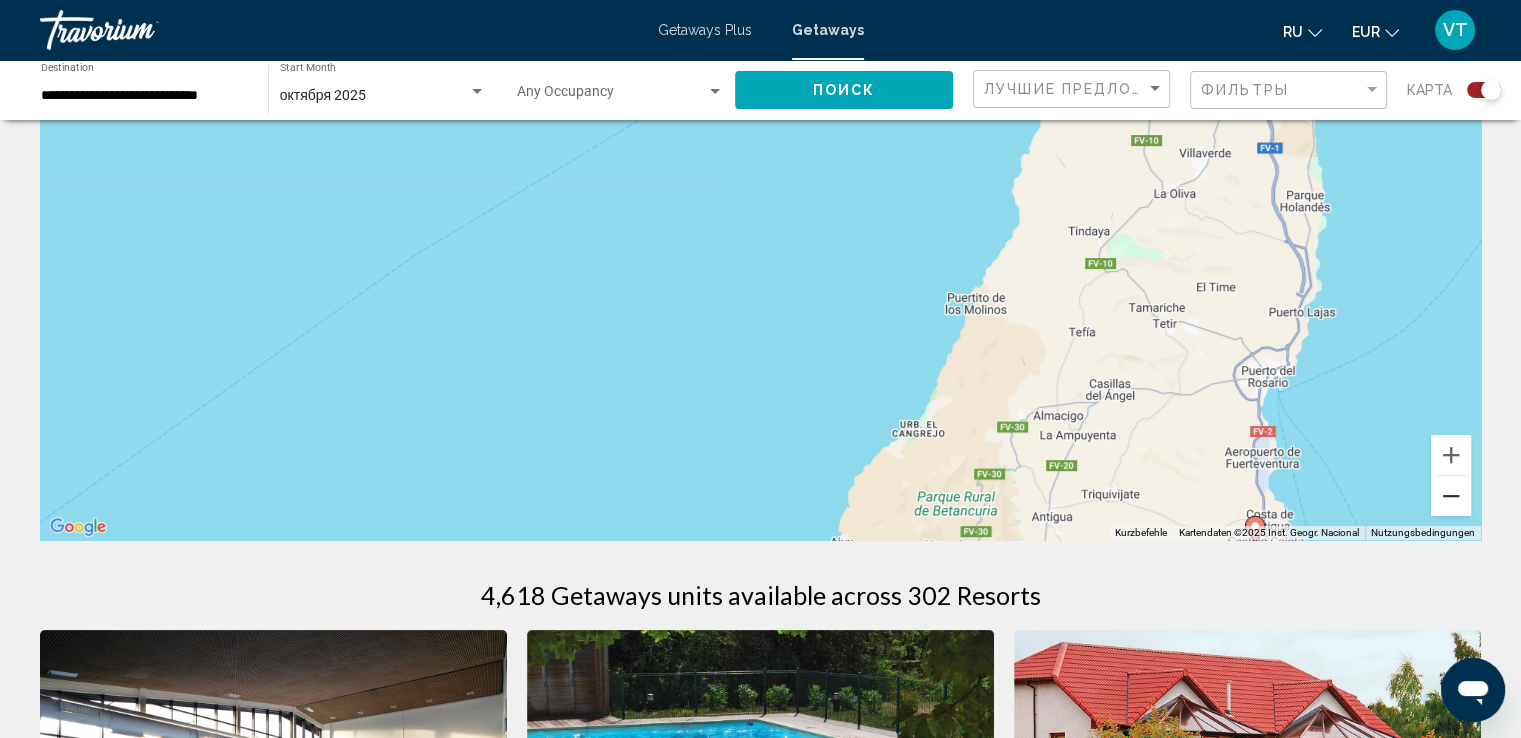 click at bounding box center [1451, 496] 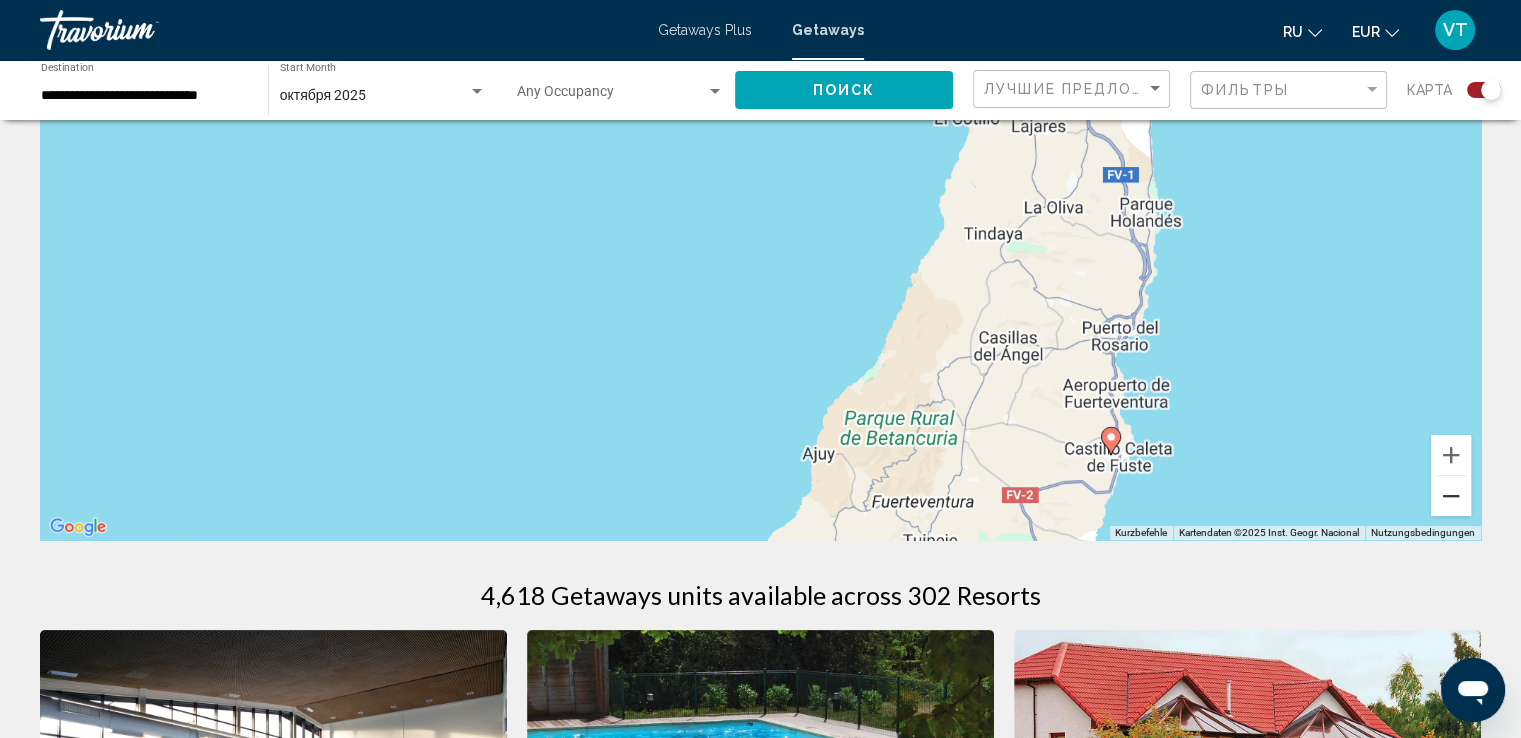 click at bounding box center [1451, 496] 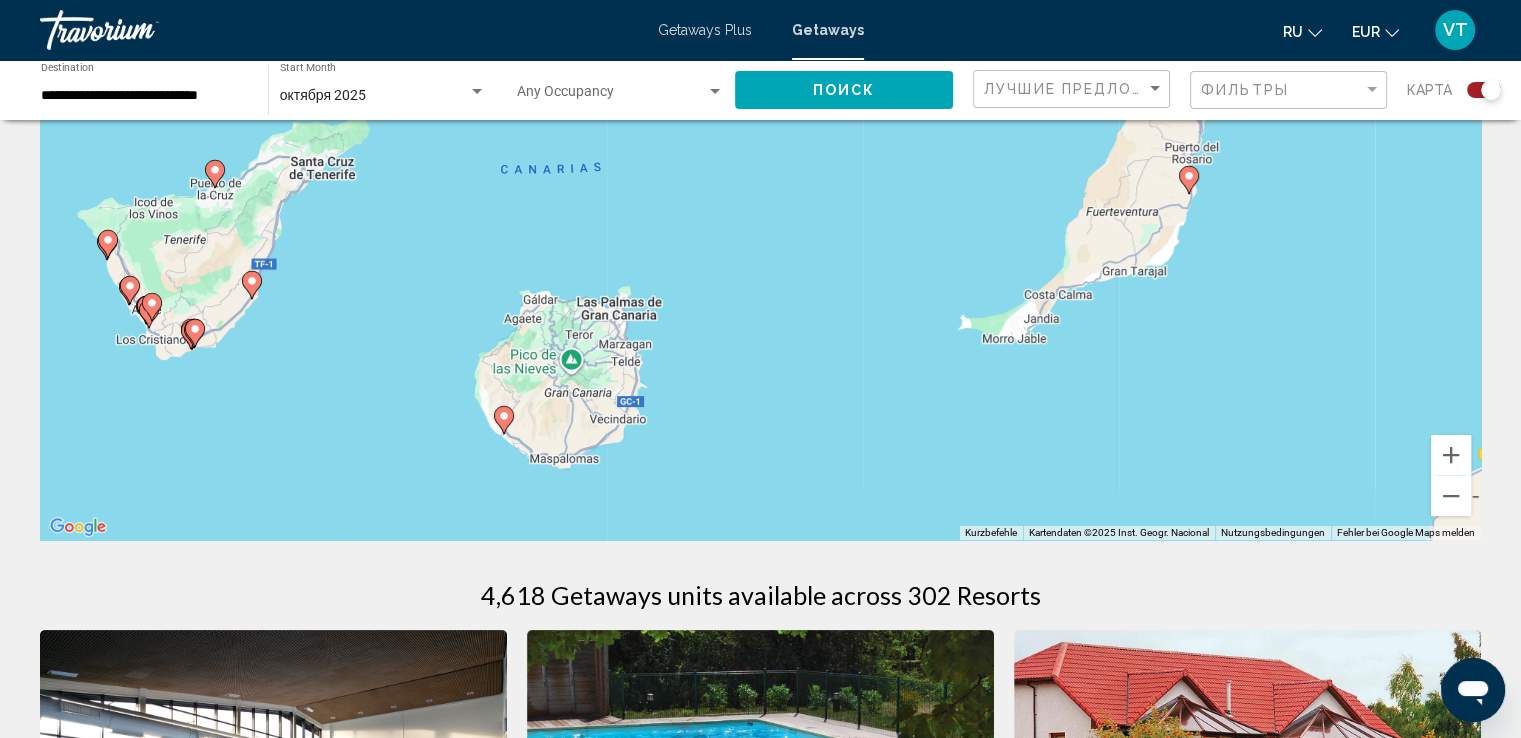 drag, startPoint x: 884, startPoint y: 479, endPoint x: 1188, endPoint y: 356, distance: 327.94055 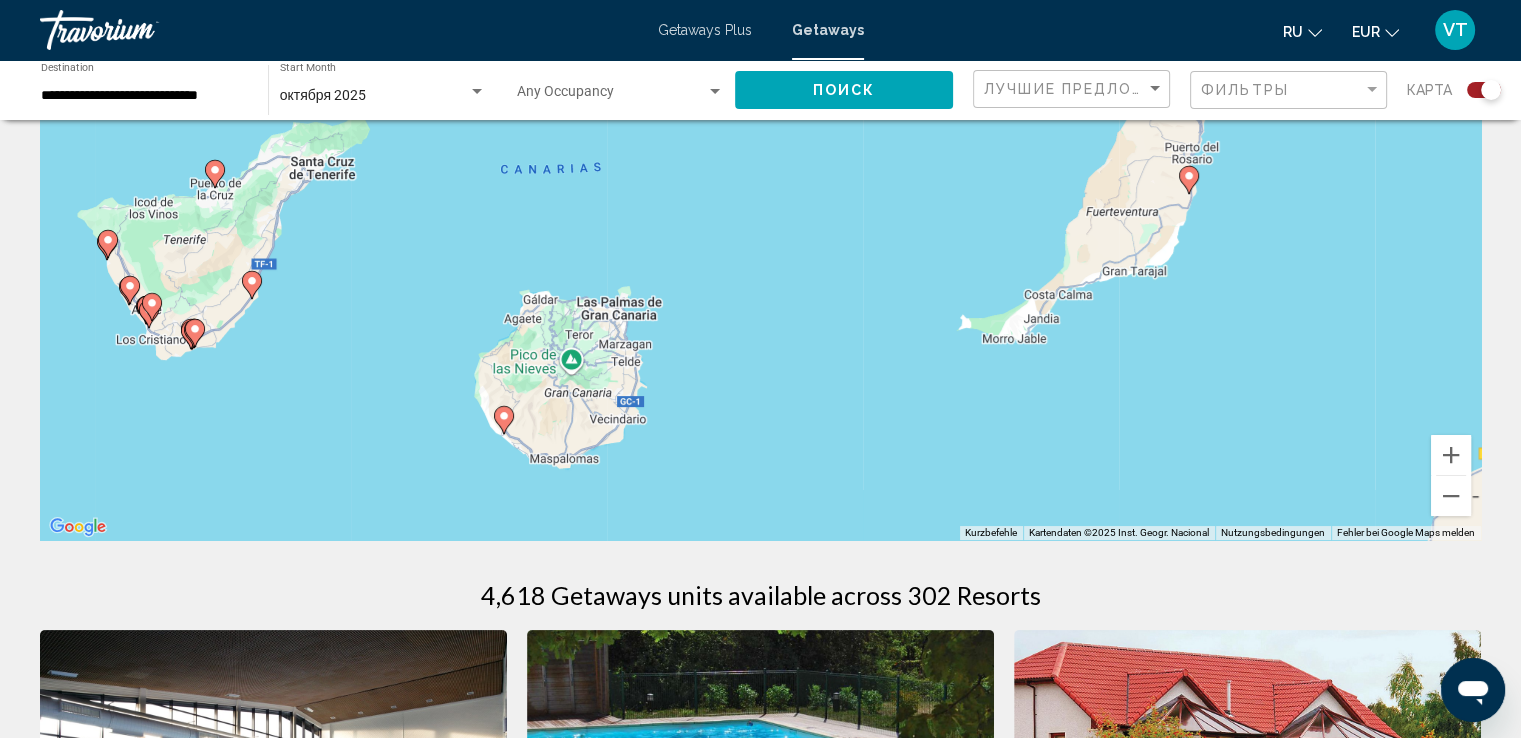 click 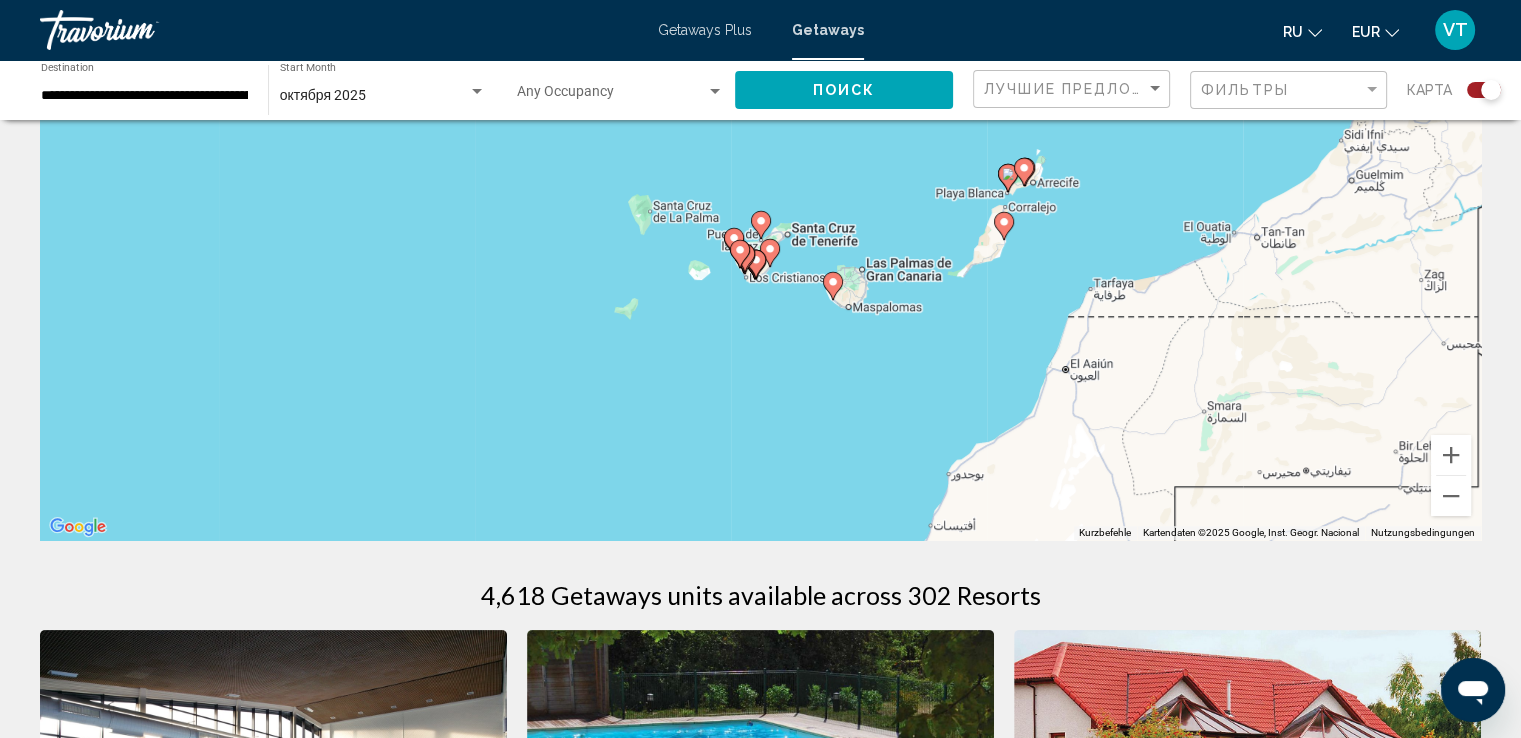 click 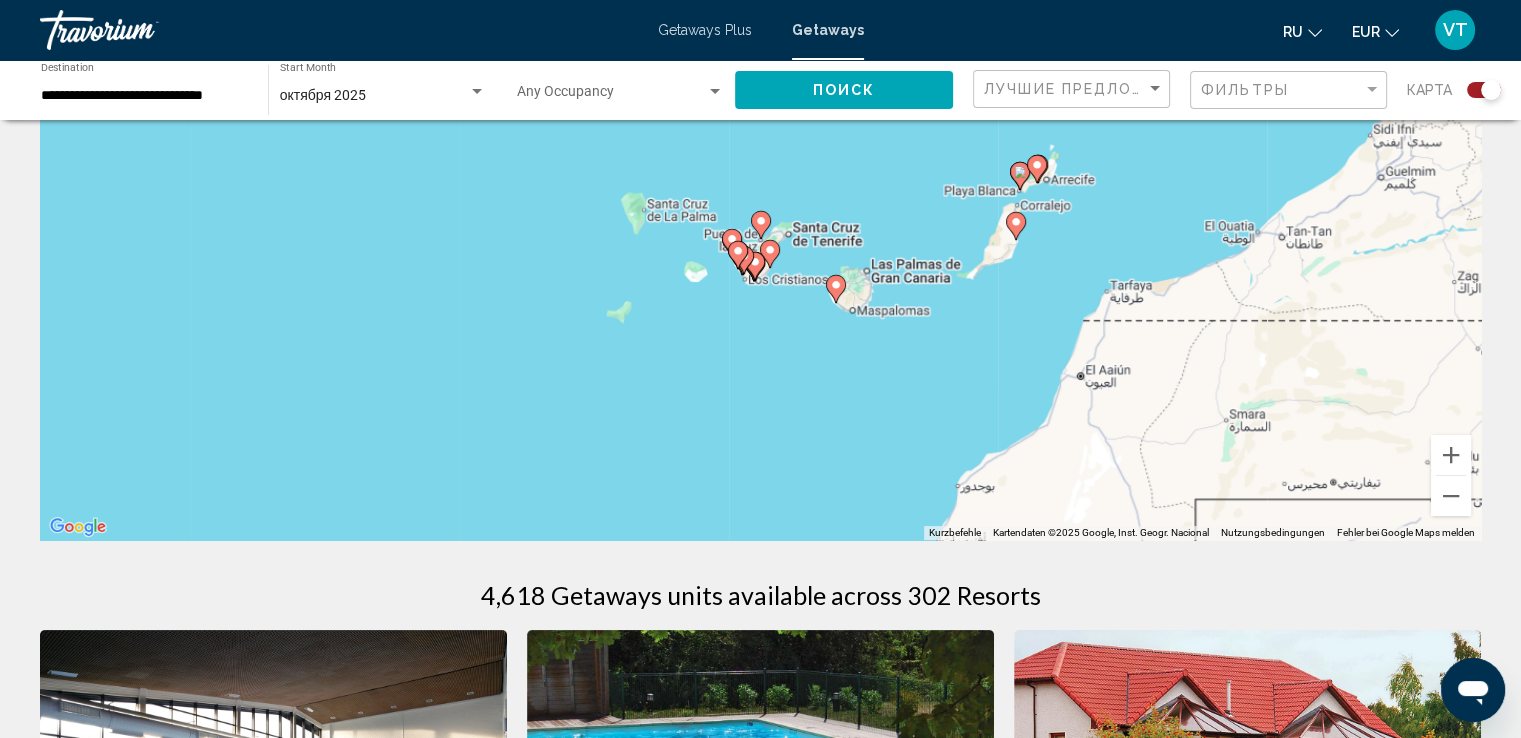 click 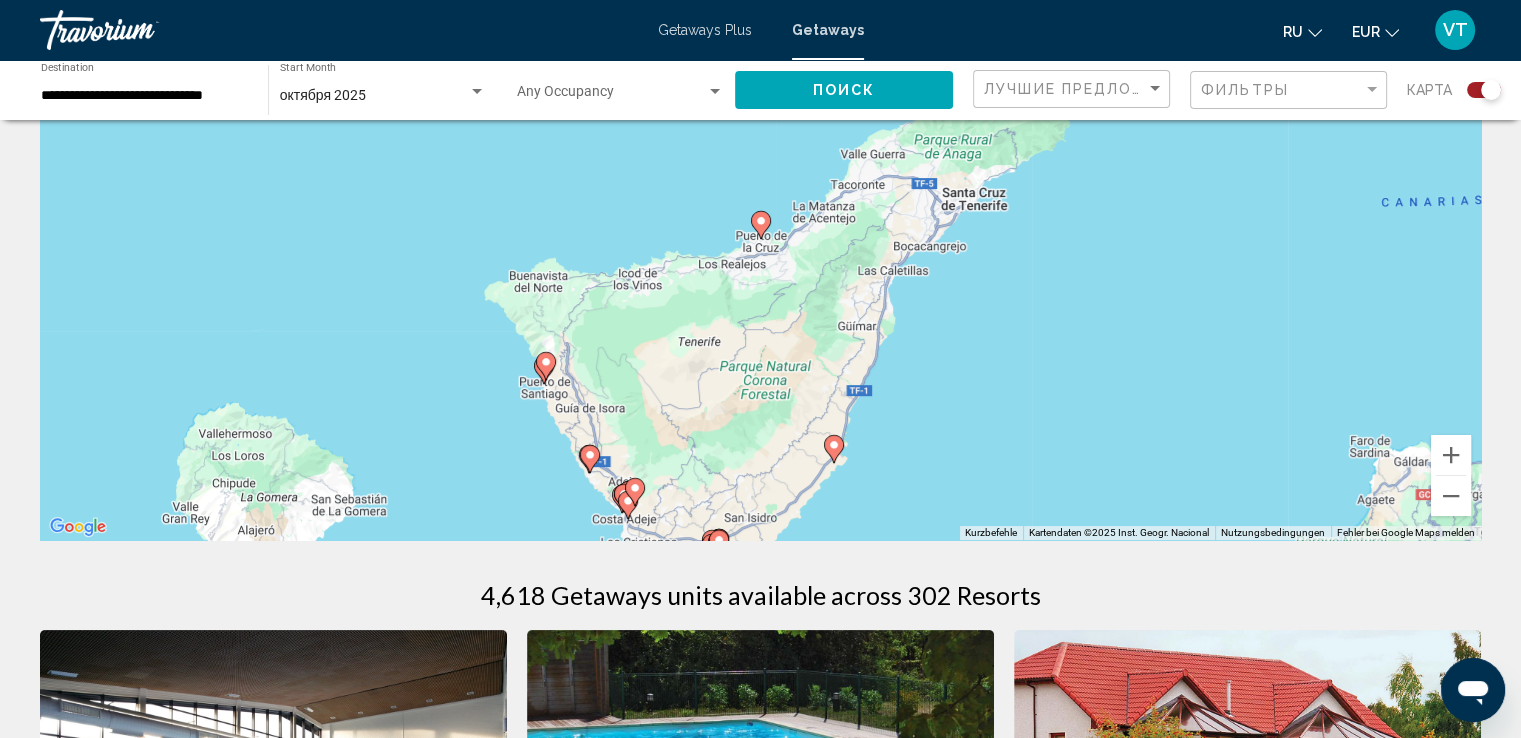 click 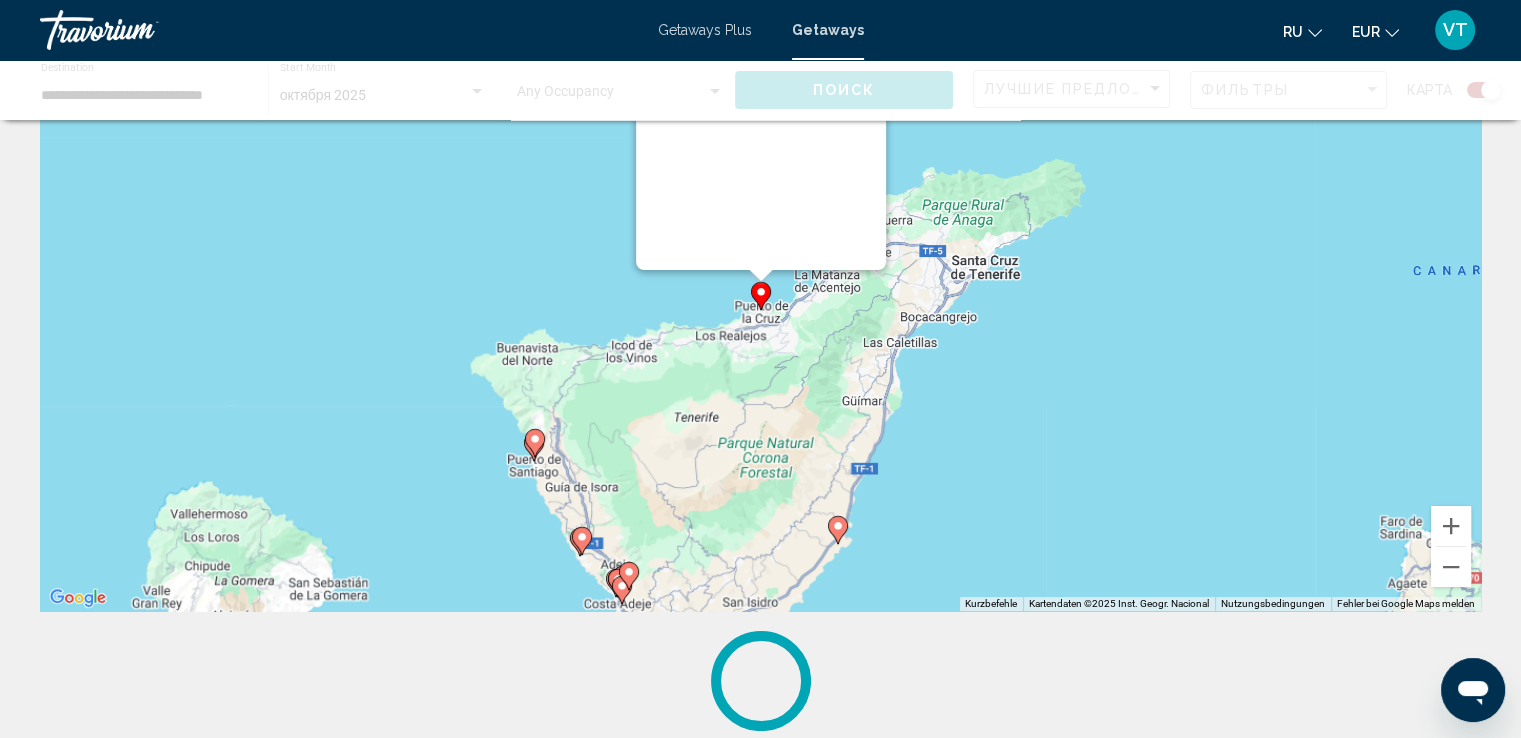 click on "Um den Modus zum Ziehen mit der Tastatur zu aktivieren, drückst du Alt + Eingabetaste. Wenn du den Modus aktiviert hast, kannst du die Markierung mit den Pfeiltasten verschieben. Nachdem du sie an die gewünschte Stelle gezogen bzw. verschoben hast, drückst du einfach die Eingabetaste. Durch Drücken der Esc-Taste kannst du den Vorgang abbrechen." at bounding box center [1481, 311] 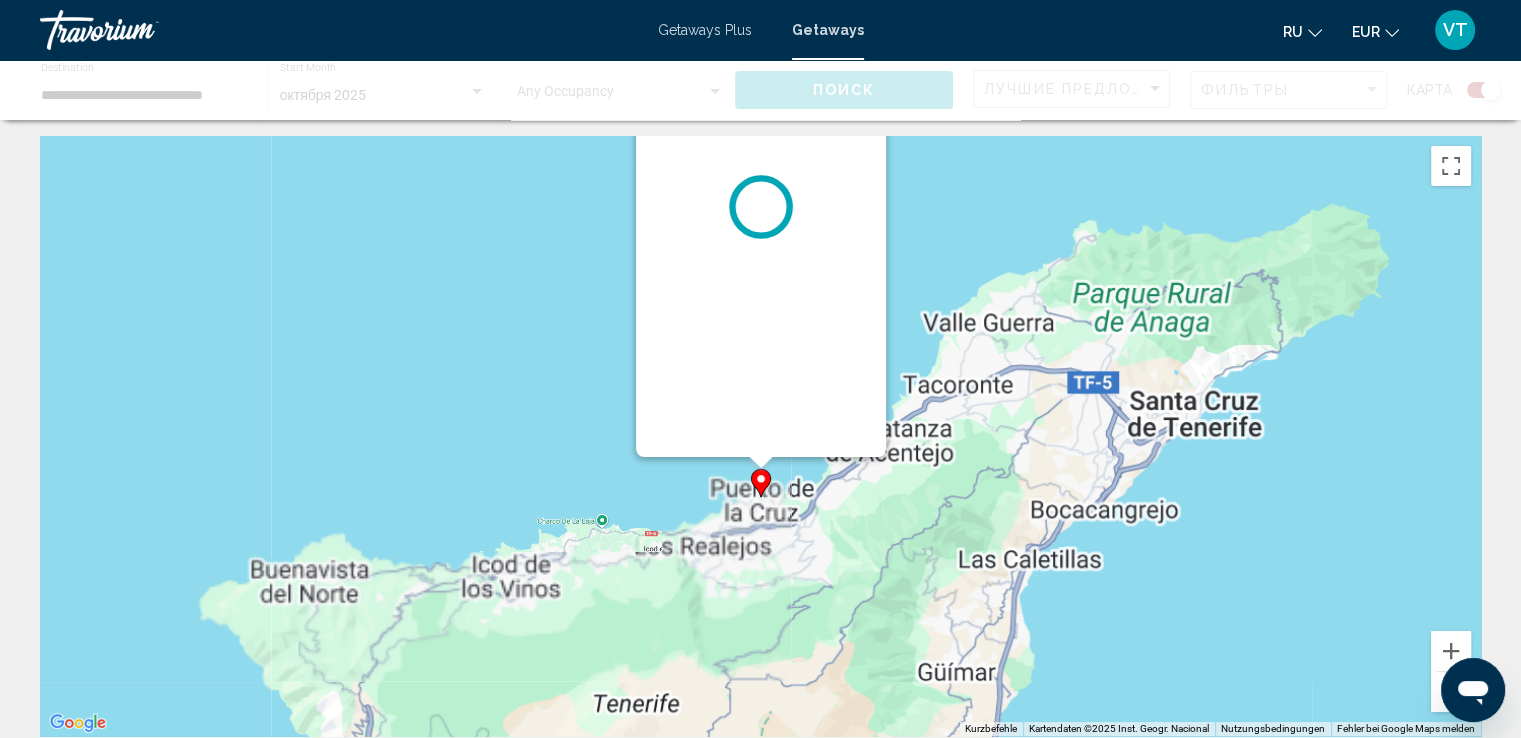 scroll, scrollTop: 0, scrollLeft: 0, axis: both 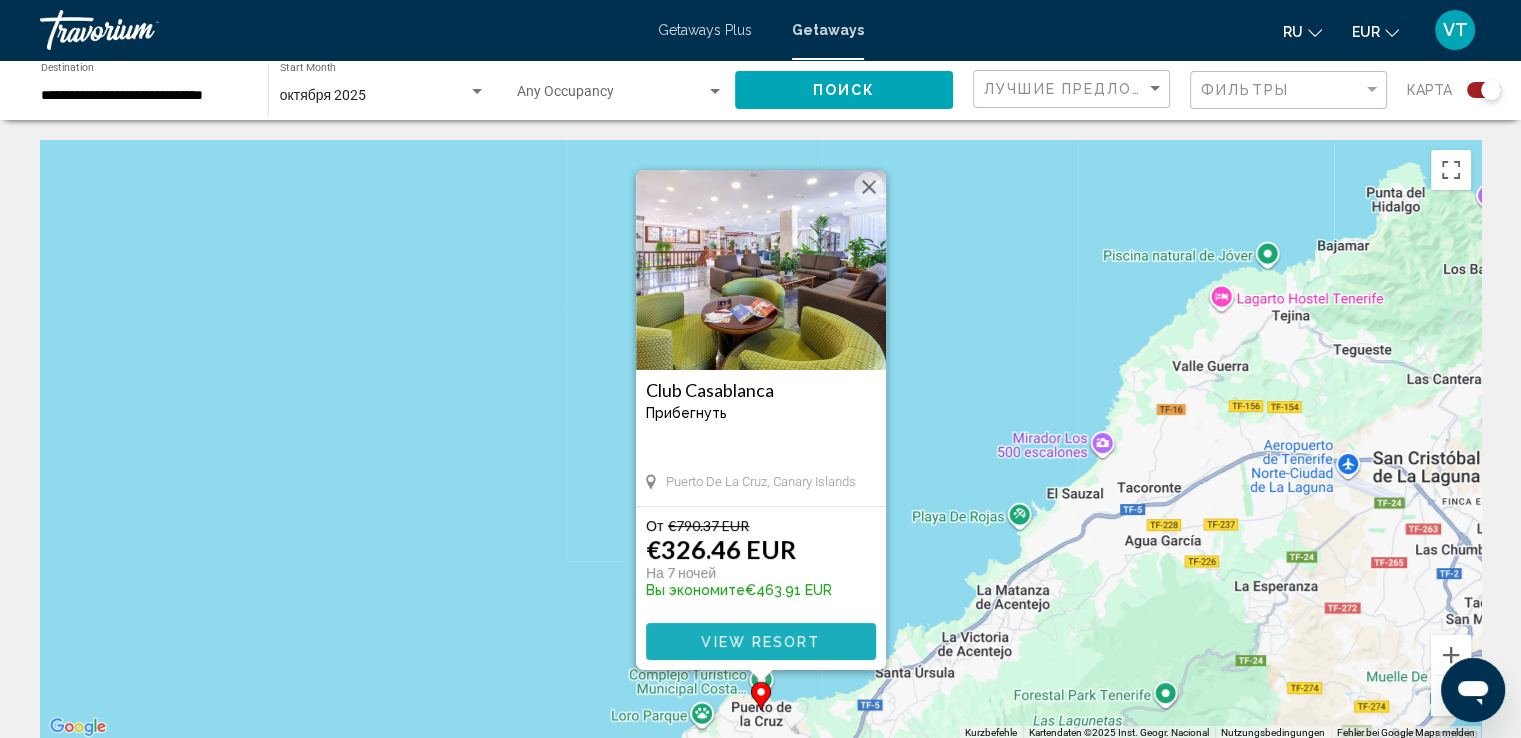 click on "View Resort" at bounding box center (760, 642) 